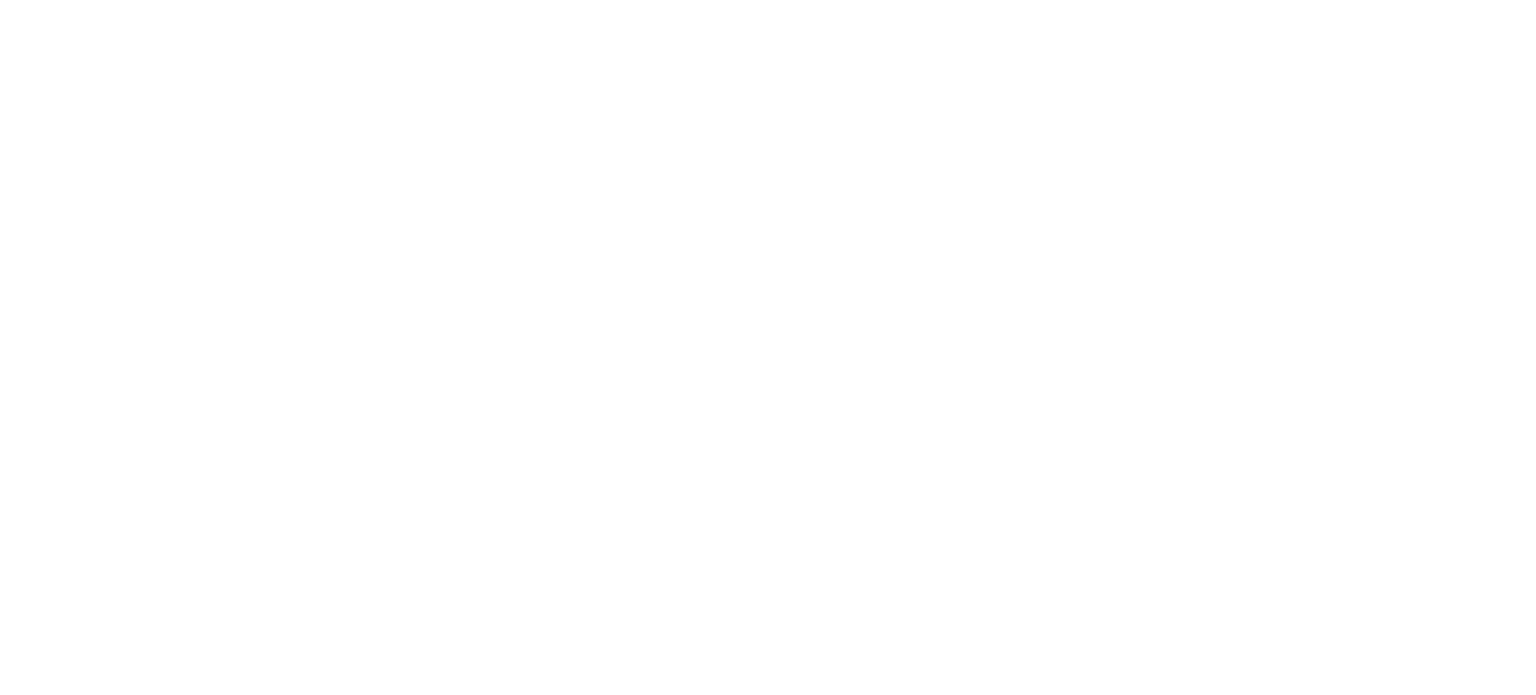 scroll, scrollTop: 0, scrollLeft: 0, axis: both 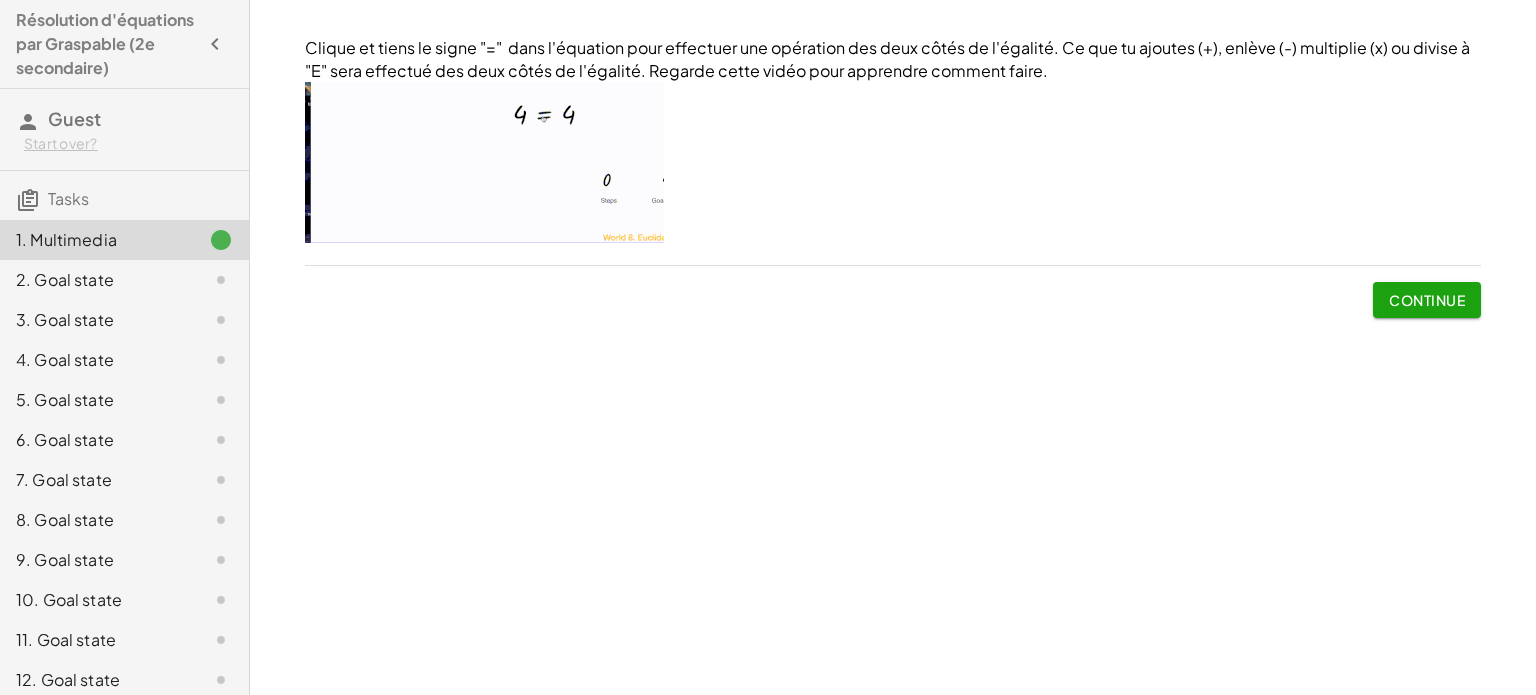 click on "Continue" at bounding box center [1427, 300] 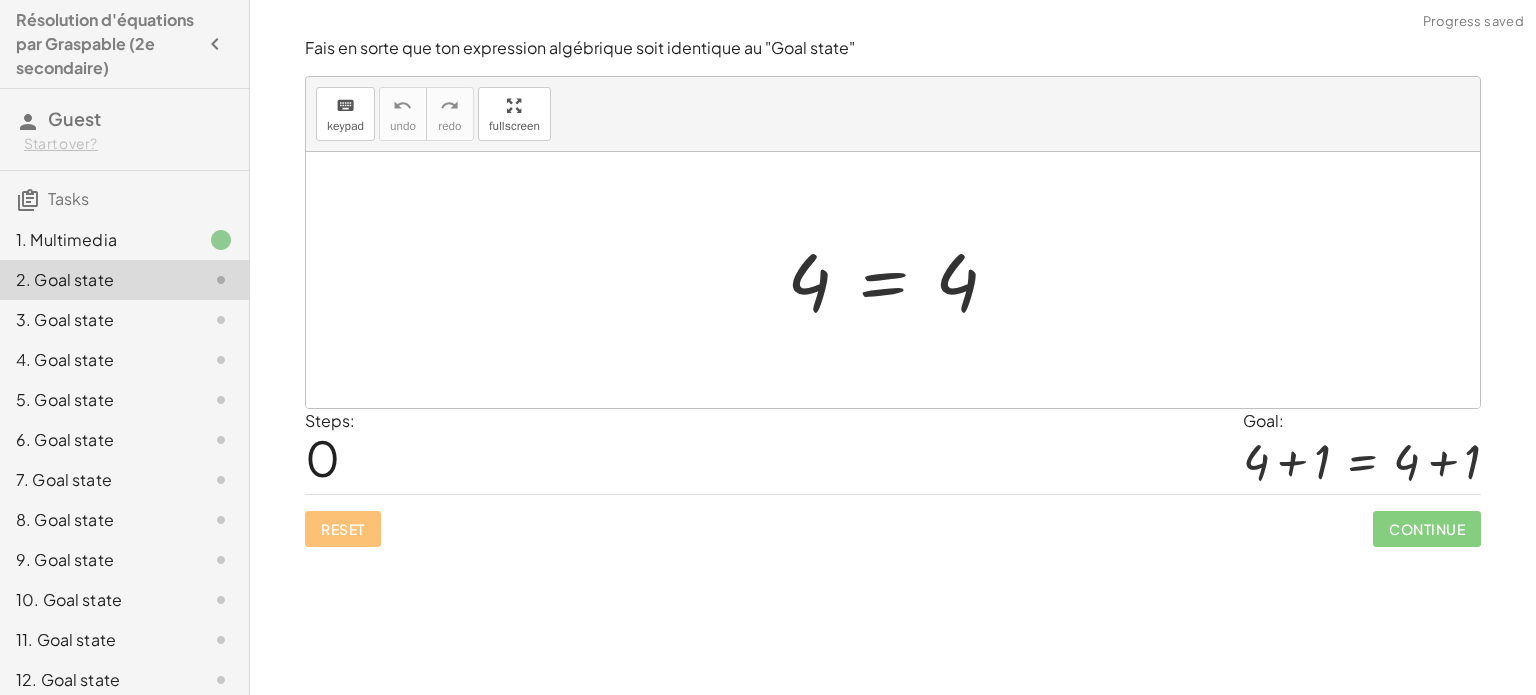 click at bounding box center (900, 280) 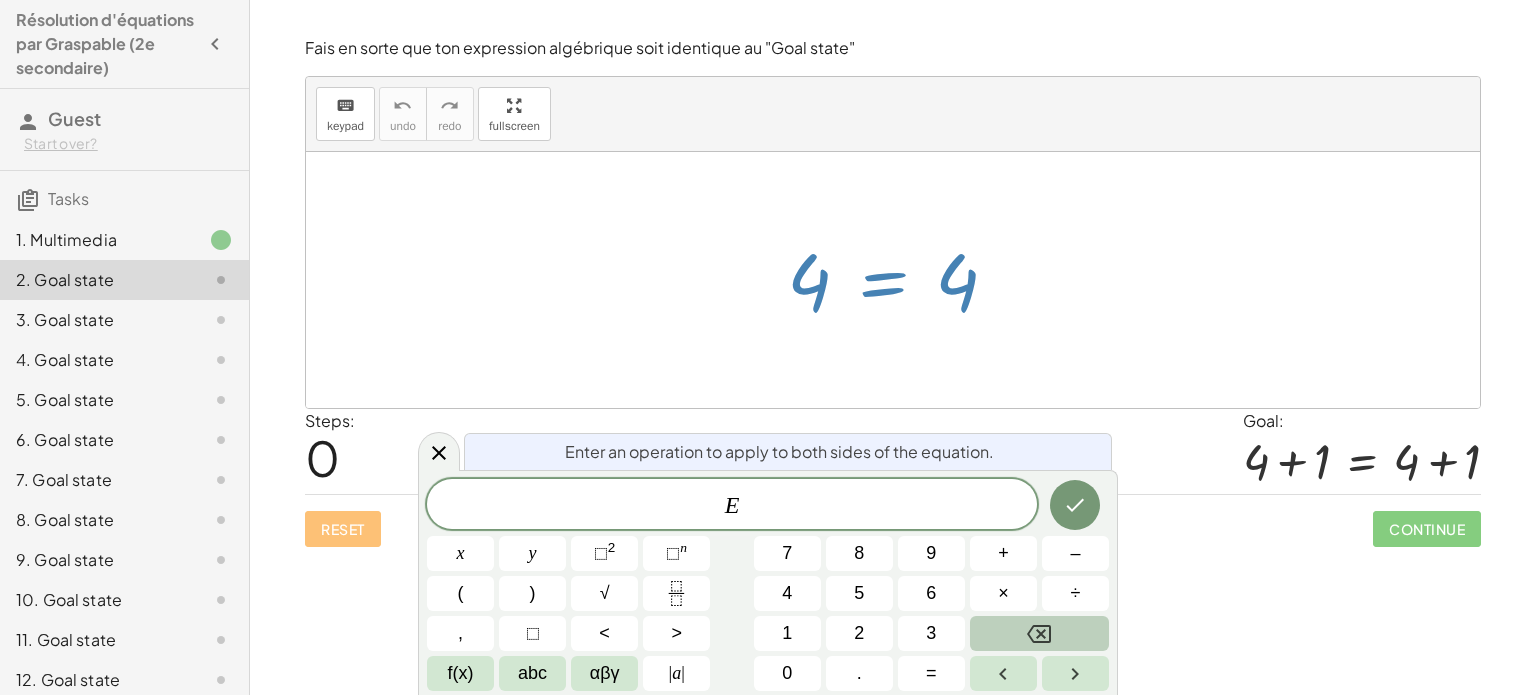 click at bounding box center [1039, 633] 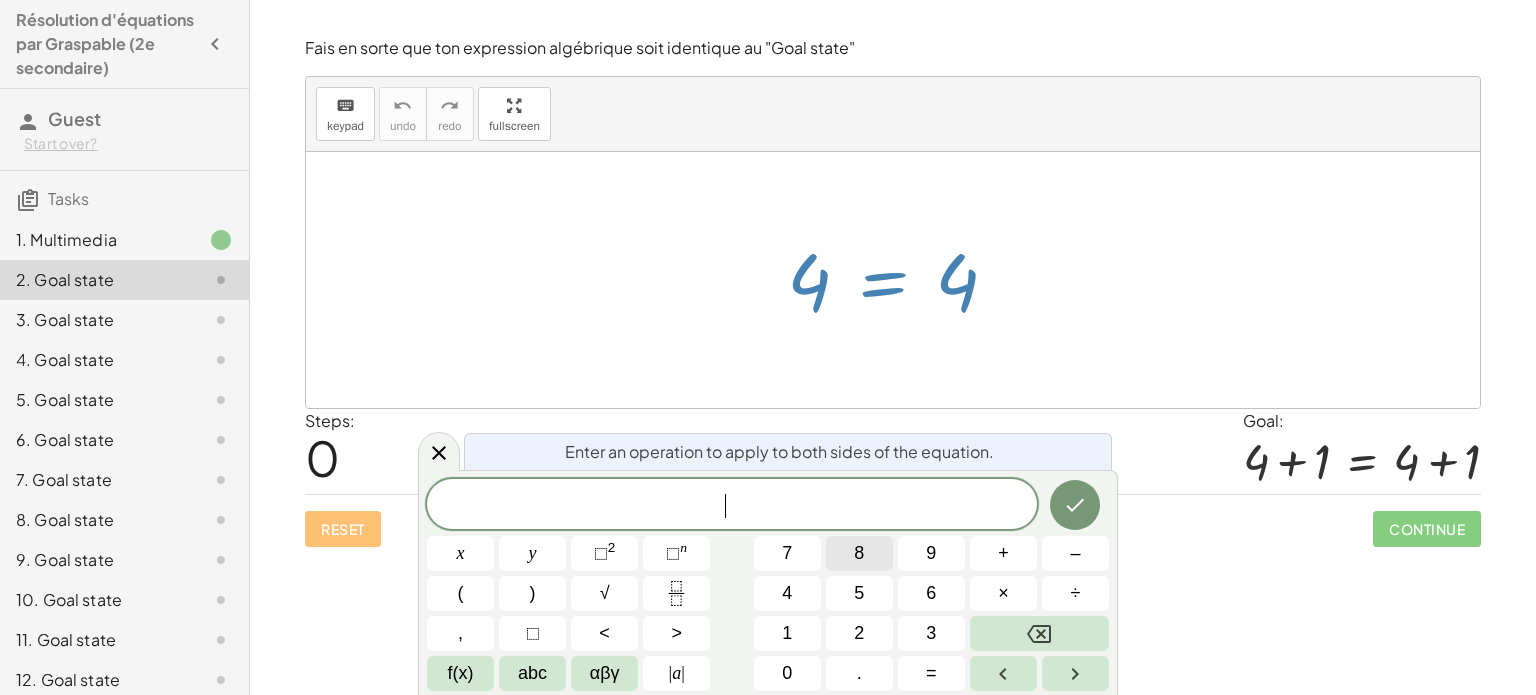 click on "8" at bounding box center (859, 553) 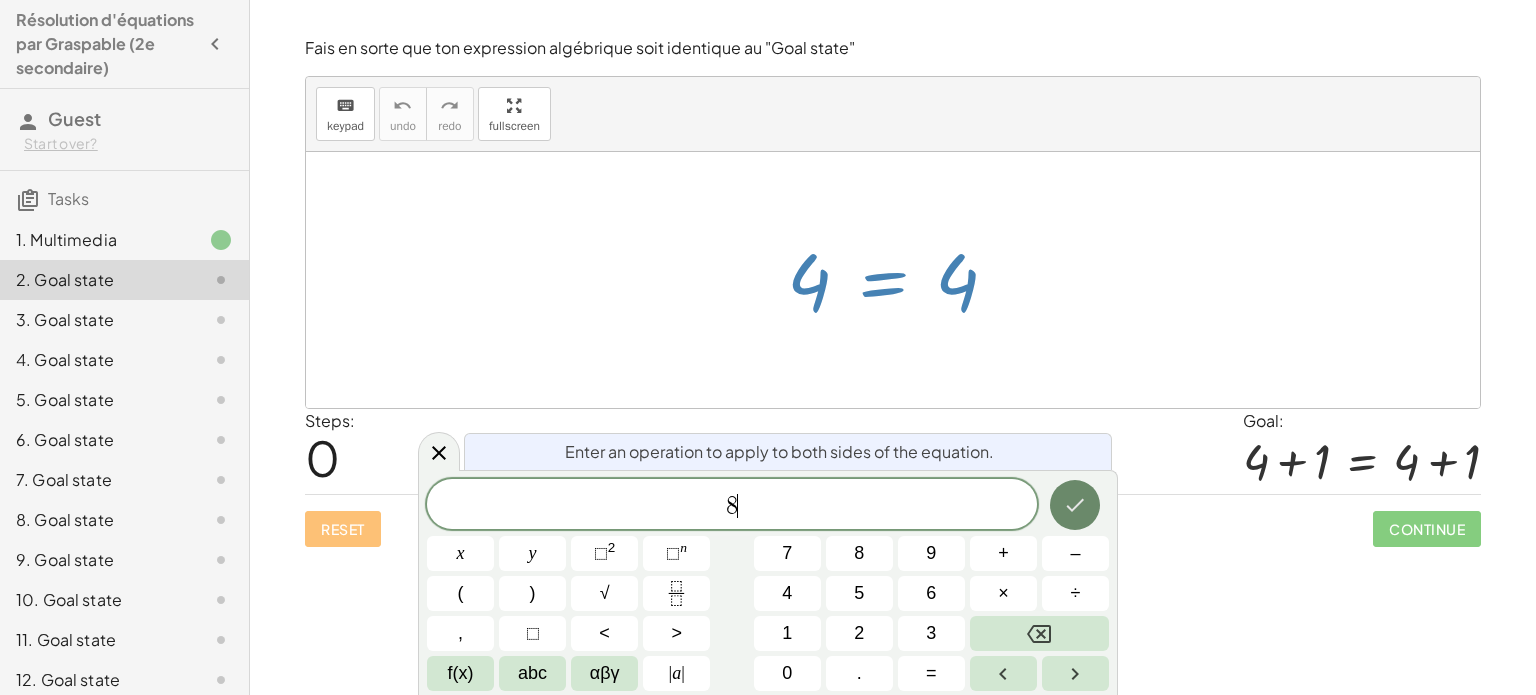 click at bounding box center (1075, 505) 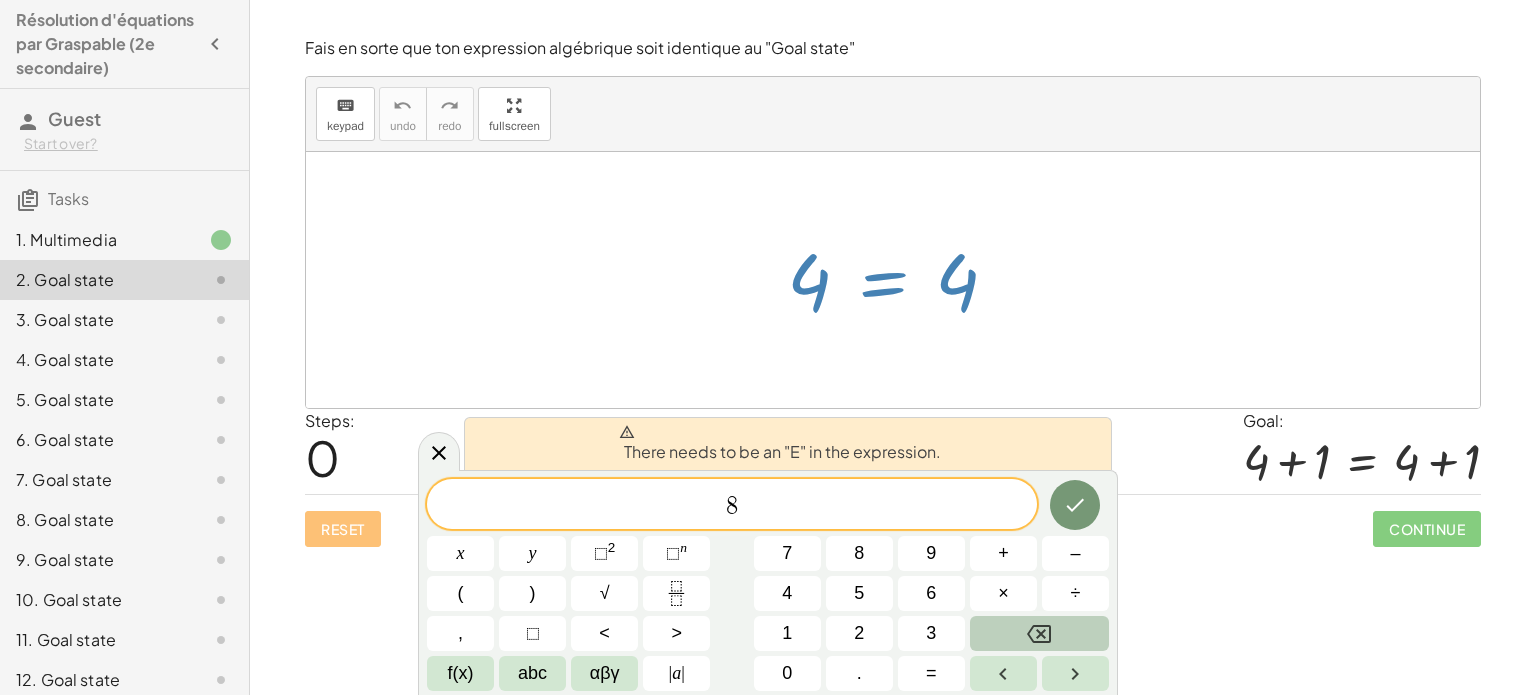 click at bounding box center [1039, 633] 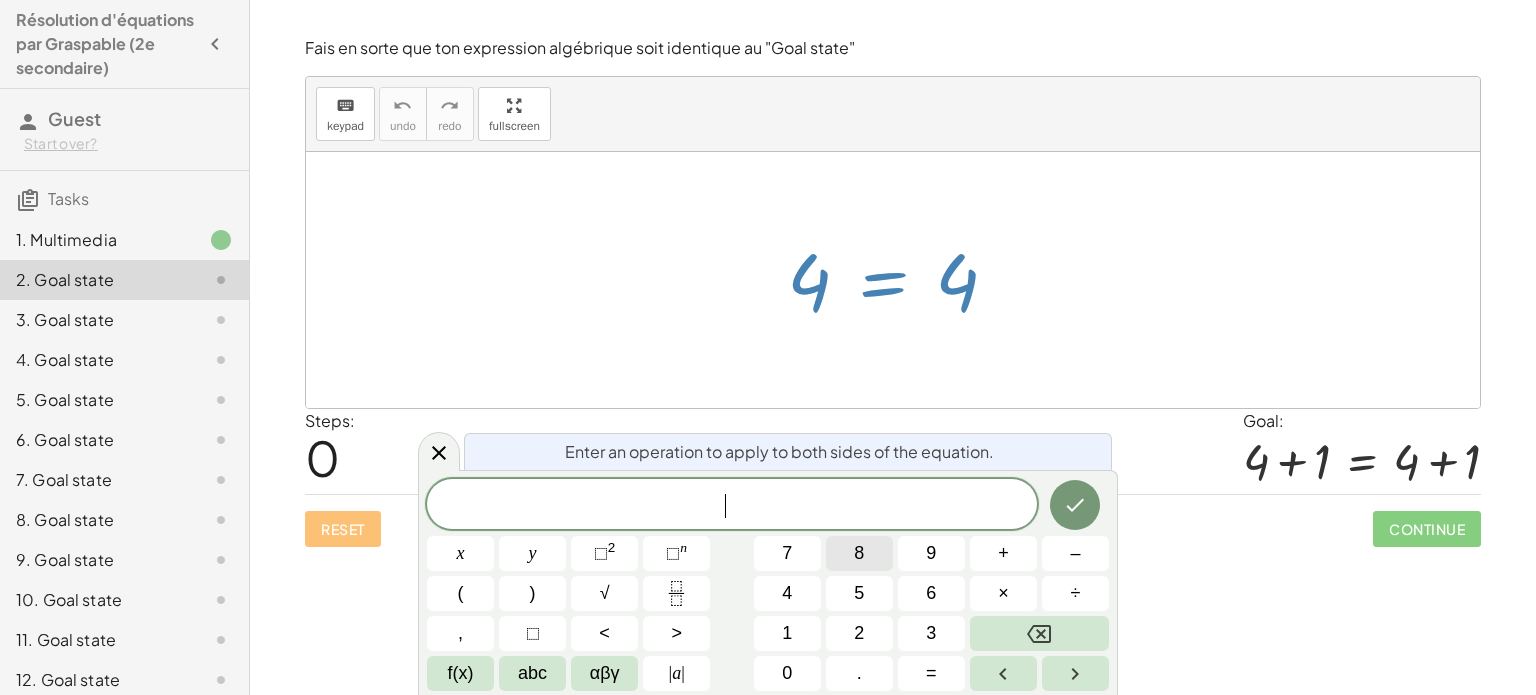 click on "8" at bounding box center [859, 553] 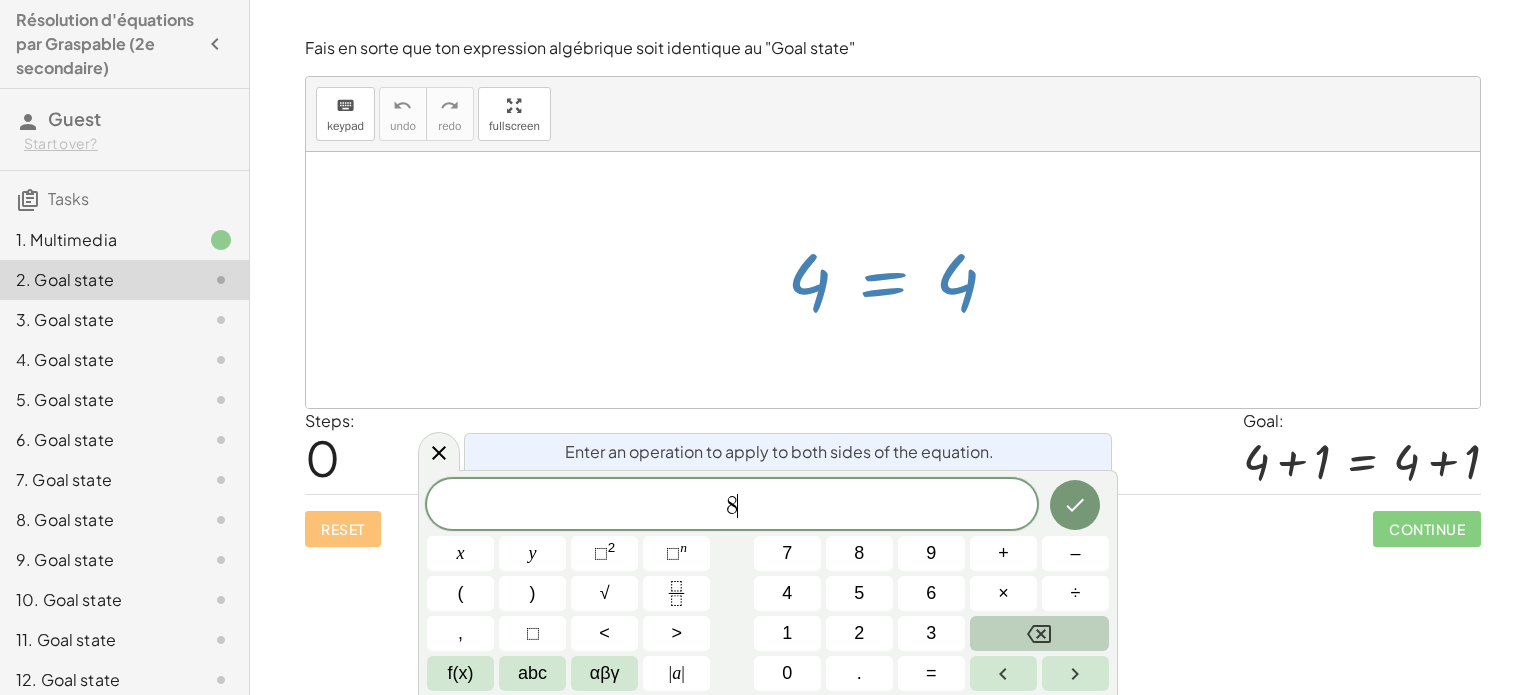 click at bounding box center (1039, 633) 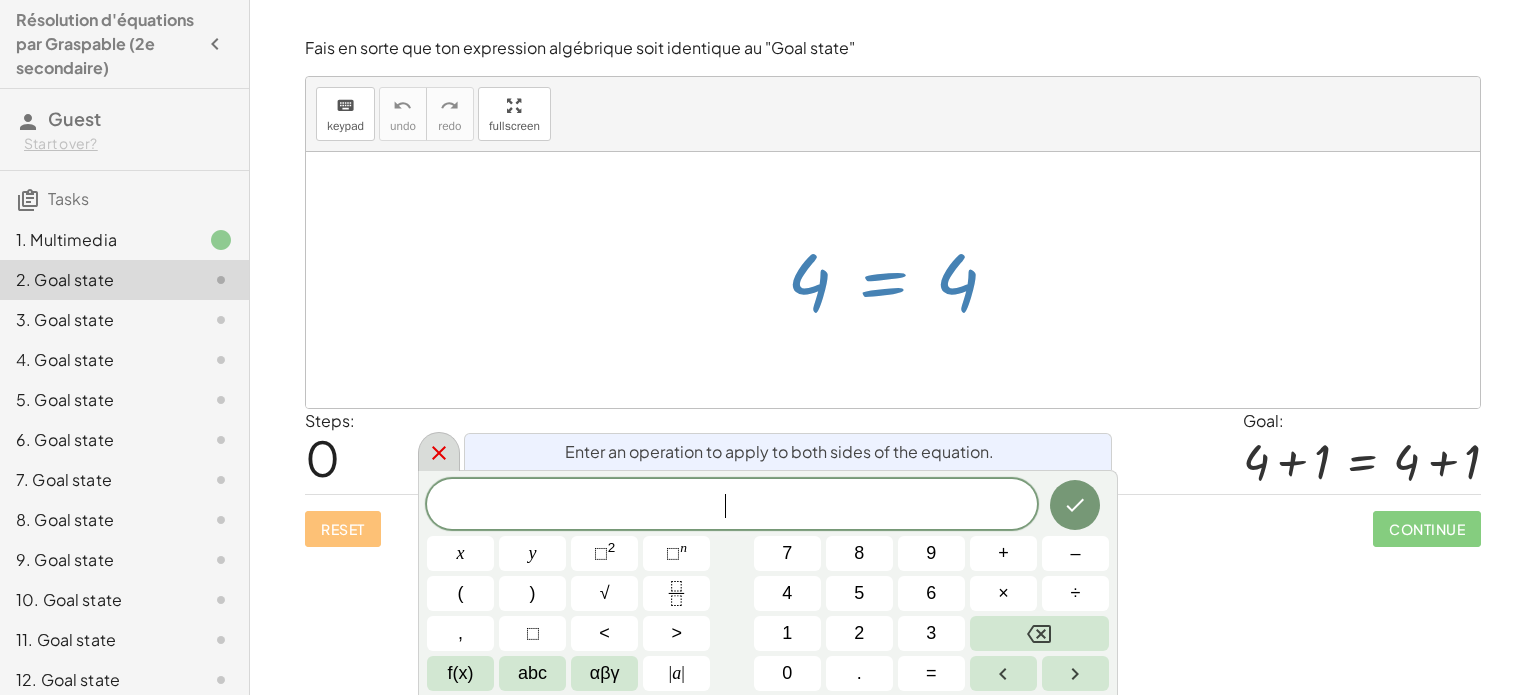 click 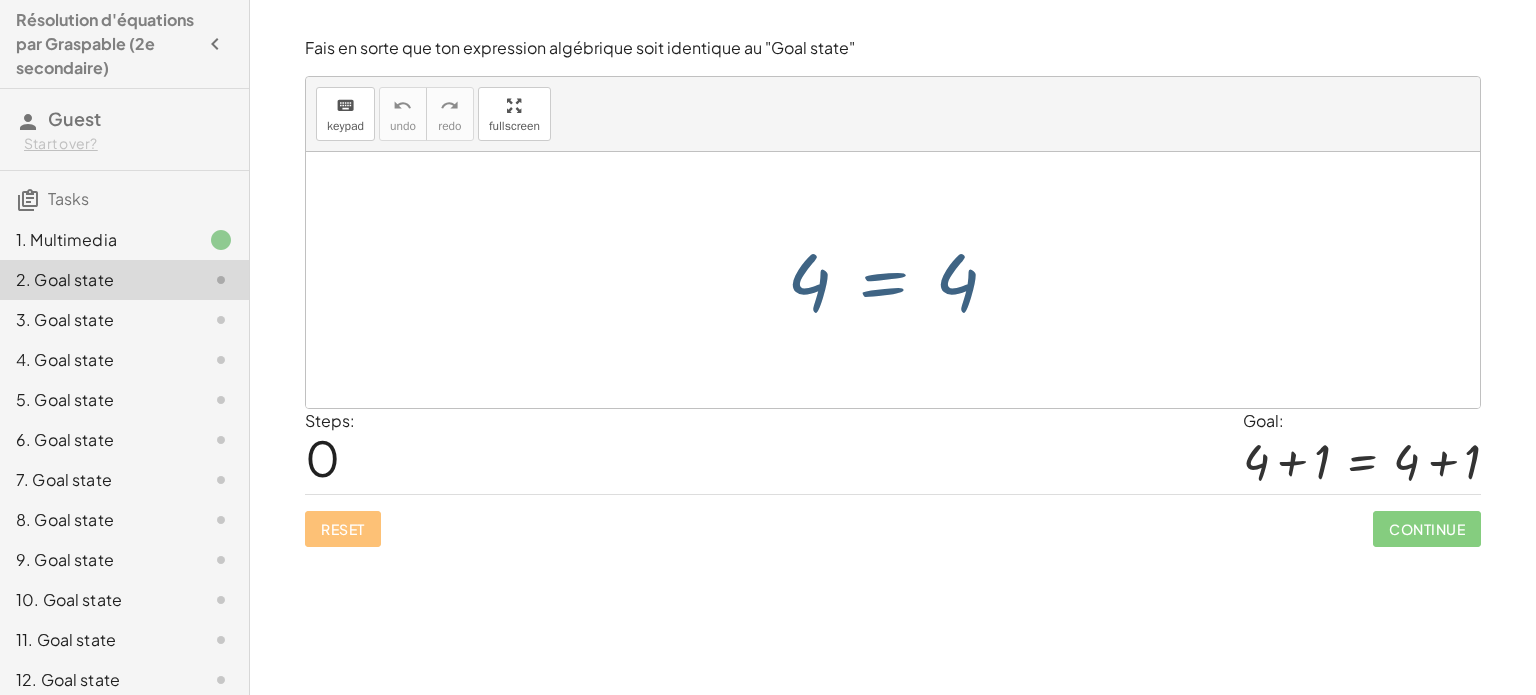 click at bounding box center (900, 280) 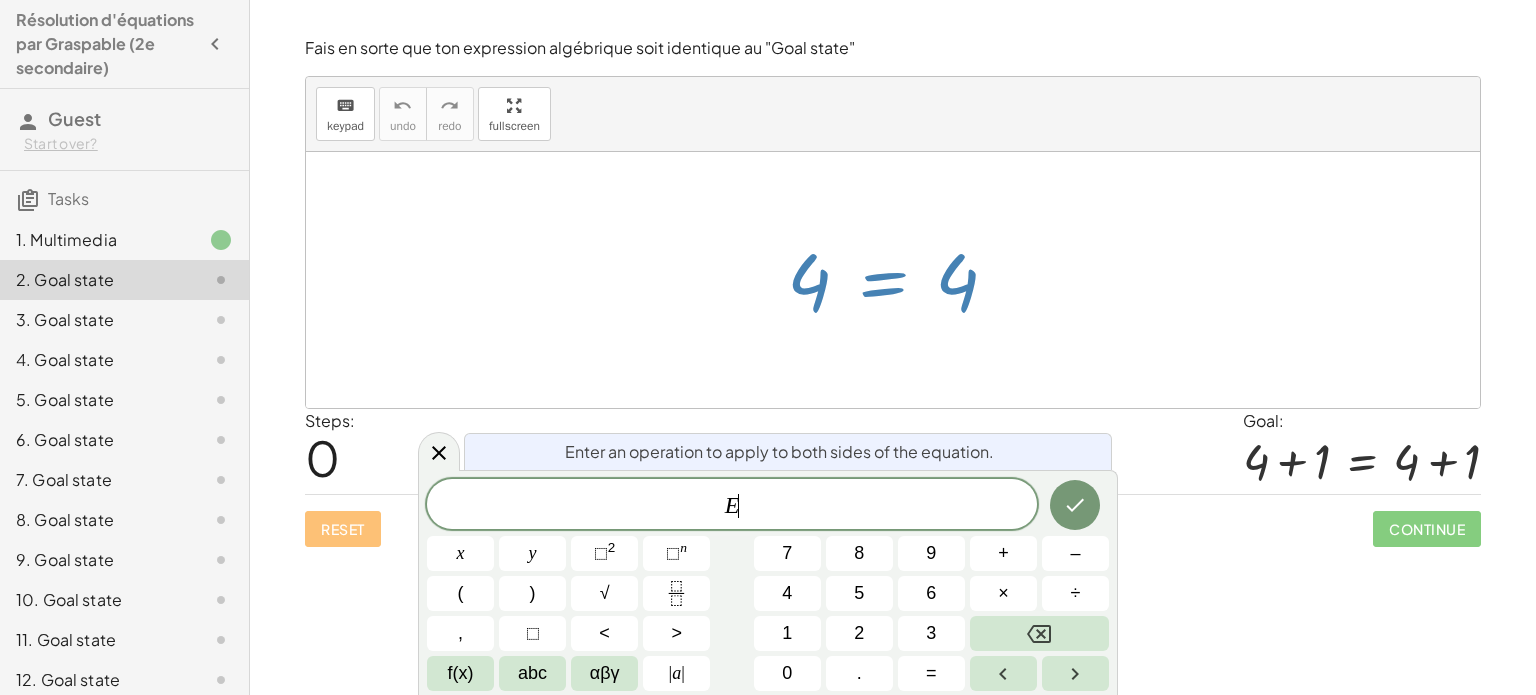 click at bounding box center [900, 280] 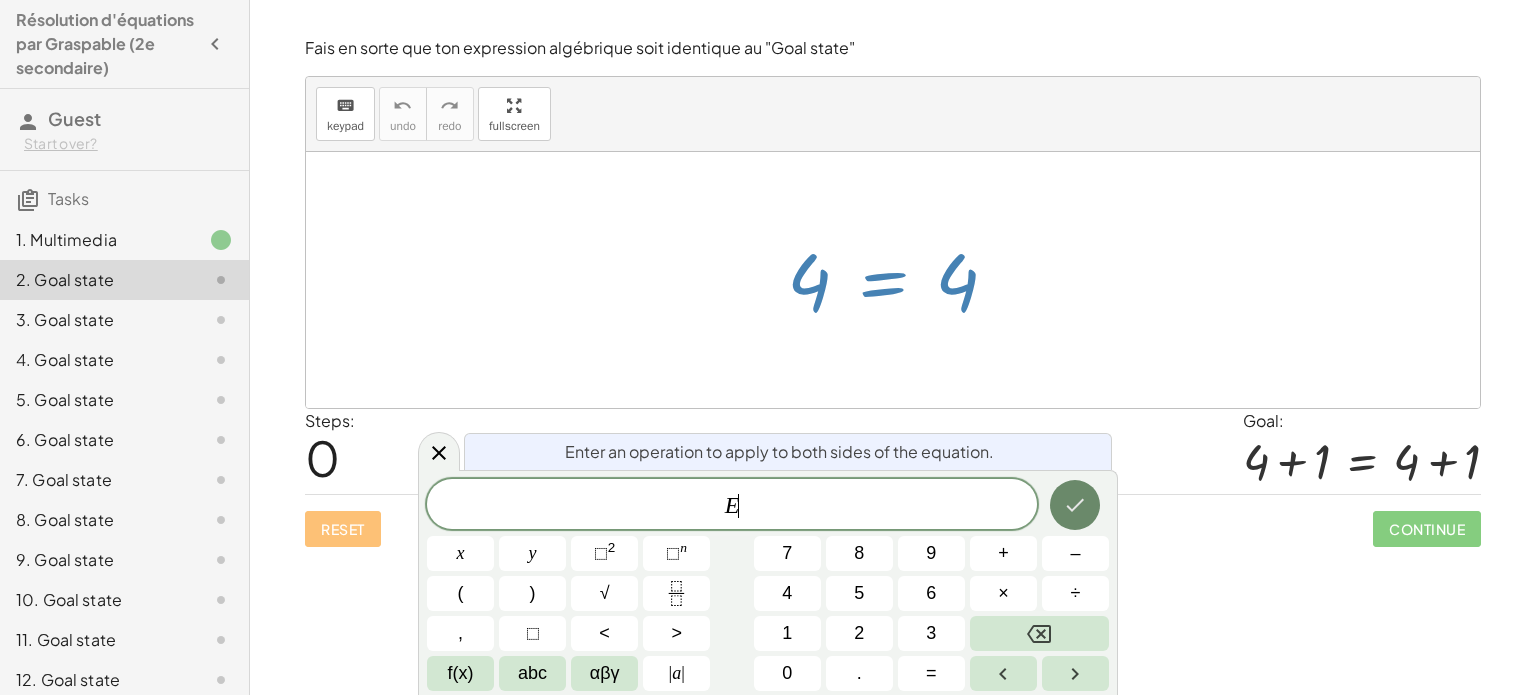 click 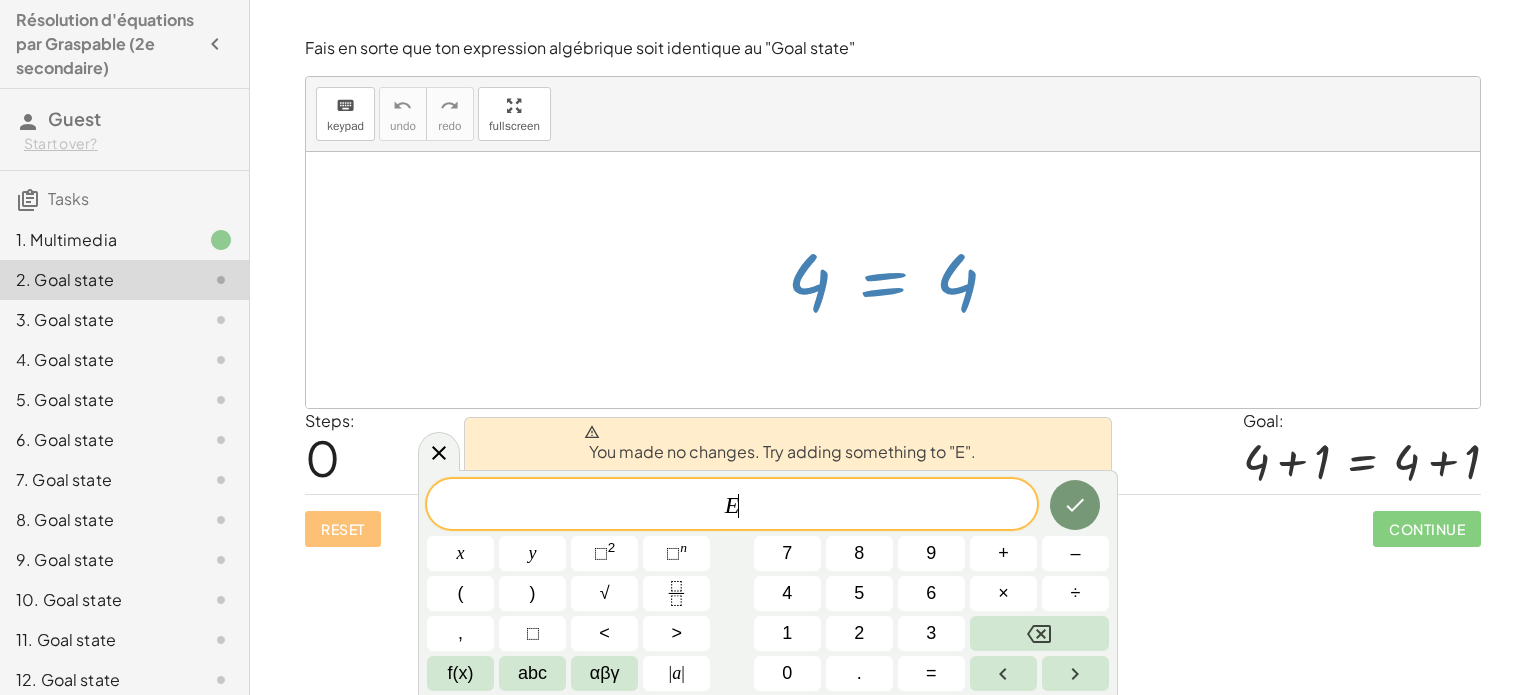 drag, startPoint x: 452, startPoint y: 461, endPoint x: 454, endPoint y: 451, distance: 10.198039 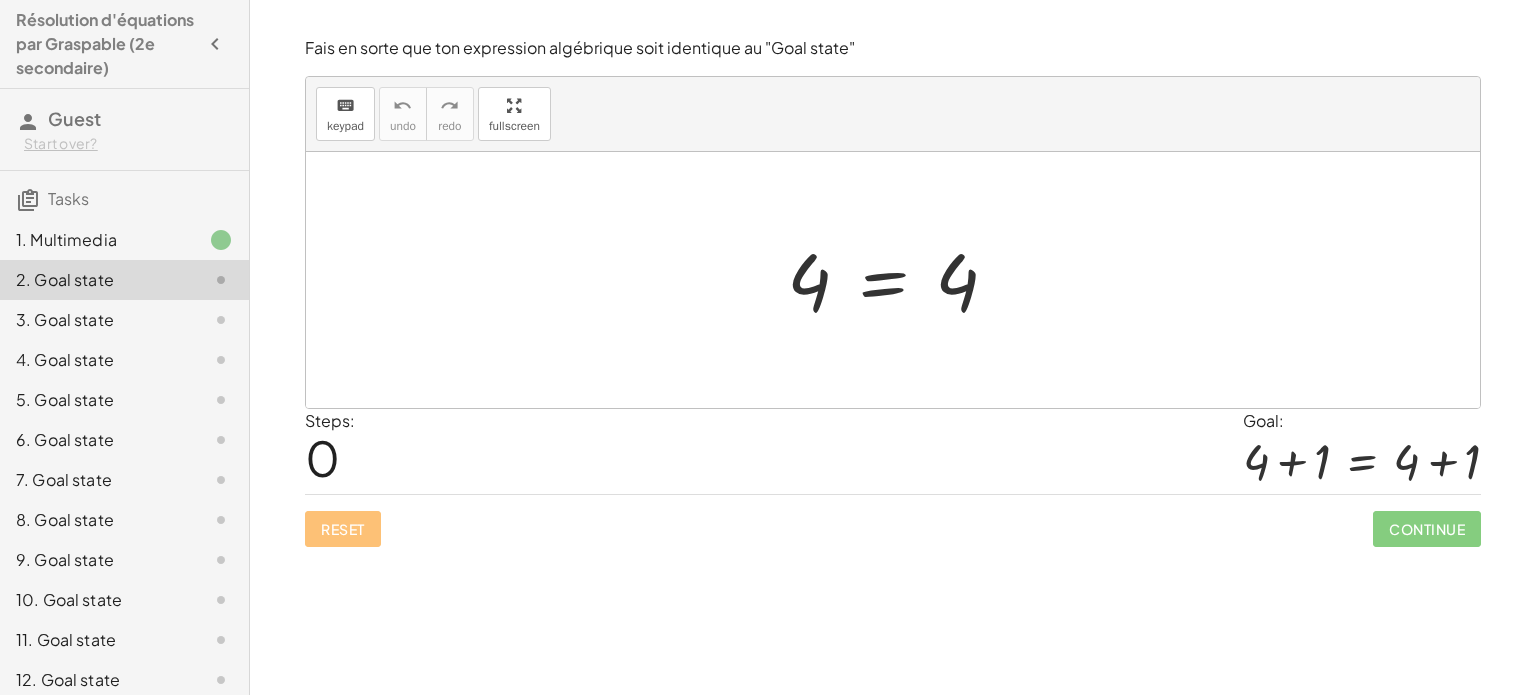 click on "3. Goal state" 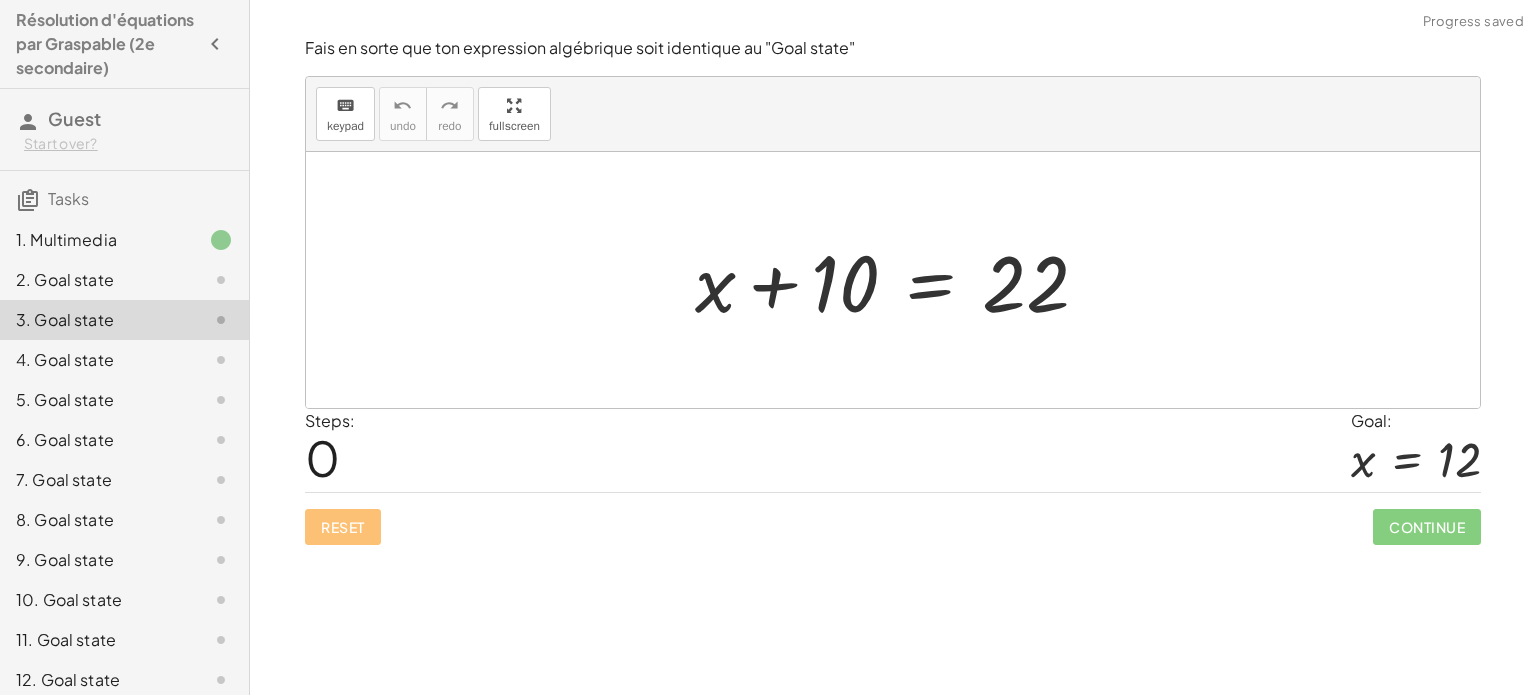 drag, startPoint x: 738, startPoint y: 291, endPoint x: 827, endPoint y: 287, distance: 89.08984 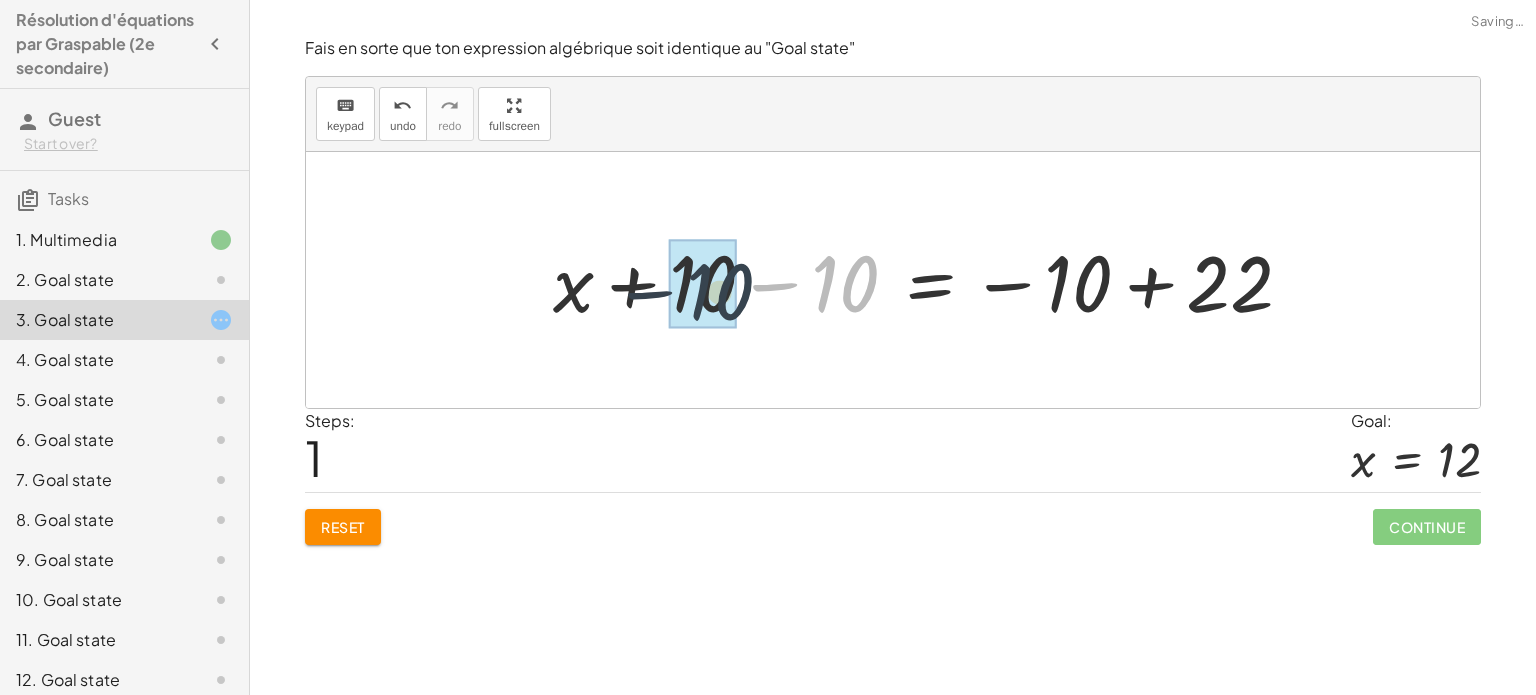 drag, startPoint x: 827, startPoint y: 288, endPoint x: 681, endPoint y: 296, distance: 146.21901 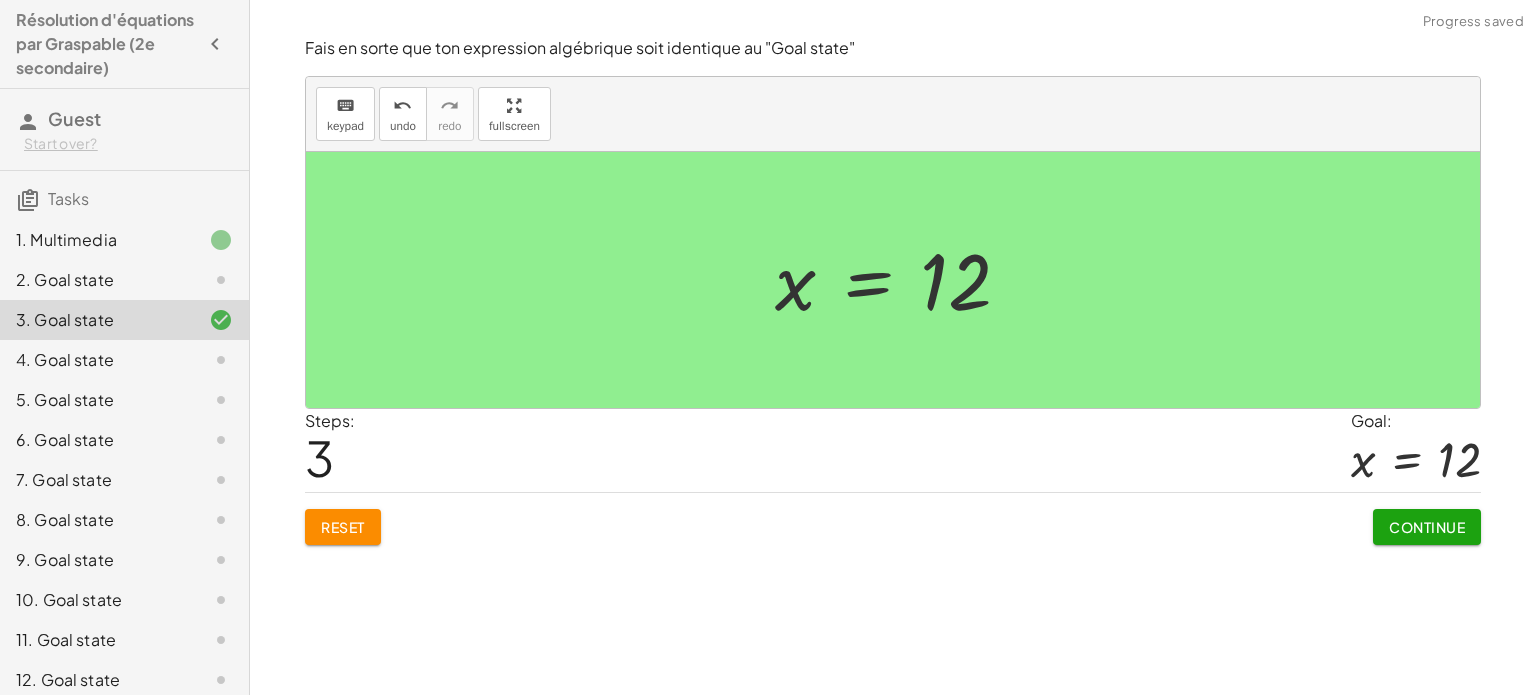 click on "Continue" at bounding box center [1427, 527] 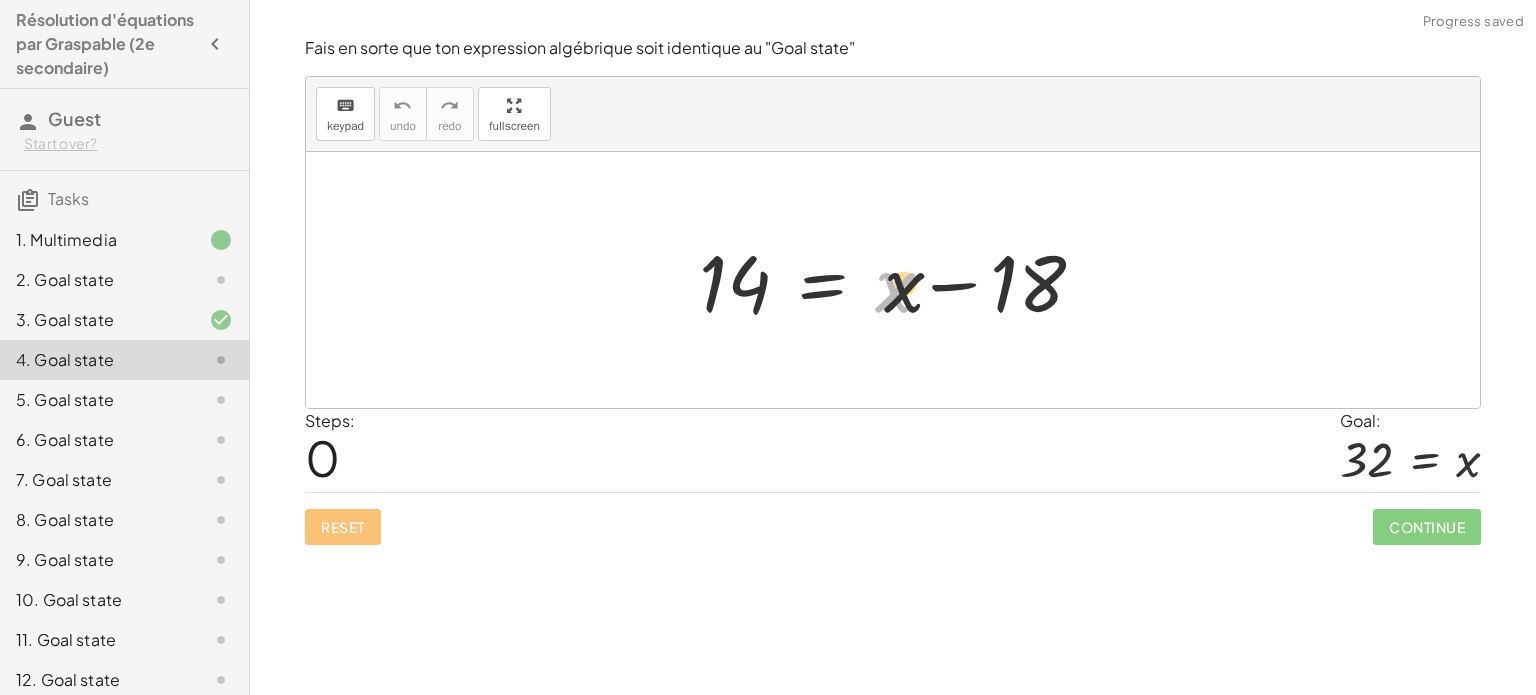 drag, startPoint x: 896, startPoint y: 290, endPoint x: 1020, endPoint y: 287, distance: 124.036285 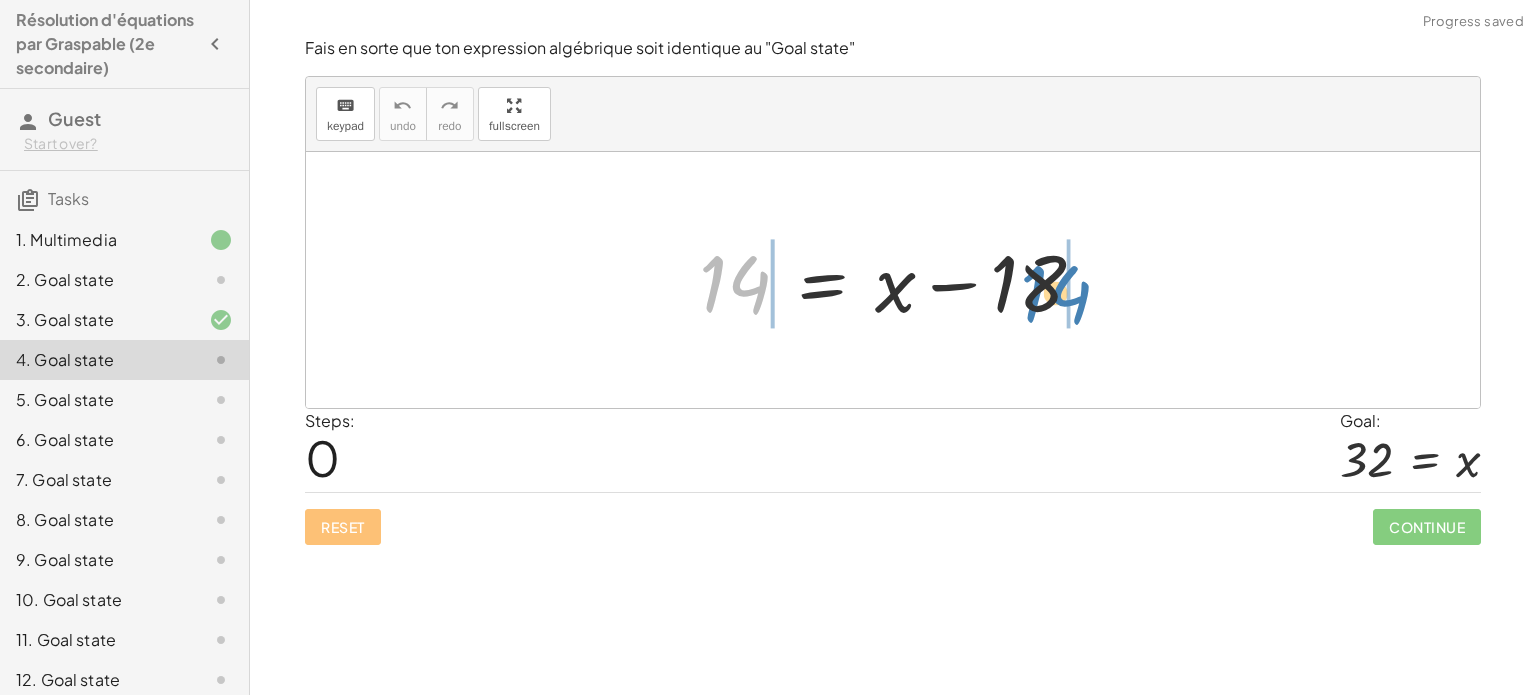 drag, startPoint x: 734, startPoint y: 287, endPoint x: 1051, endPoint y: 291, distance: 317.02524 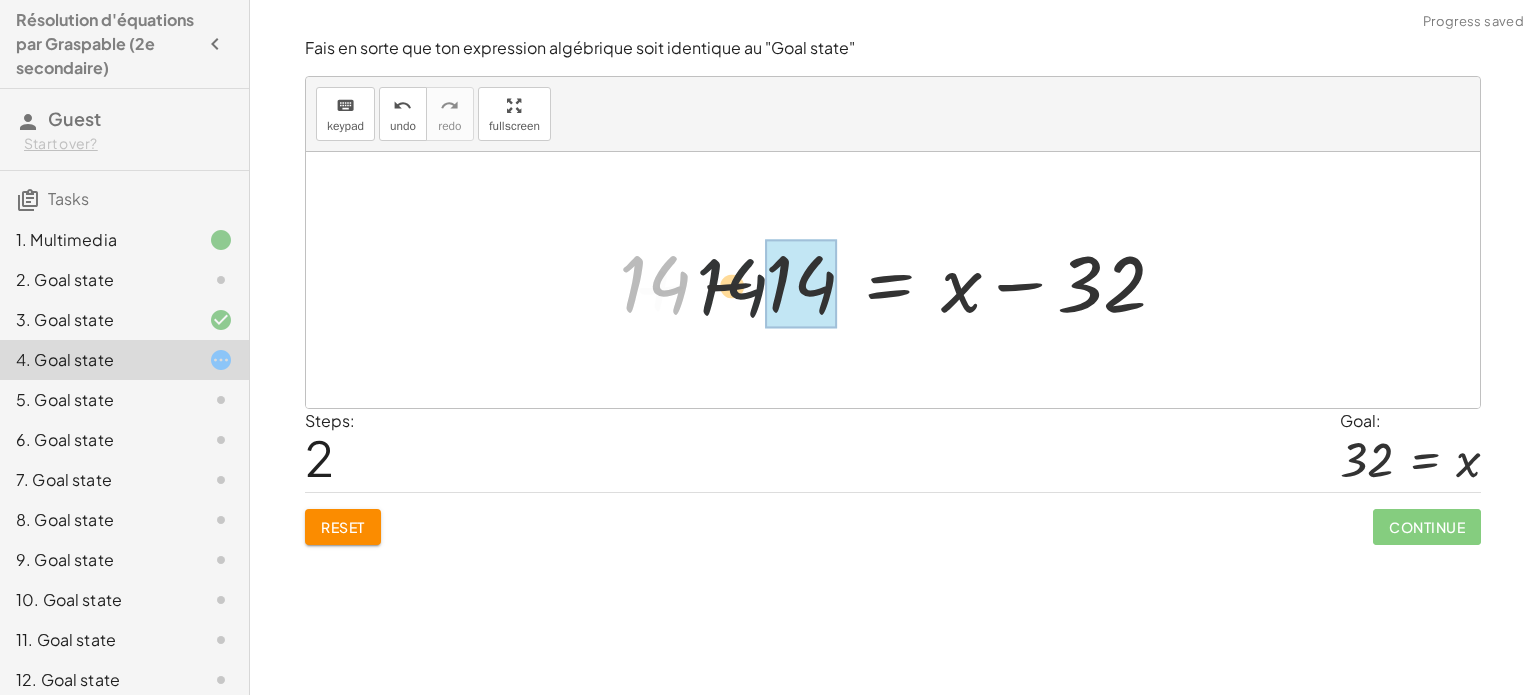 drag, startPoint x: 756, startPoint y: 283, endPoint x: 801, endPoint y: 295, distance: 46.572525 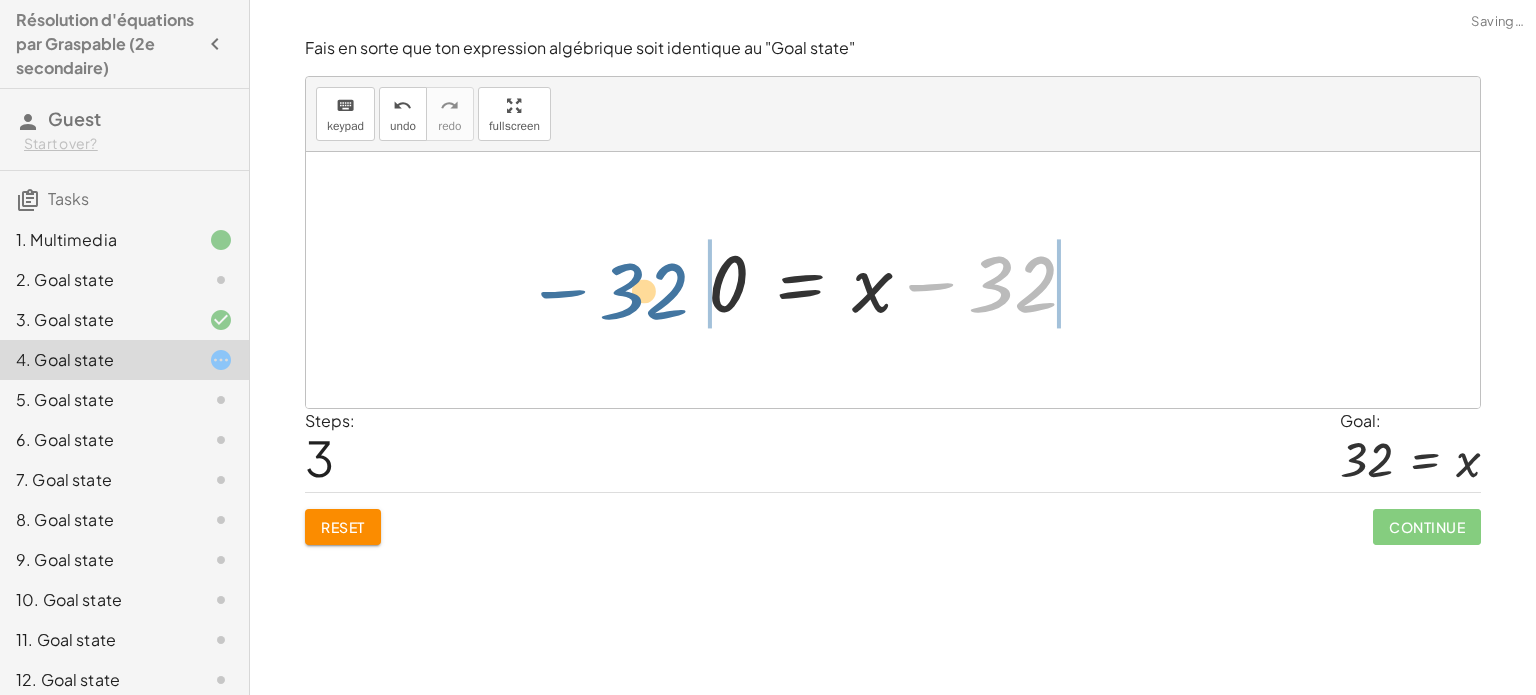 drag, startPoint x: 1017, startPoint y: 283, endPoint x: 615, endPoint y: 293, distance: 402.12436 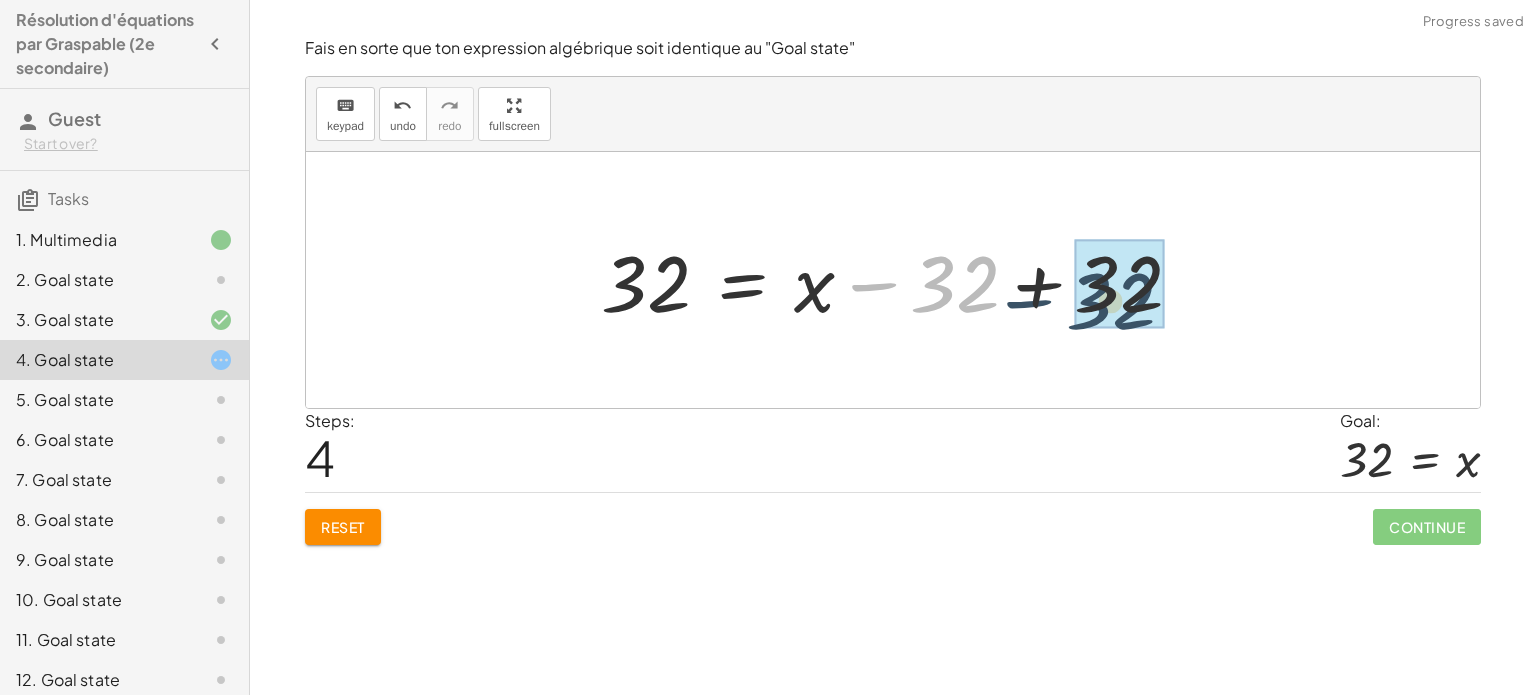 drag, startPoint x: 952, startPoint y: 275, endPoint x: 1115, endPoint y: 288, distance: 163.51758 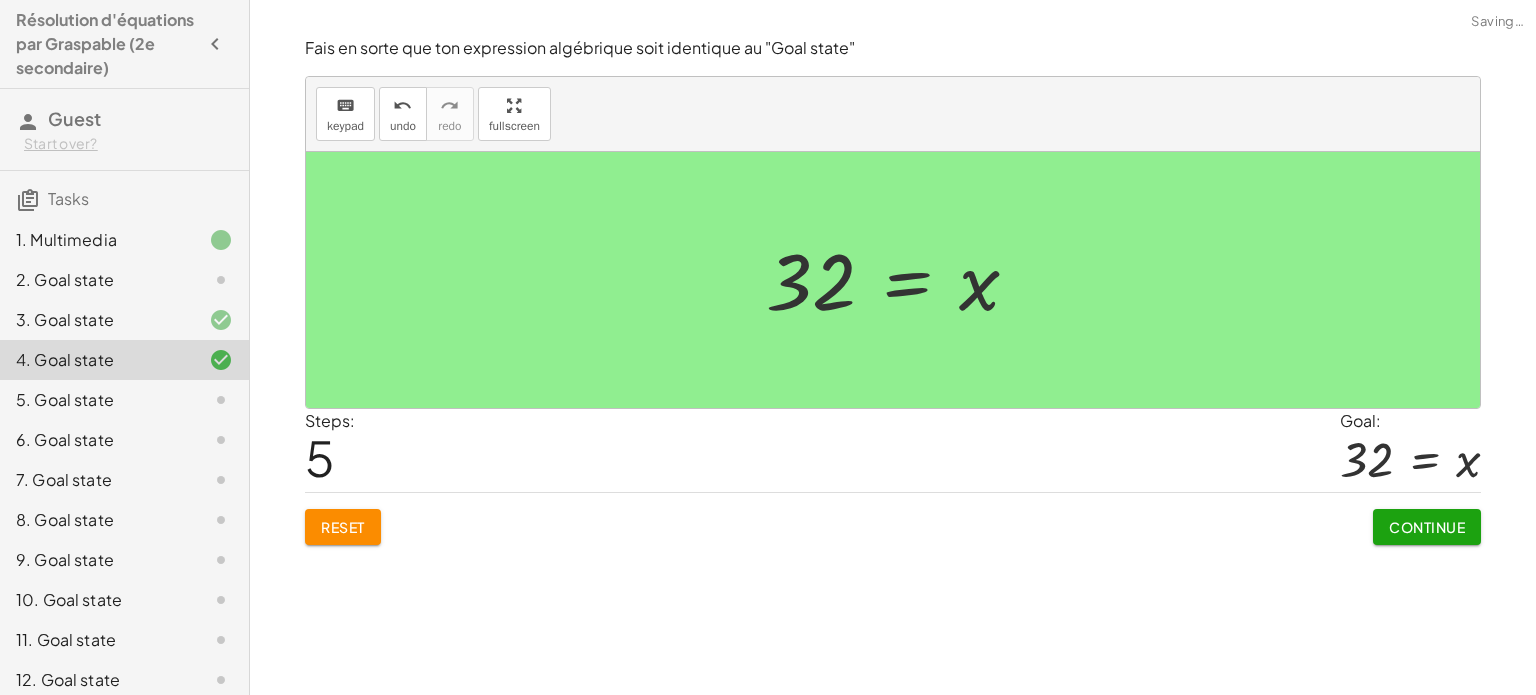 click on "Continue" 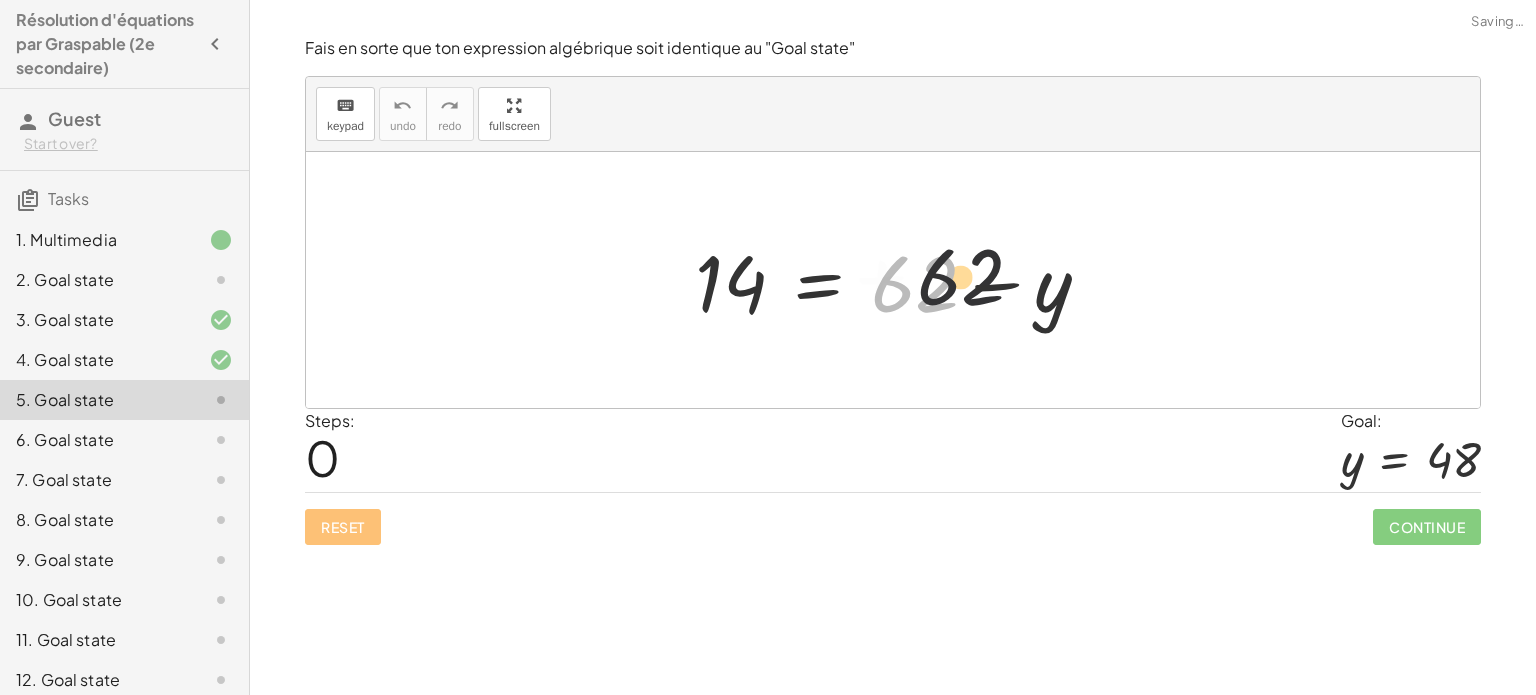 drag, startPoint x: 947, startPoint y: 305, endPoint x: 1043, endPoint y: 300, distance: 96.13012 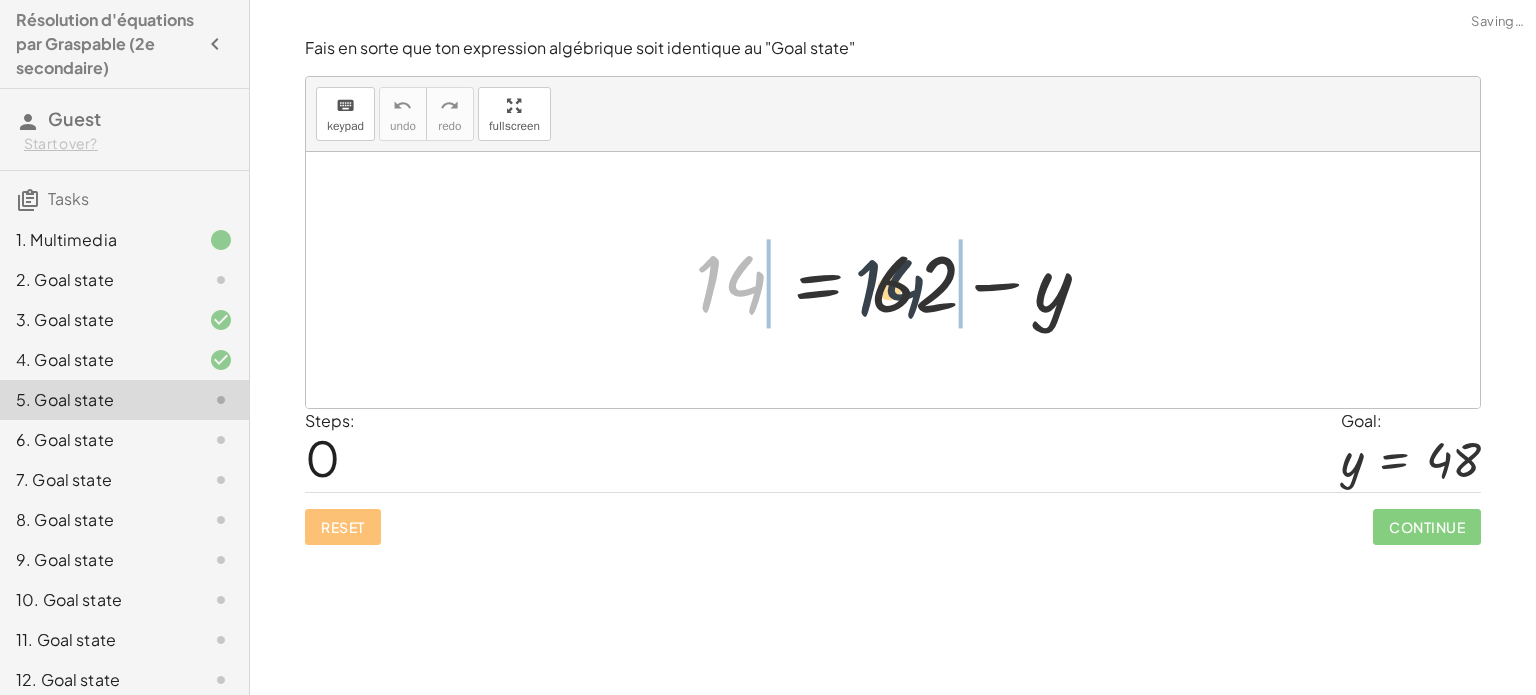drag, startPoint x: 728, startPoint y: 299, endPoint x: 933, endPoint y: 311, distance: 205.35092 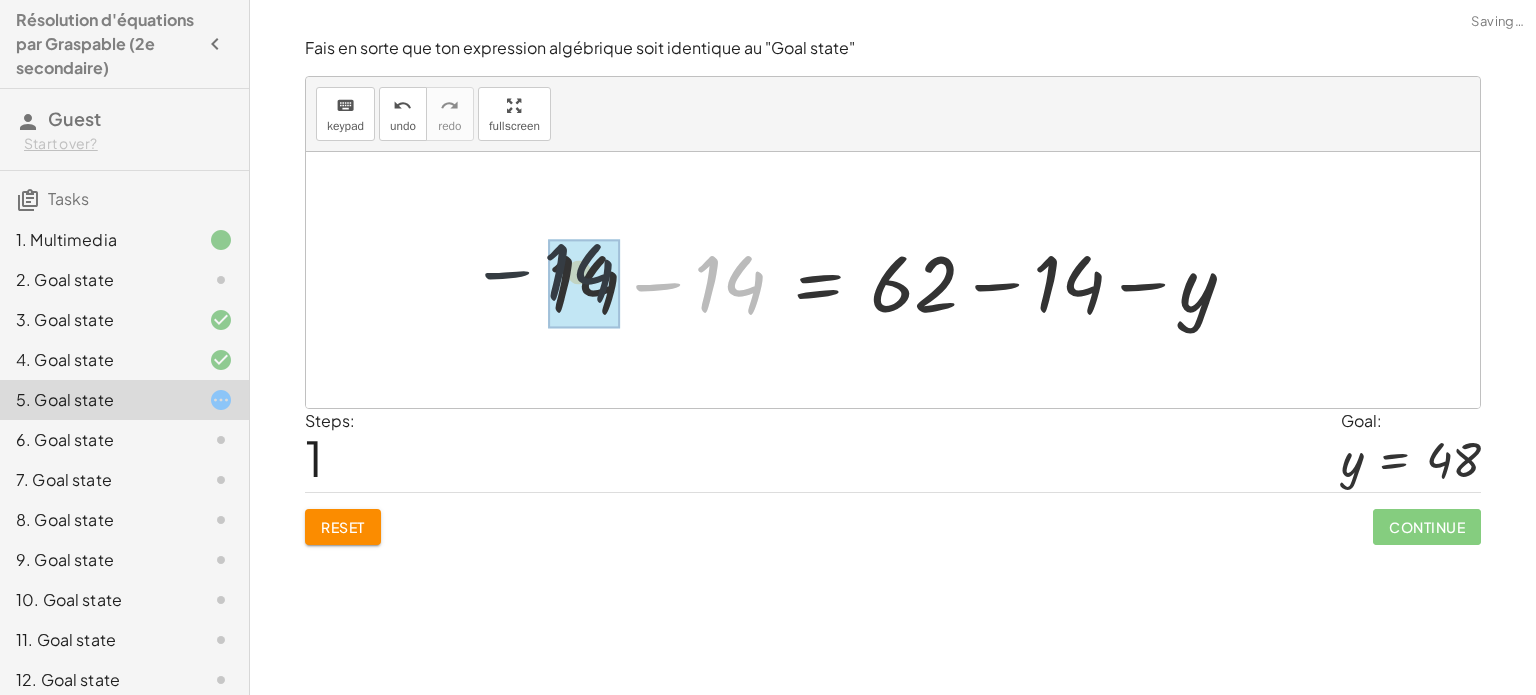 drag, startPoint x: 757, startPoint y: 287, endPoint x: 583, endPoint y: 274, distance: 174.48495 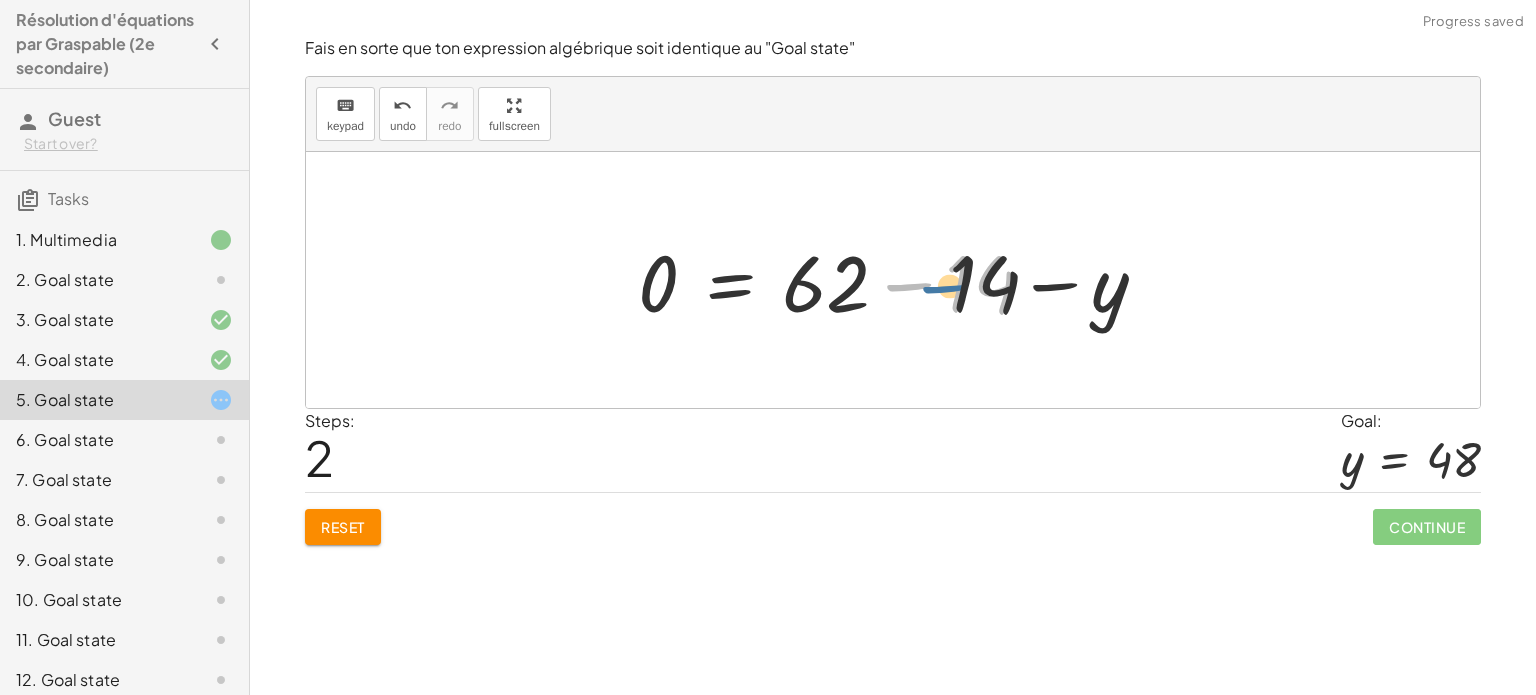 drag, startPoint x: 907, startPoint y: 292, endPoint x: 964, endPoint y: 296, distance: 57.14018 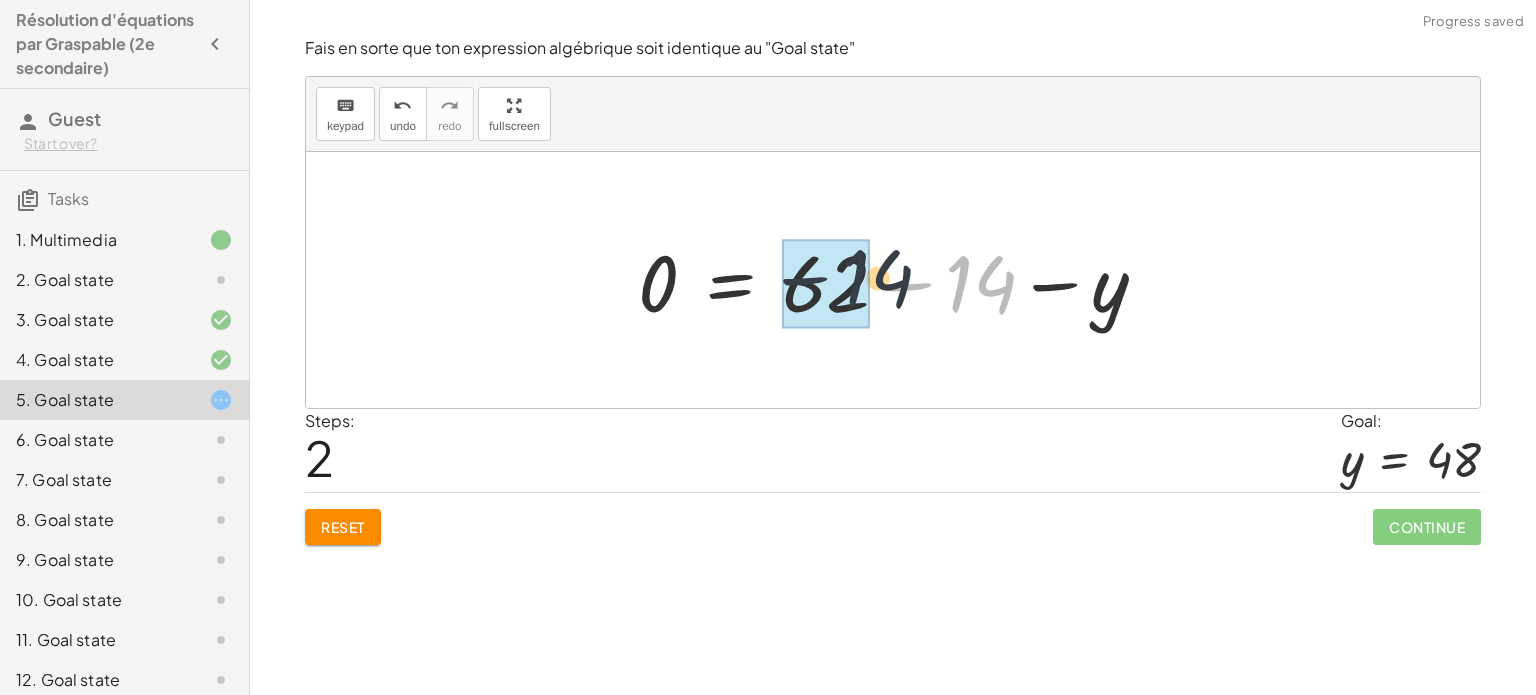 drag, startPoint x: 977, startPoint y: 288, endPoint x: 882, endPoint y: 286, distance: 95.02105 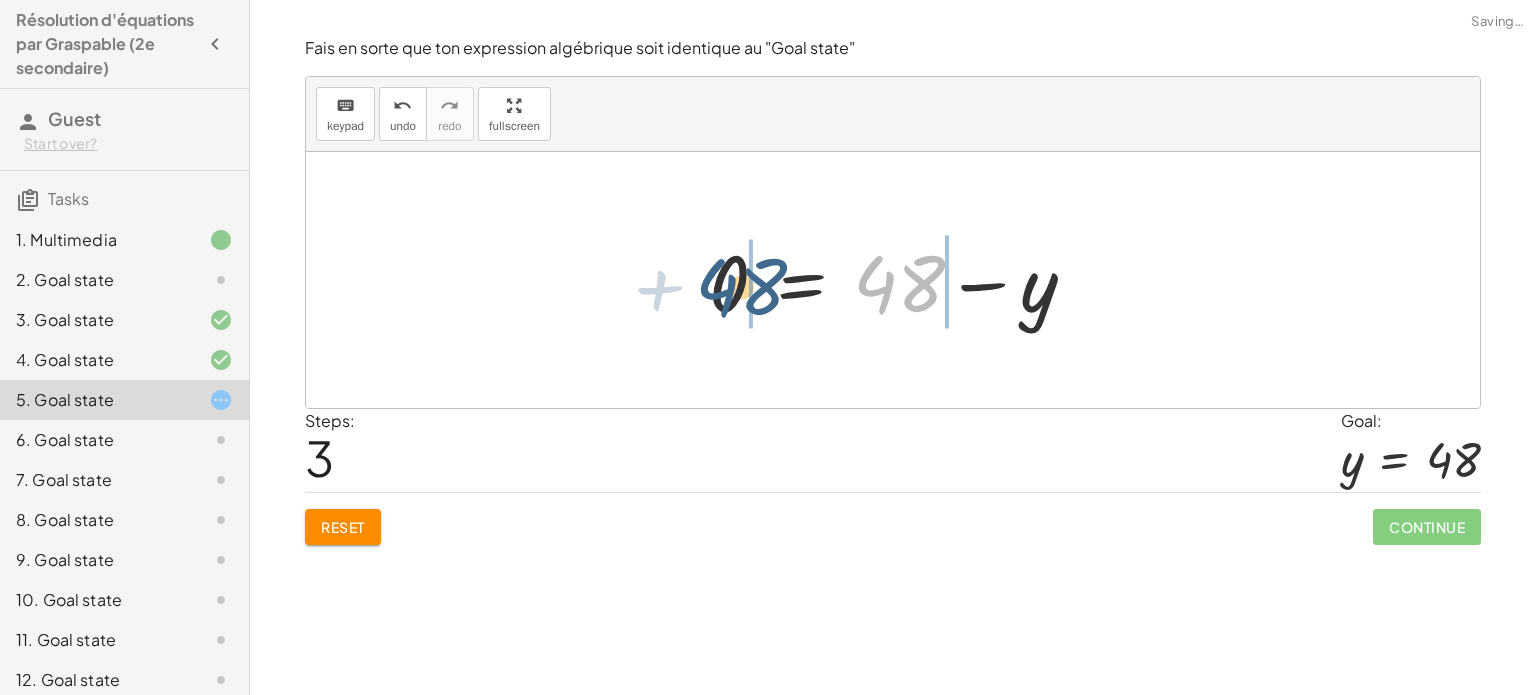 drag, startPoint x: 895, startPoint y: 275, endPoint x: 736, endPoint y: 279, distance: 159.05031 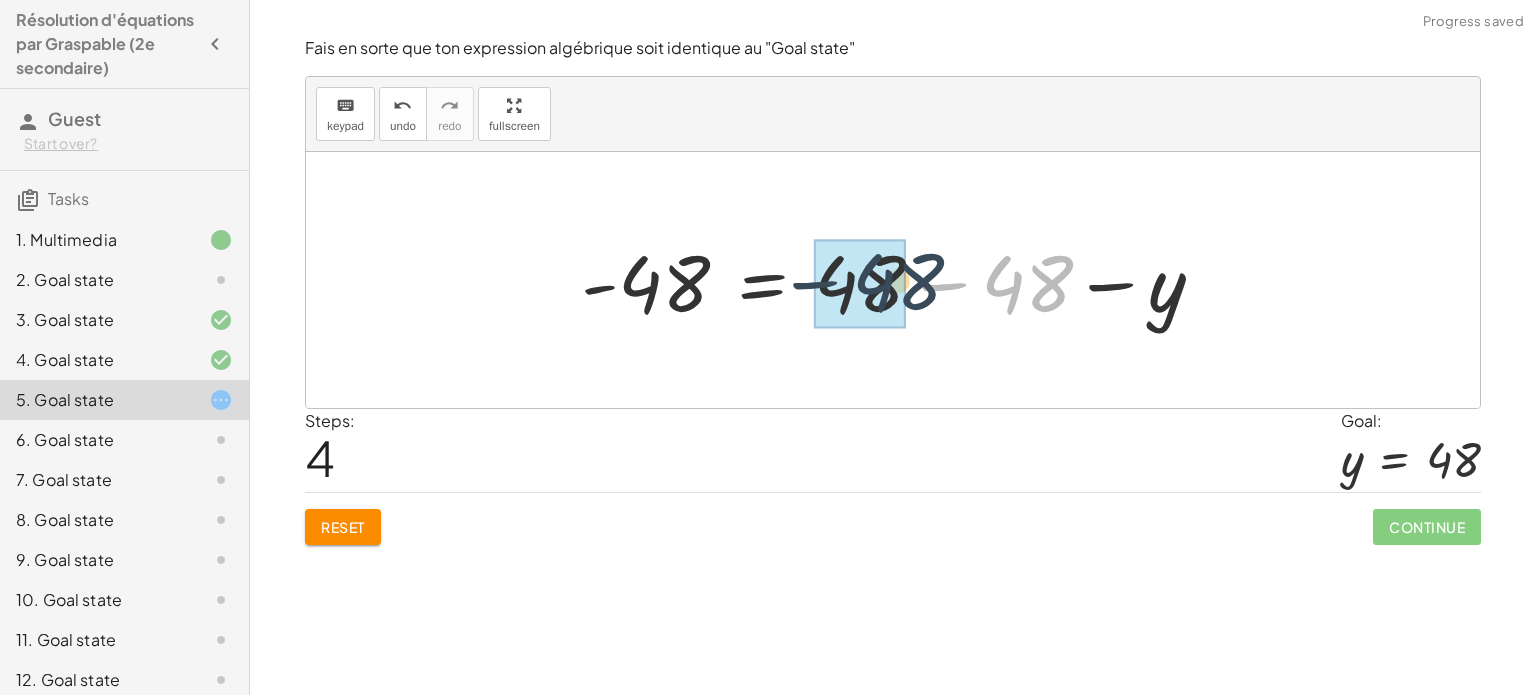 drag, startPoint x: 1014, startPoint y: 291, endPoint x: 877, endPoint y: 289, distance: 137.0146 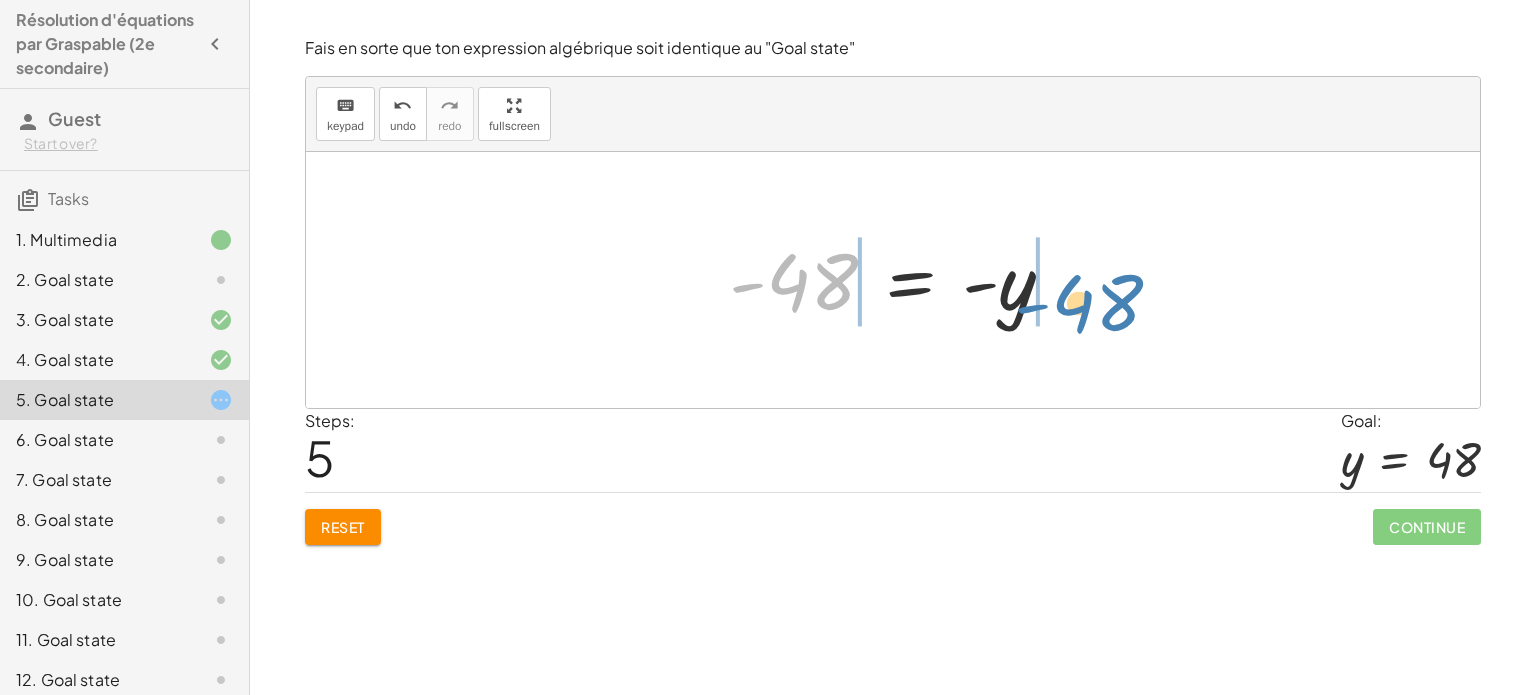 drag, startPoint x: 806, startPoint y: 279, endPoint x: 1088, endPoint y: 299, distance: 282.70834 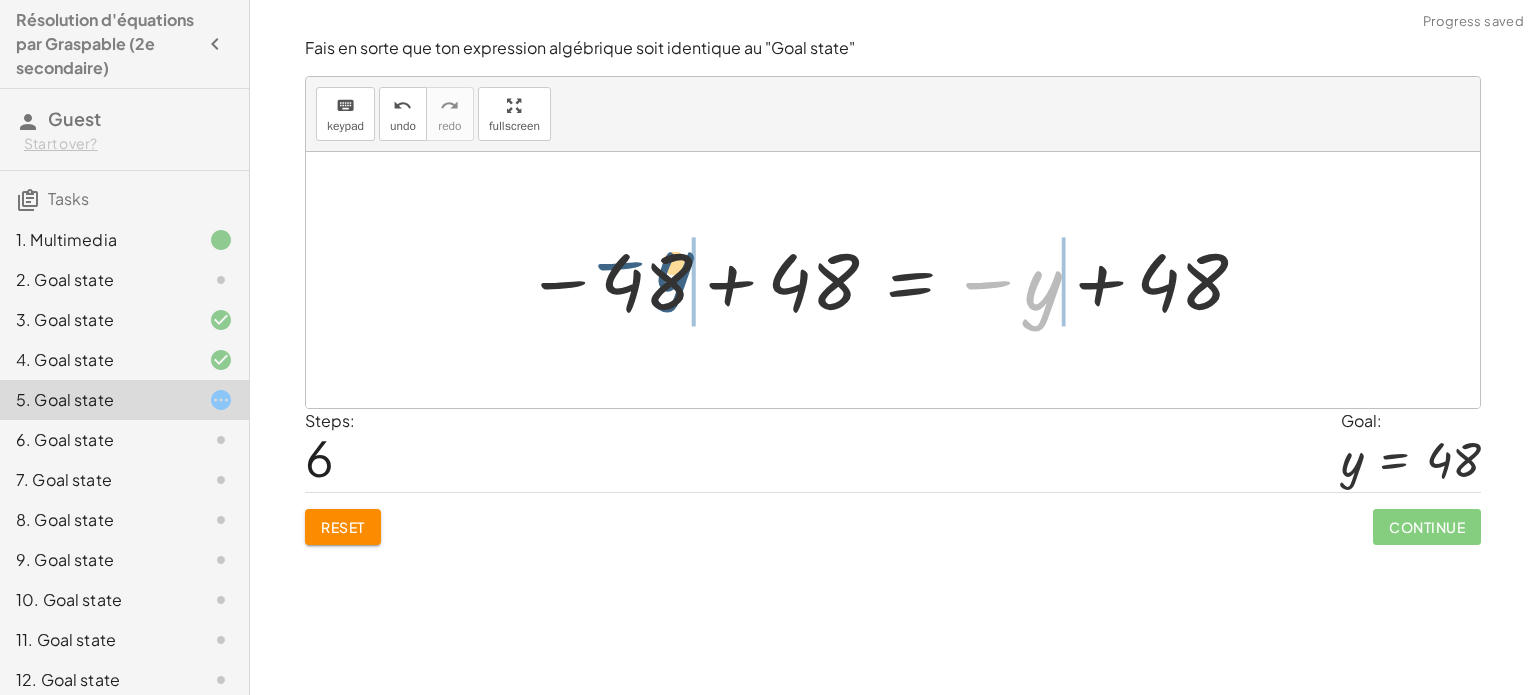 drag, startPoint x: 1049, startPoint y: 298, endPoint x: 624, endPoint y: 273, distance: 425.73465 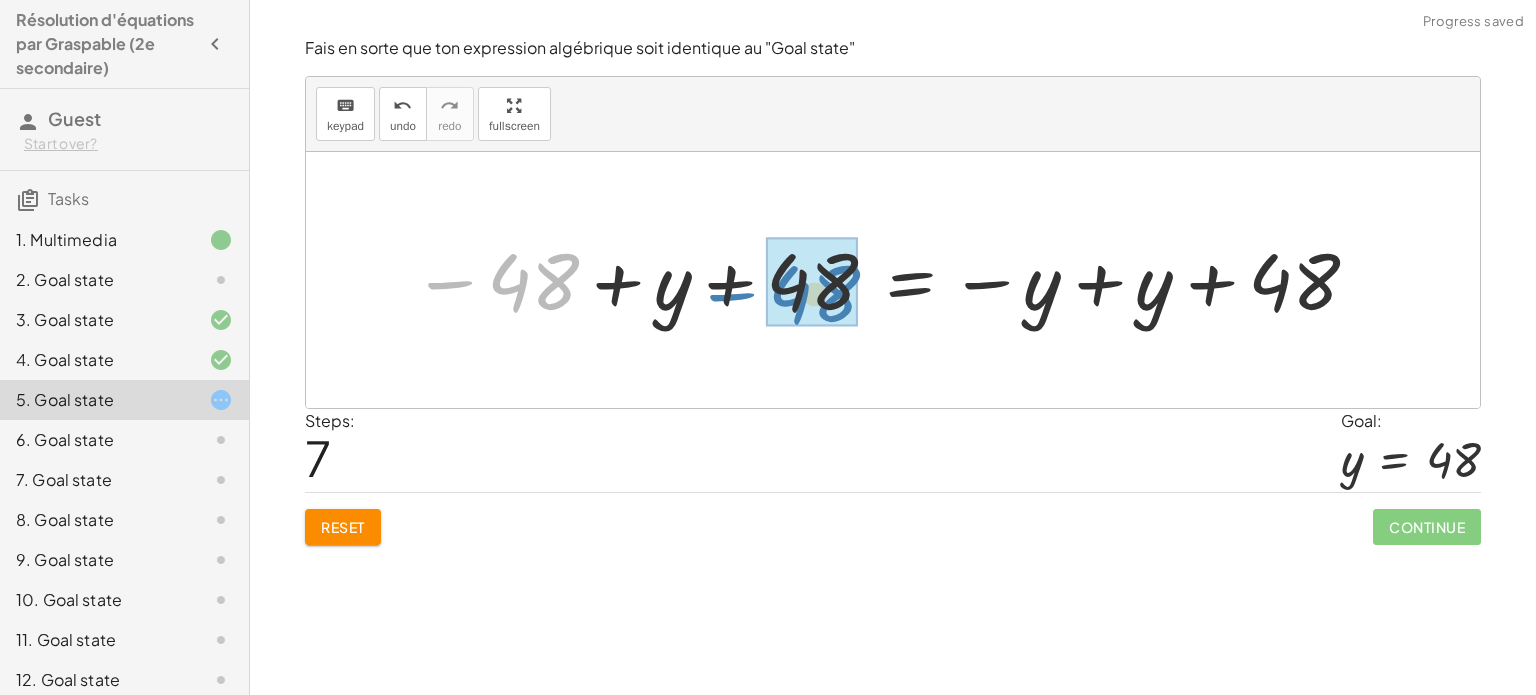 drag, startPoint x: 555, startPoint y: 275, endPoint x: 841, endPoint y: 286, distance: 286.21146 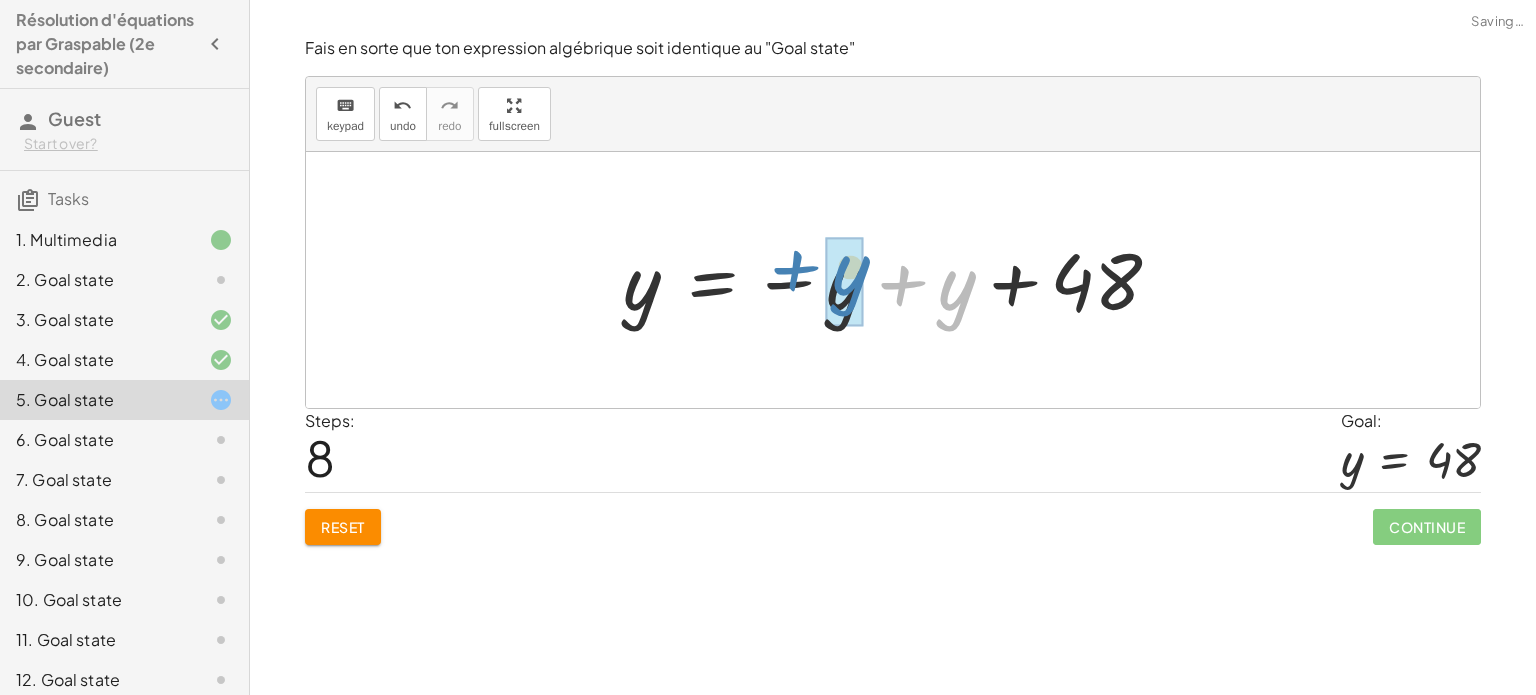 drag, startPoint x: 873, startPoint y: 293, endPoint x: 766, endPoint y: 278, distance: 108.04629 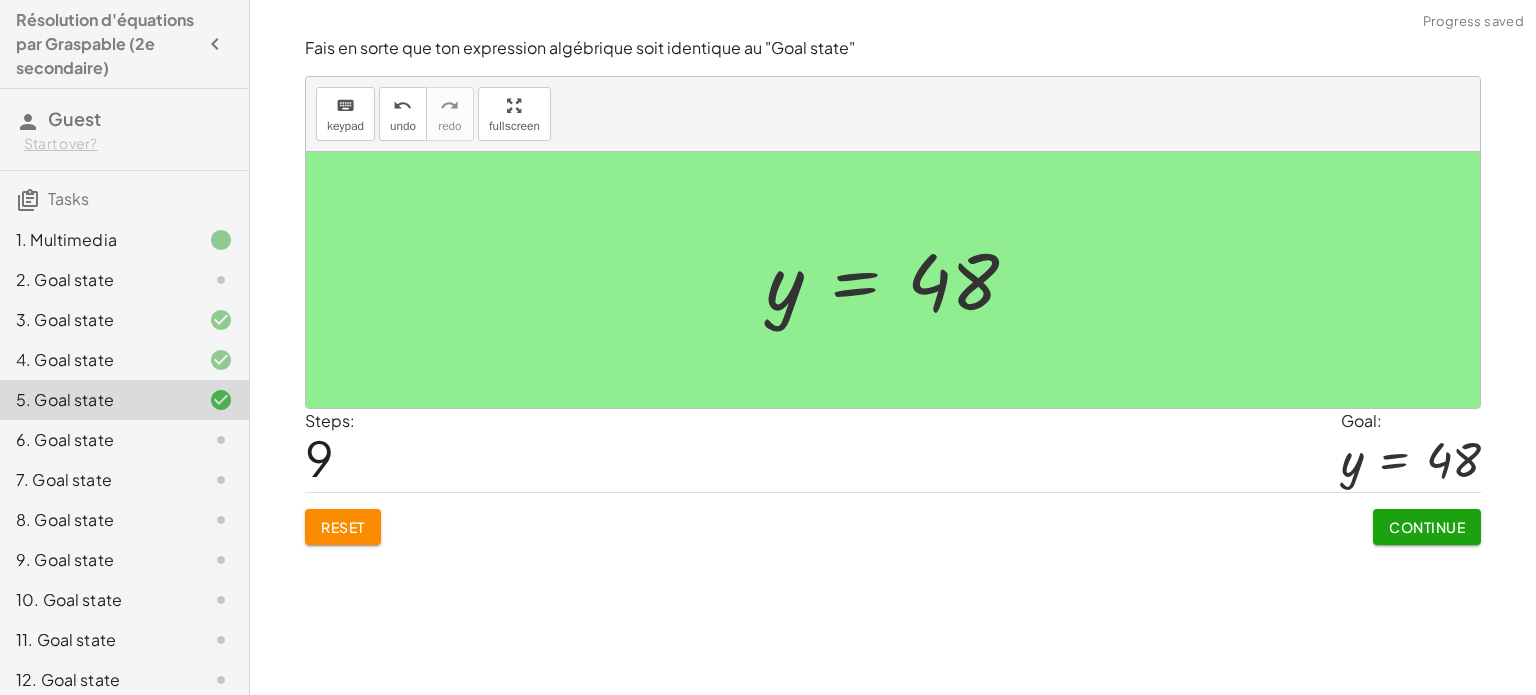 click on "Continue" 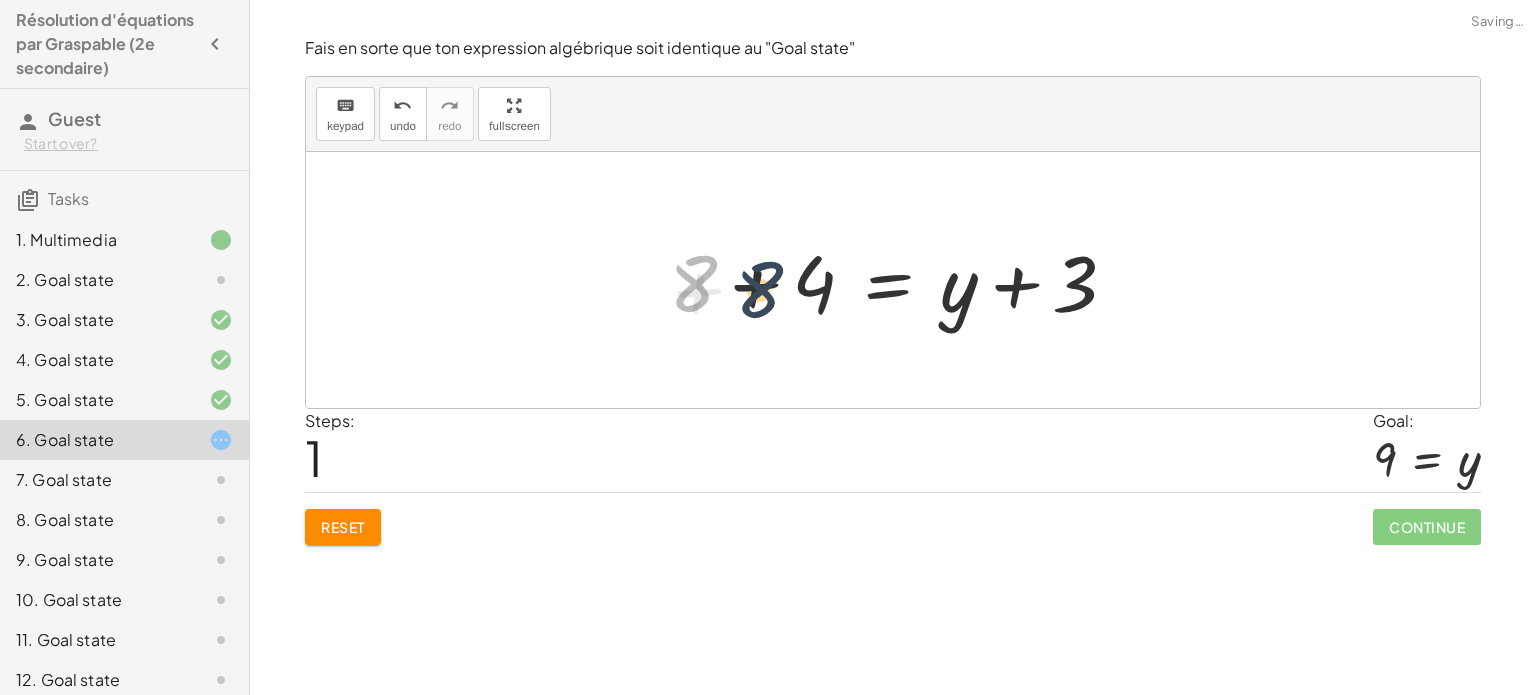 drag, startPoint x: 740, startPoint y: 295, endPoint x: 870, endPoint y: 310, distance: 130.86252 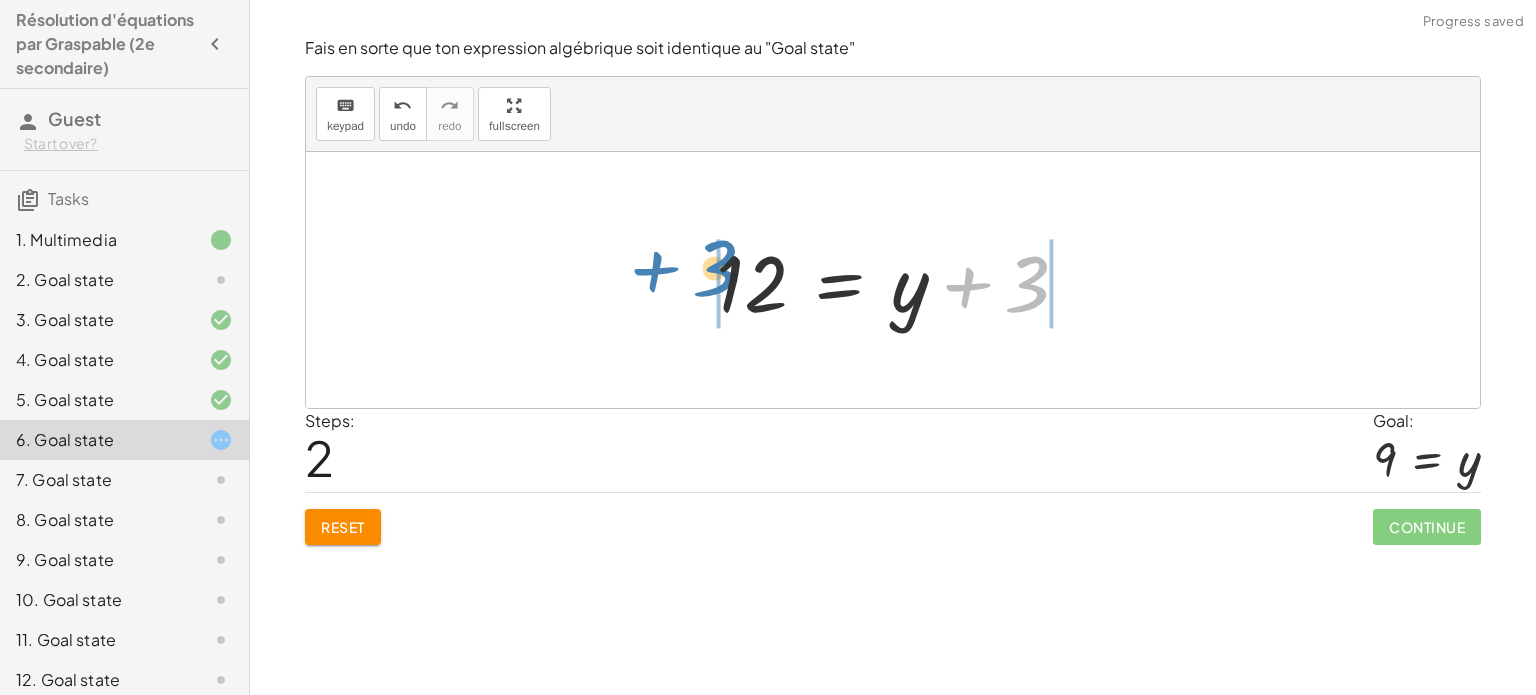drag, startPoint x: 1009, startPoint y: 303, endPoint x: 700, endPoint y: 289, distance: 309.317 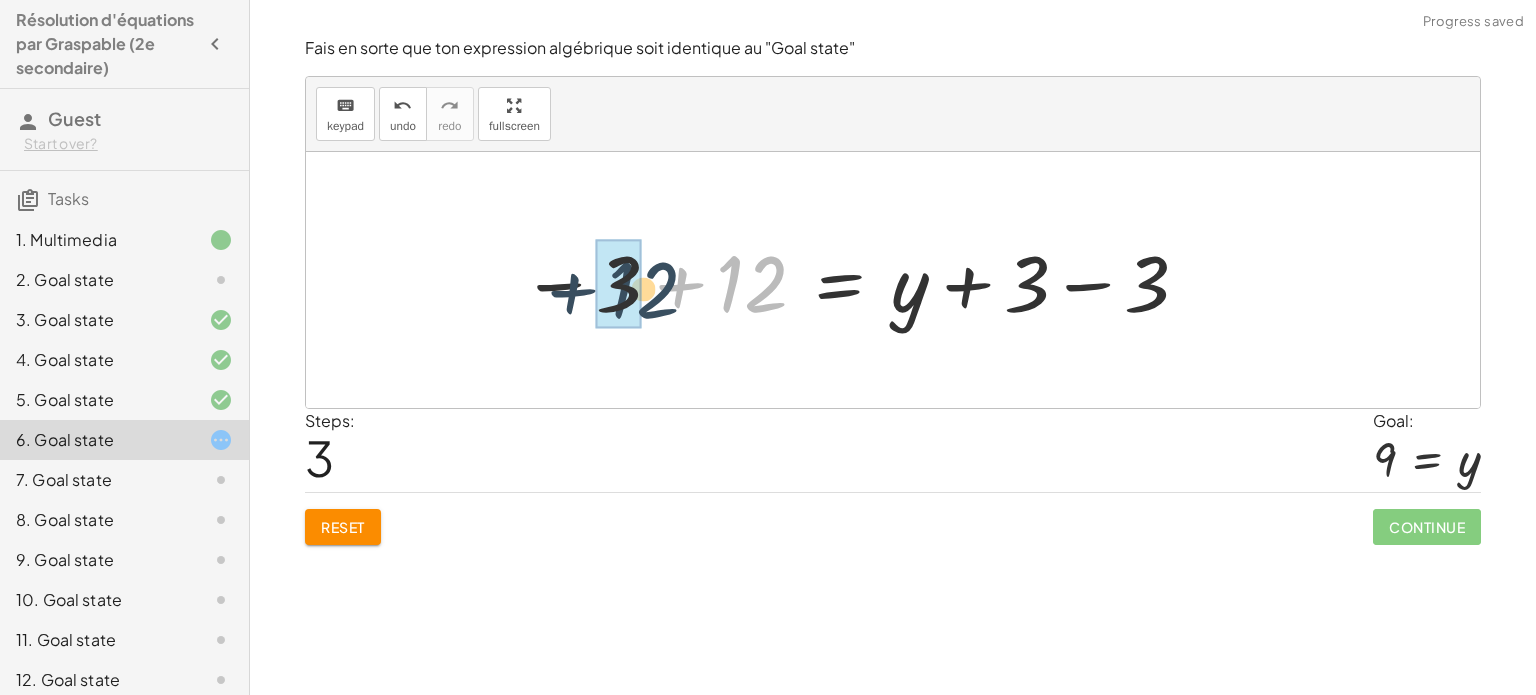 drag, startPoint x: 761, startPoint y: 295, endPoint x: 651, endPoint y: 301, distance: 110.16351 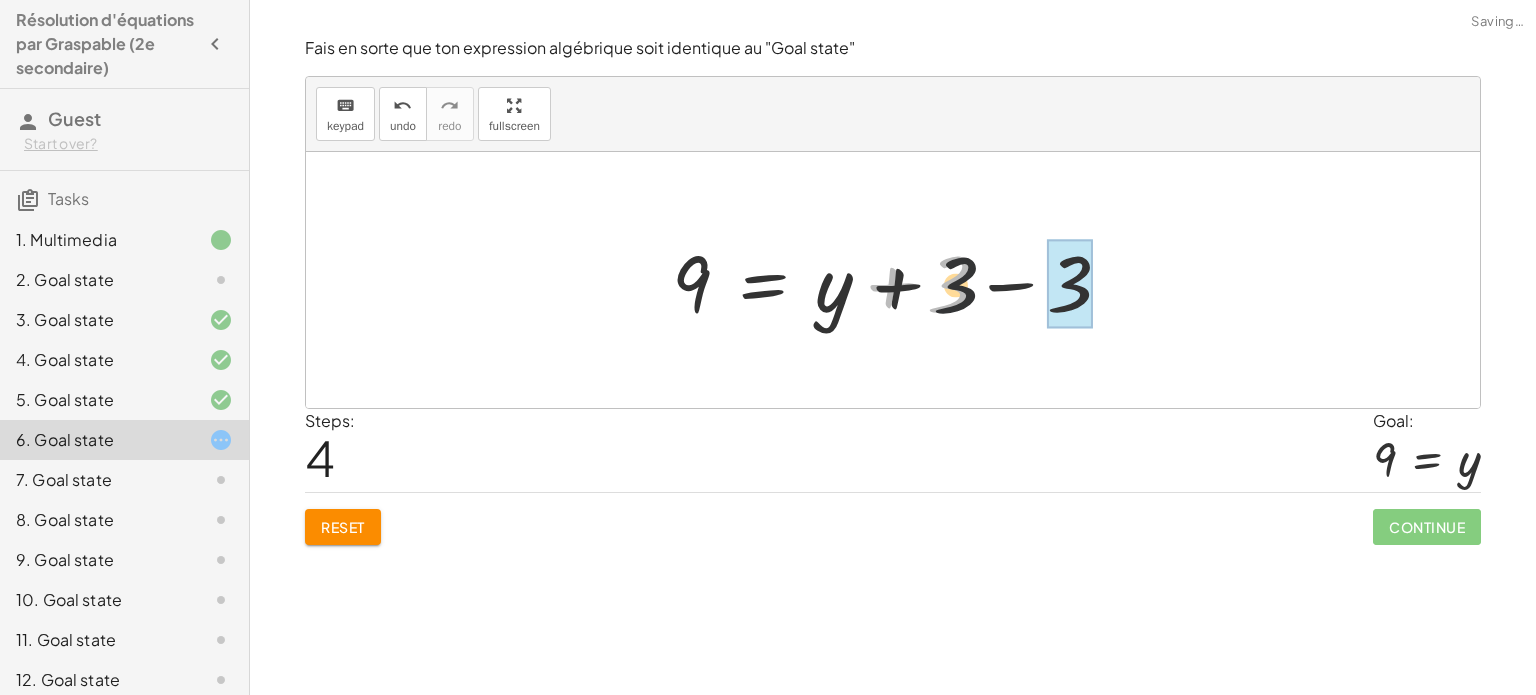 drag, startPoint x: 947, startPoint y: 289, endPoint x: 1052, endPoint y: 298, distance: 105.38501 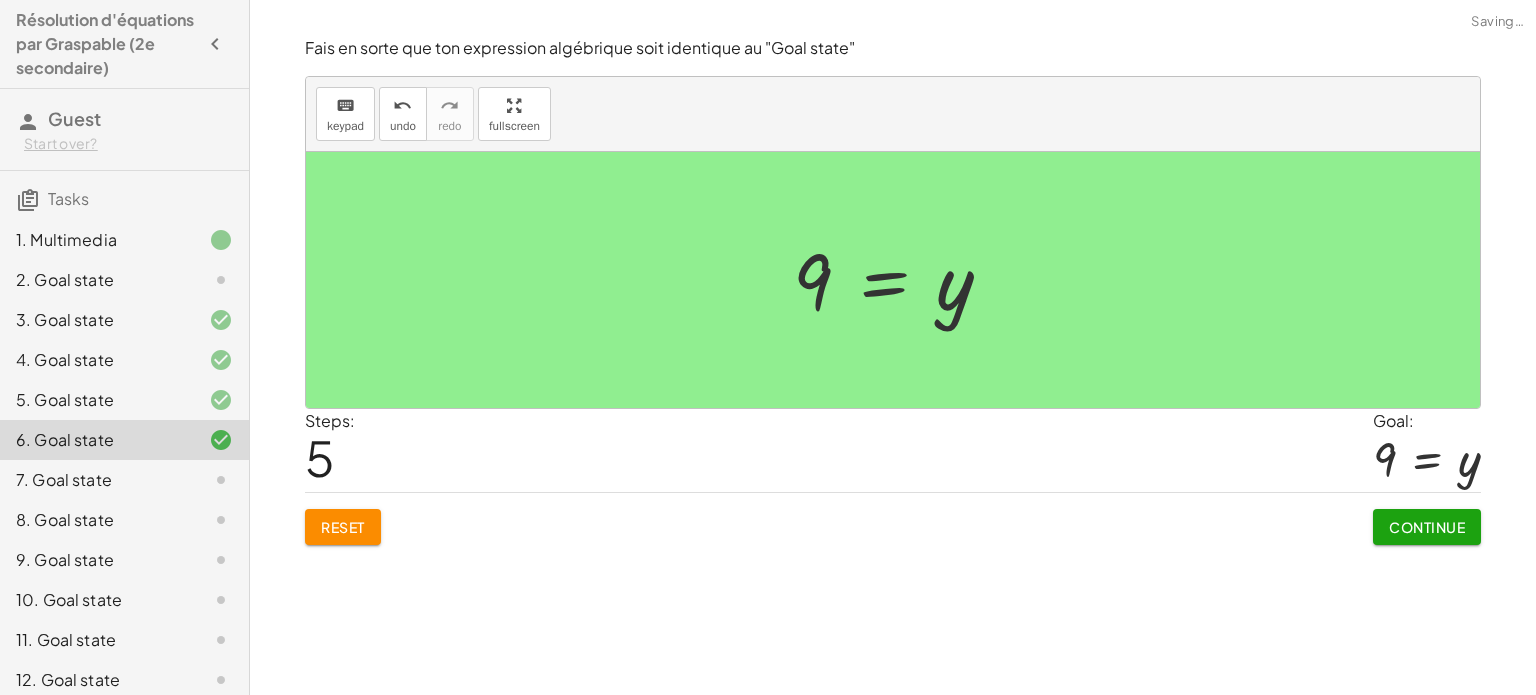 click on "Continue" 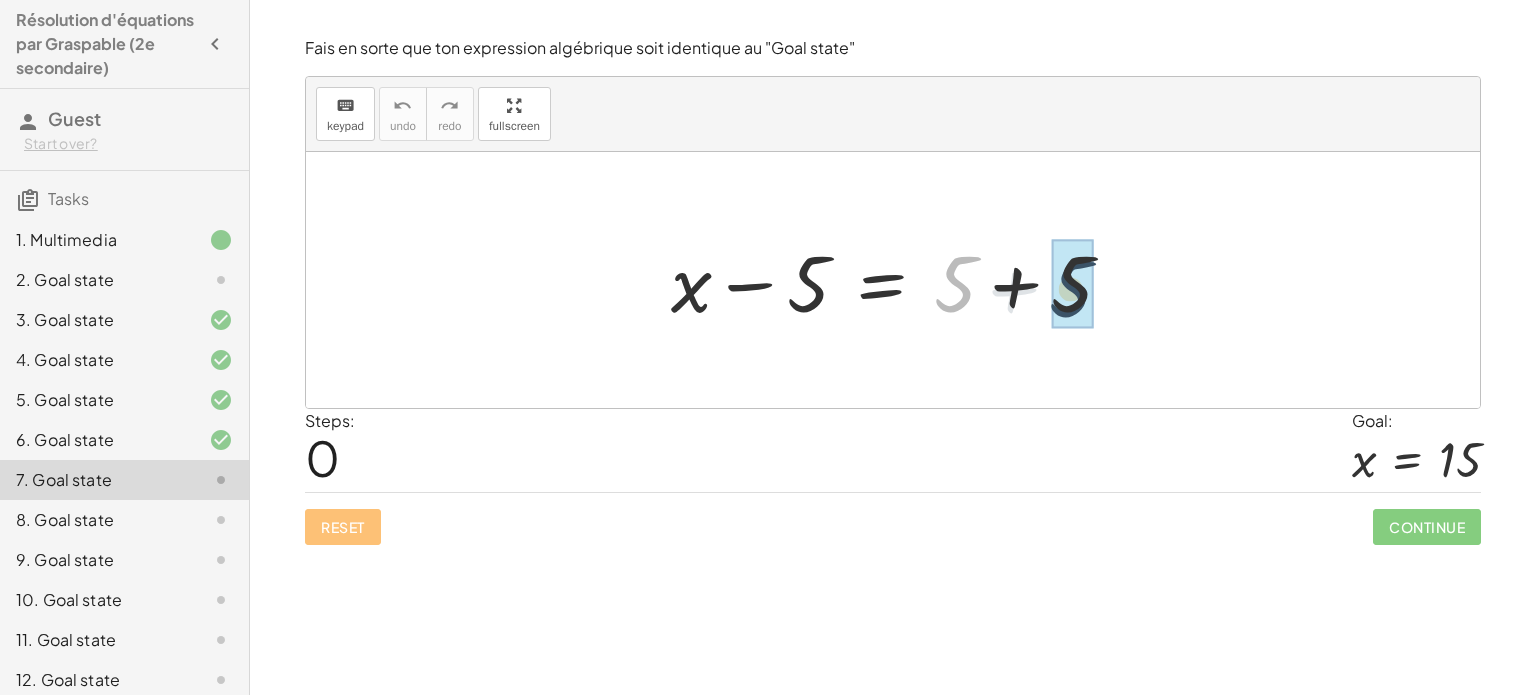 drag, startPoint x: 952, startPoint y: 273, endPoint x: 1069, endPoint y: 278, distance: 117.10679 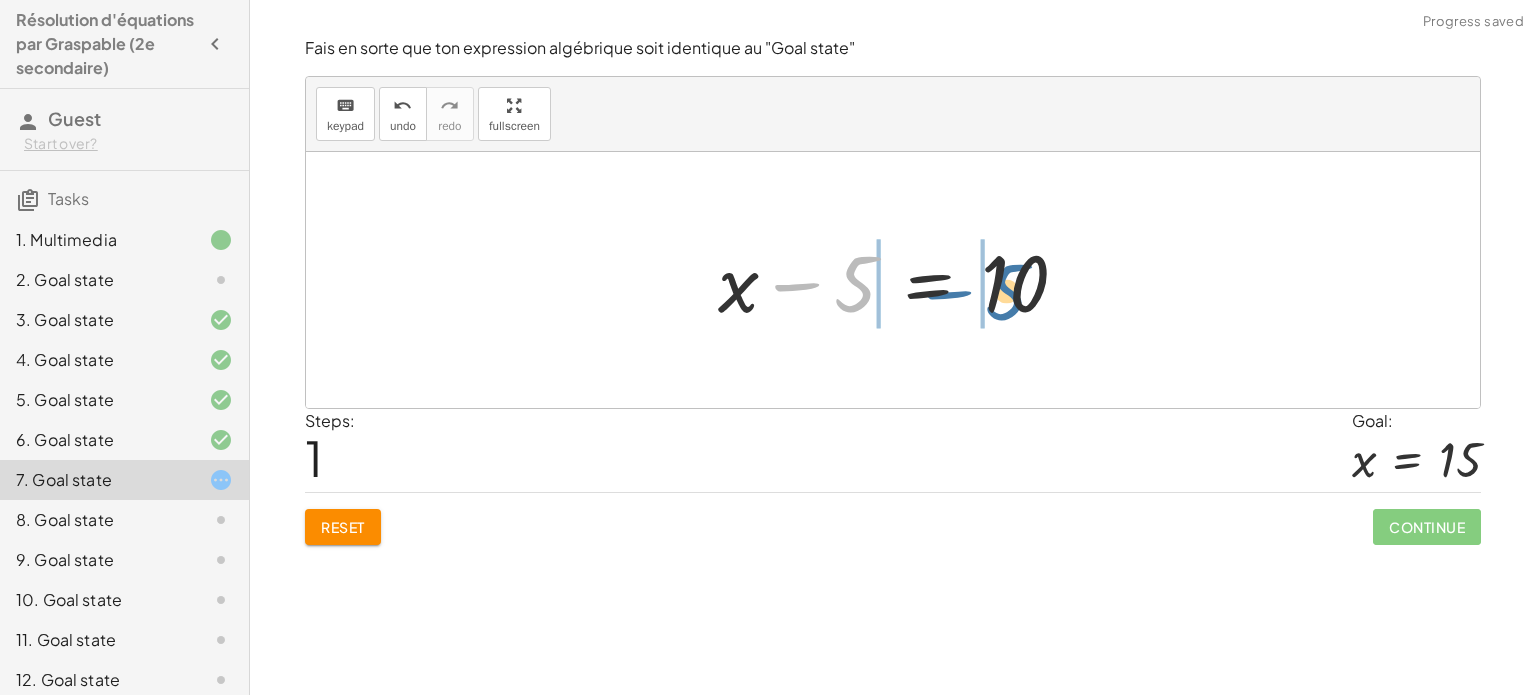 drag, startPoint x: 852, startPoint y: 298, endPoint x: 1003, endPoint y: 303, distance: 151.08276 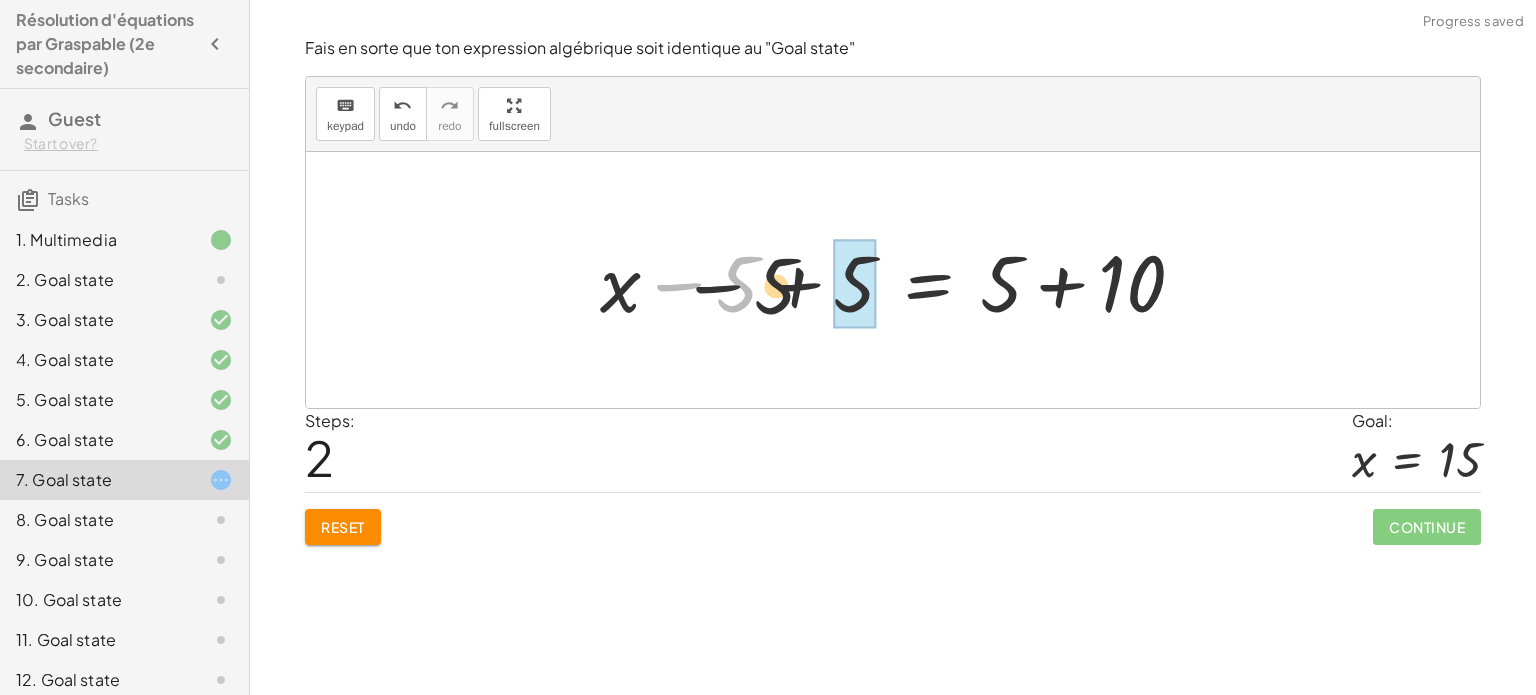 drag, startPoint x: 742, startPoint y: 306, endPoint x: 847, endPoint y: 311, distance: 105.11898 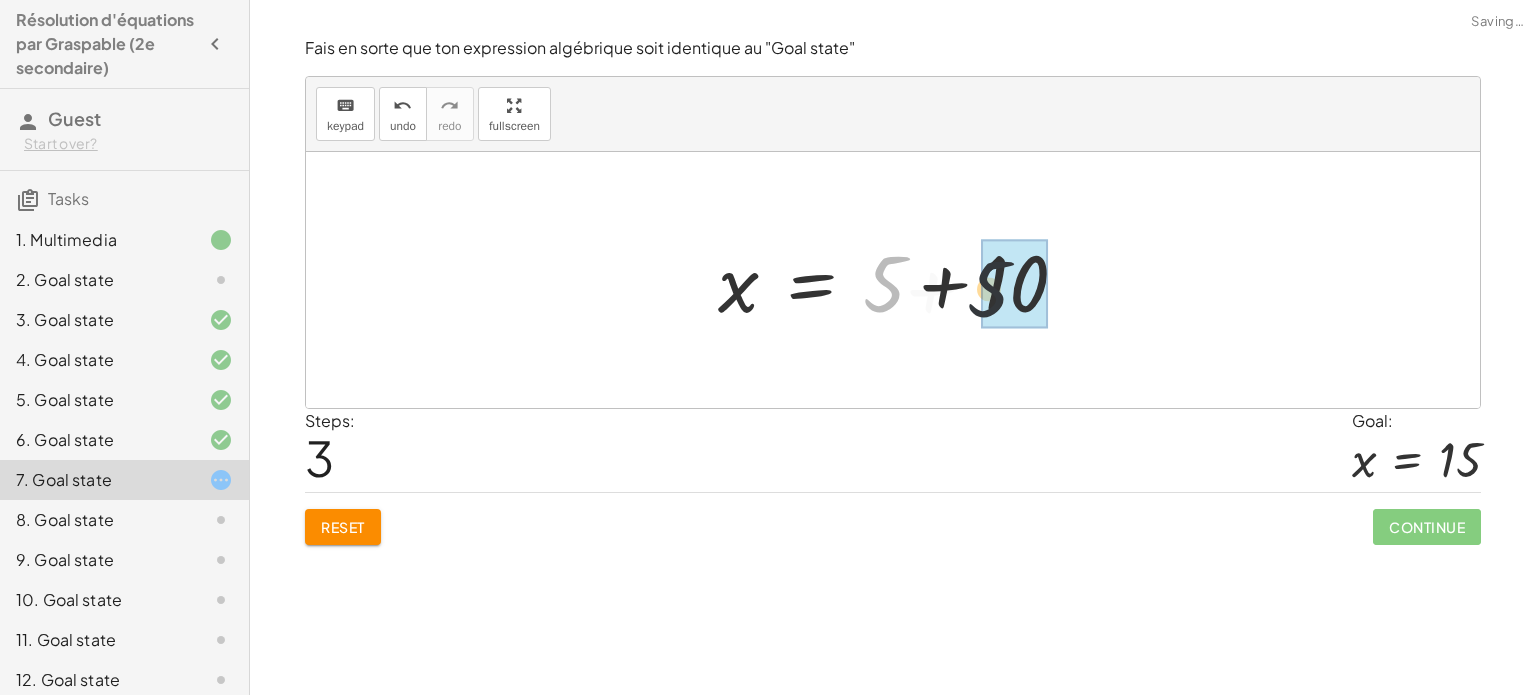 drag, startPoint x: 879, startPoint y: 293, endPoint x: 968, endPoint y: 299, distance: 89.20202 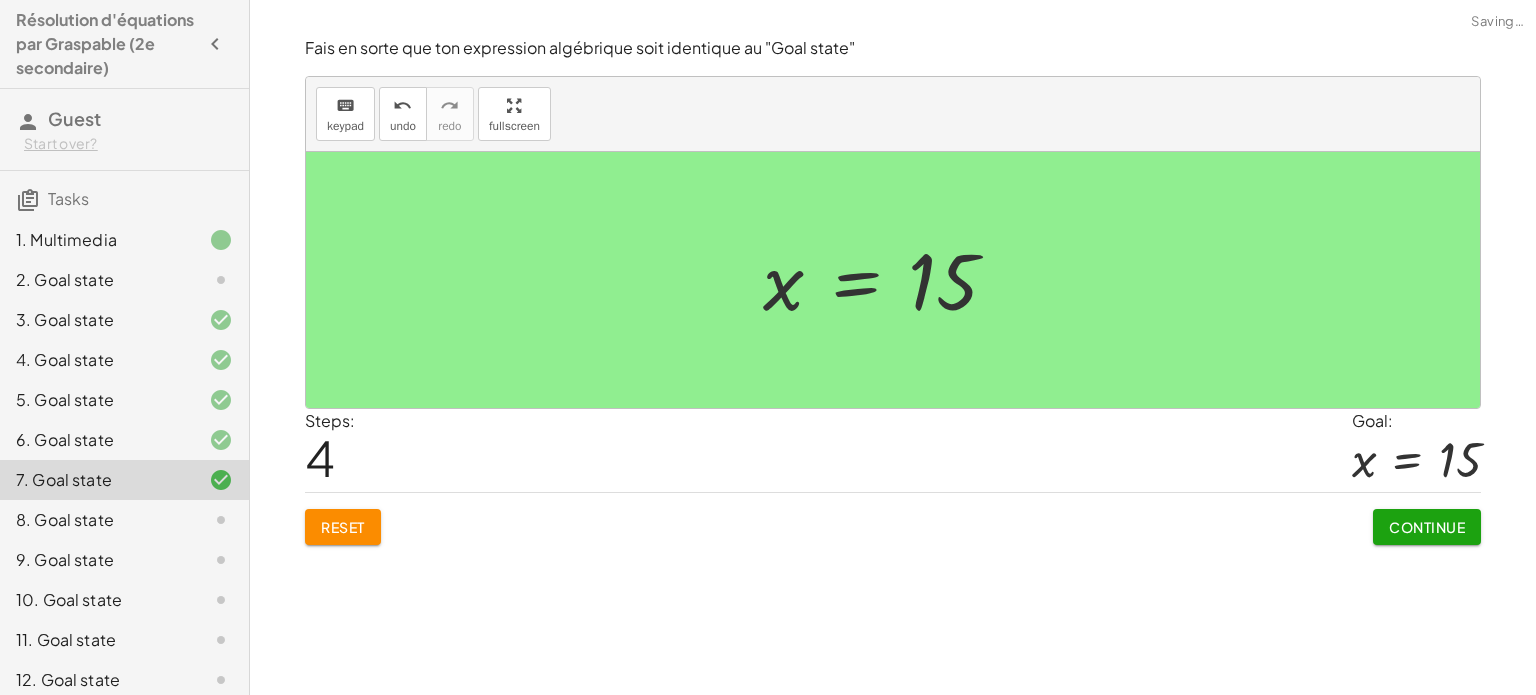 click on "Continue" 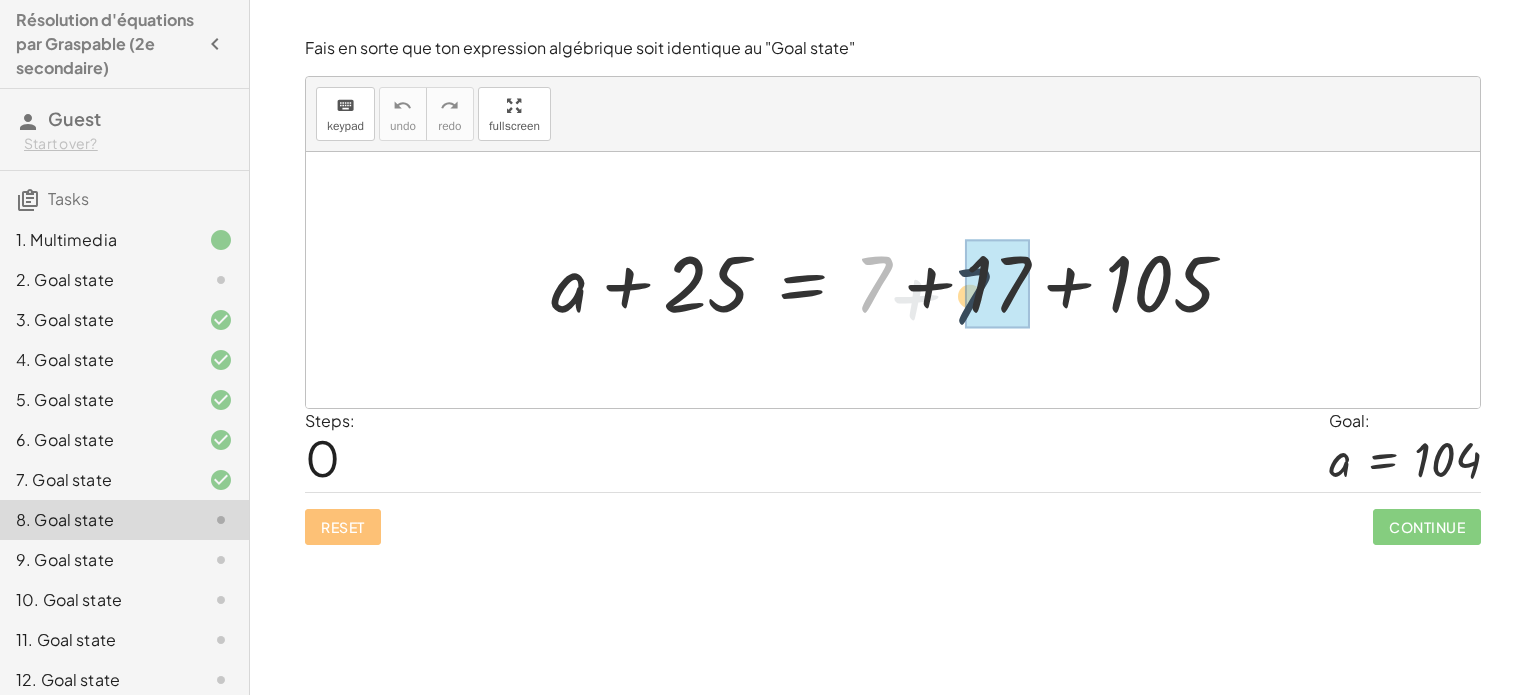 drag, startPoint x: 873, startPoint y: 268, endPoint x: 976, endPoint y: 281, distance: 103.81715 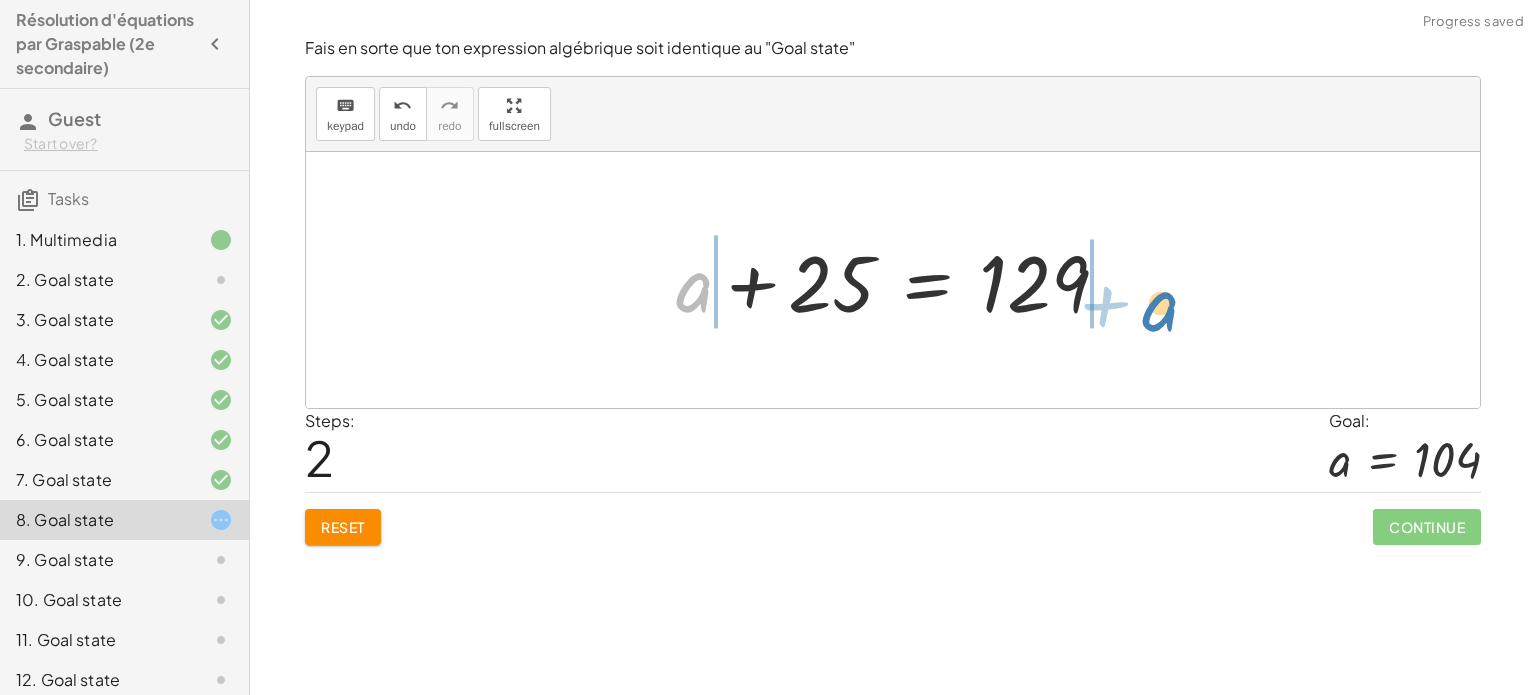 drag, startPoint x: 675, startPoint y: 296, endPoint x: 1146, endPoint y: 315, distance: 471.38306 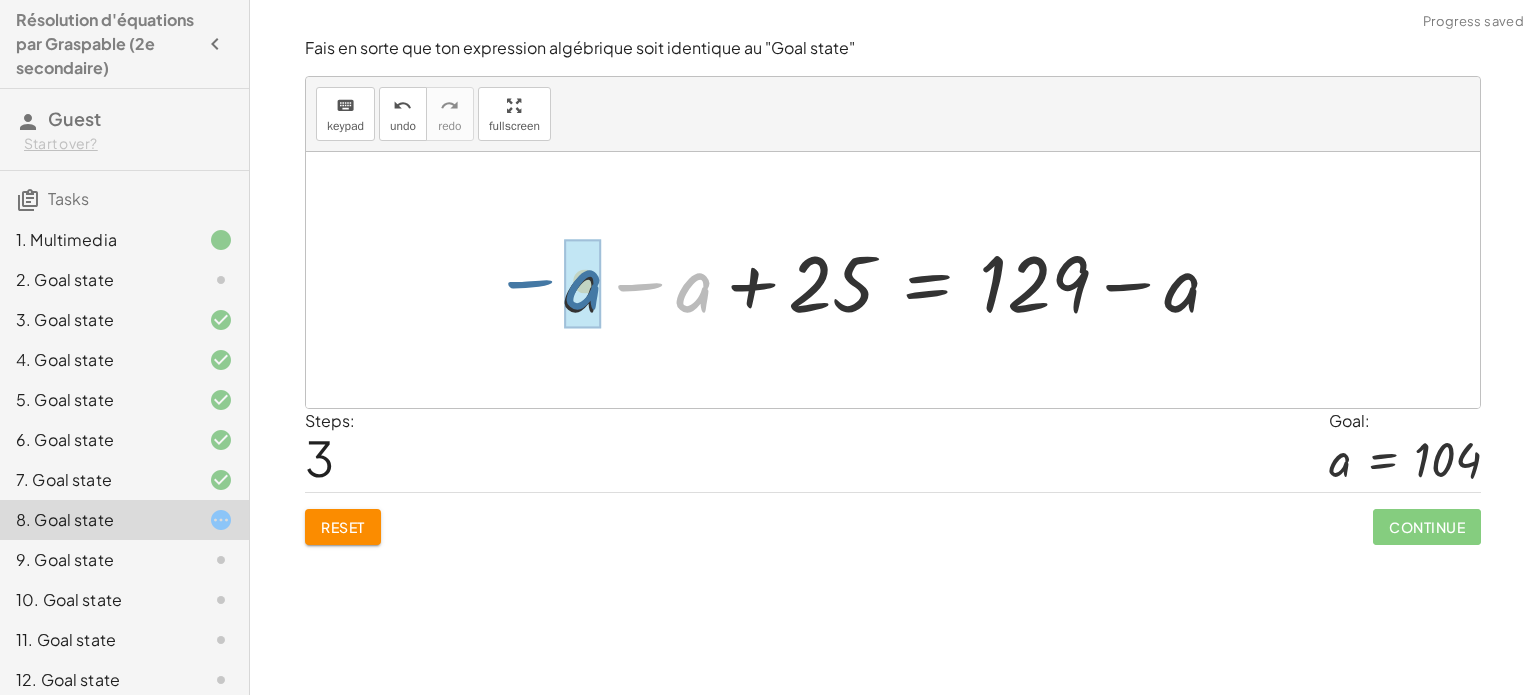 drag, startPoint x: 690, startPoint y: 300, endPoint x: 605, endPoint y: 300, distance: 85 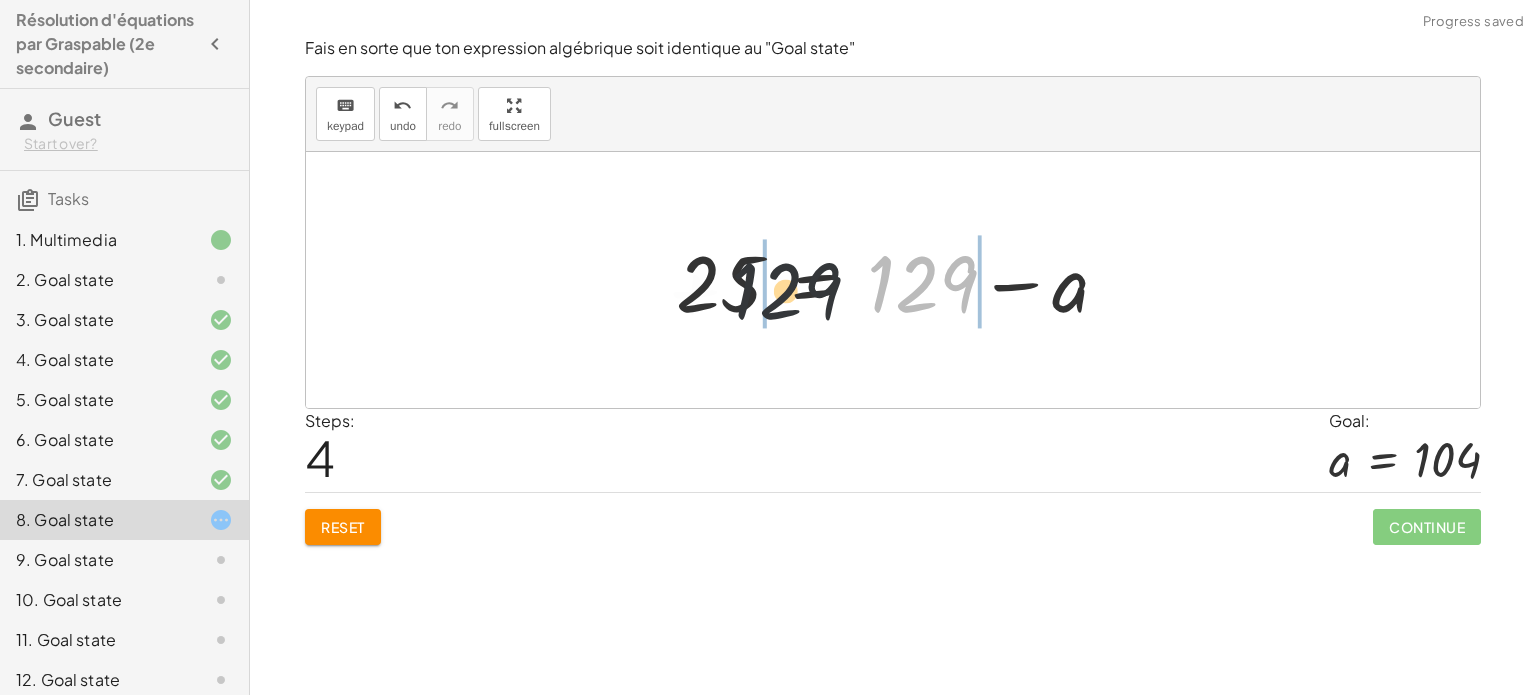 drag, startPoint x: 911, startPoint y: 281, endPoint x: 631, endPoint y: 285, distance: 280.02856 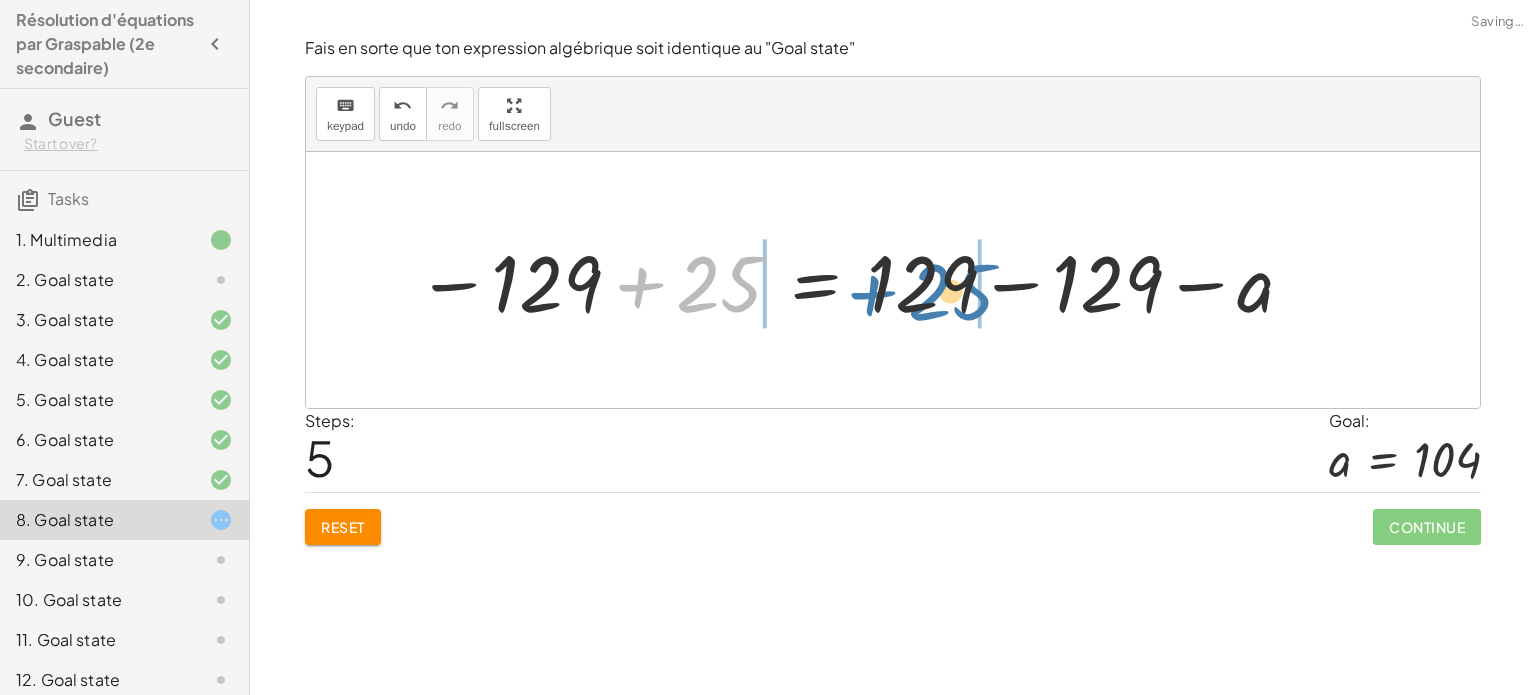 drag, startPoint x: 728, startPoint y: 293, endPoint x: 944, endPoint y: 301, distance: 216.1481 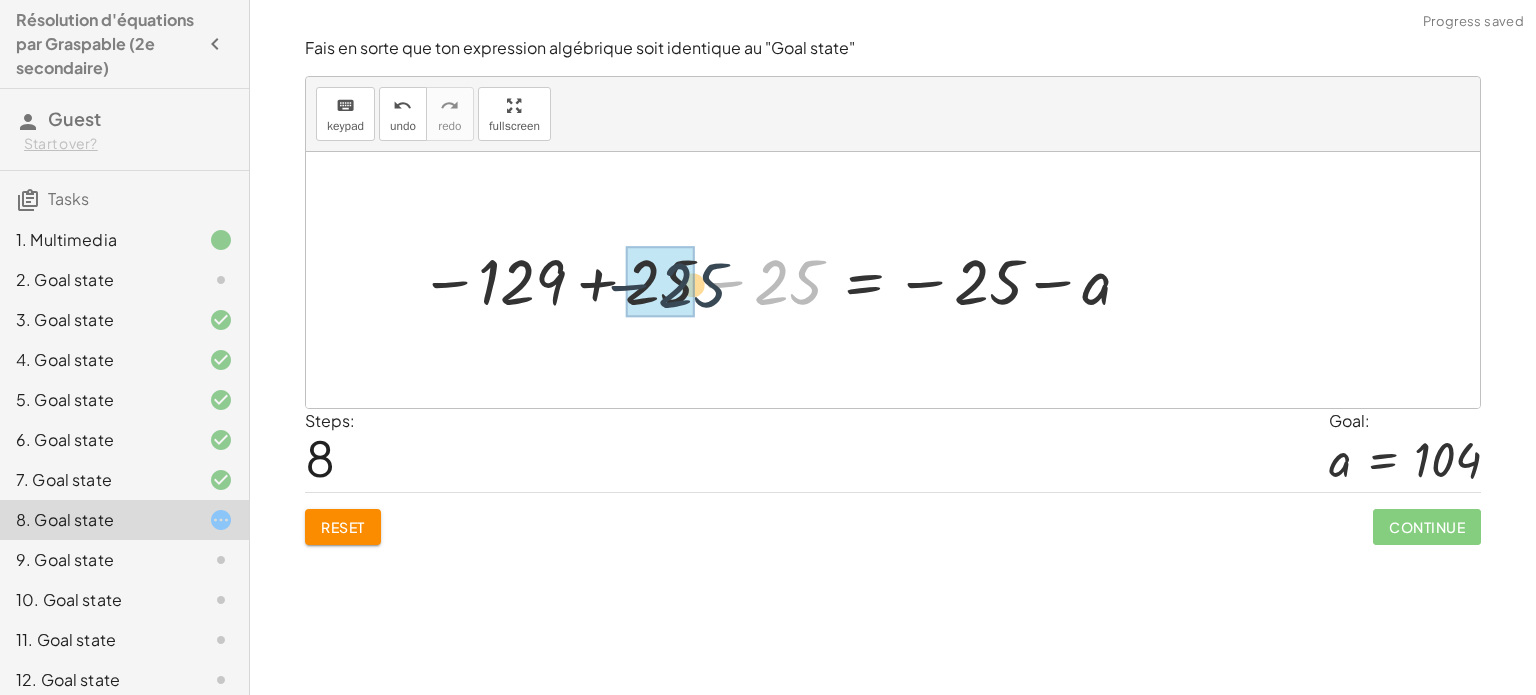 drag, startPoint x: 768, startPoint y: 279, endPoint x: 665, endPoint y: 280, distance: 103.00485 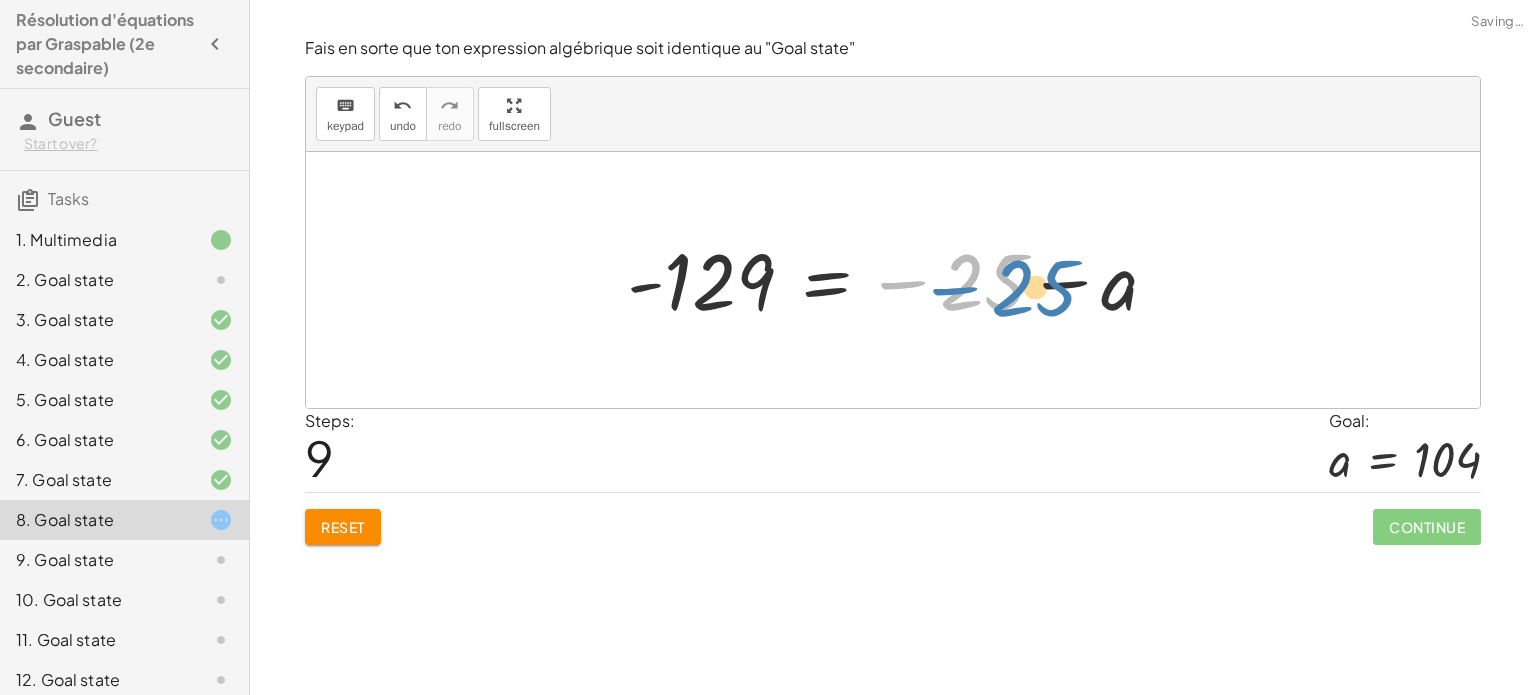 drag, startPoint x: 958, startPoint y: 283, endPoint x: 976, endPoint y: 286, distance: 18.248287 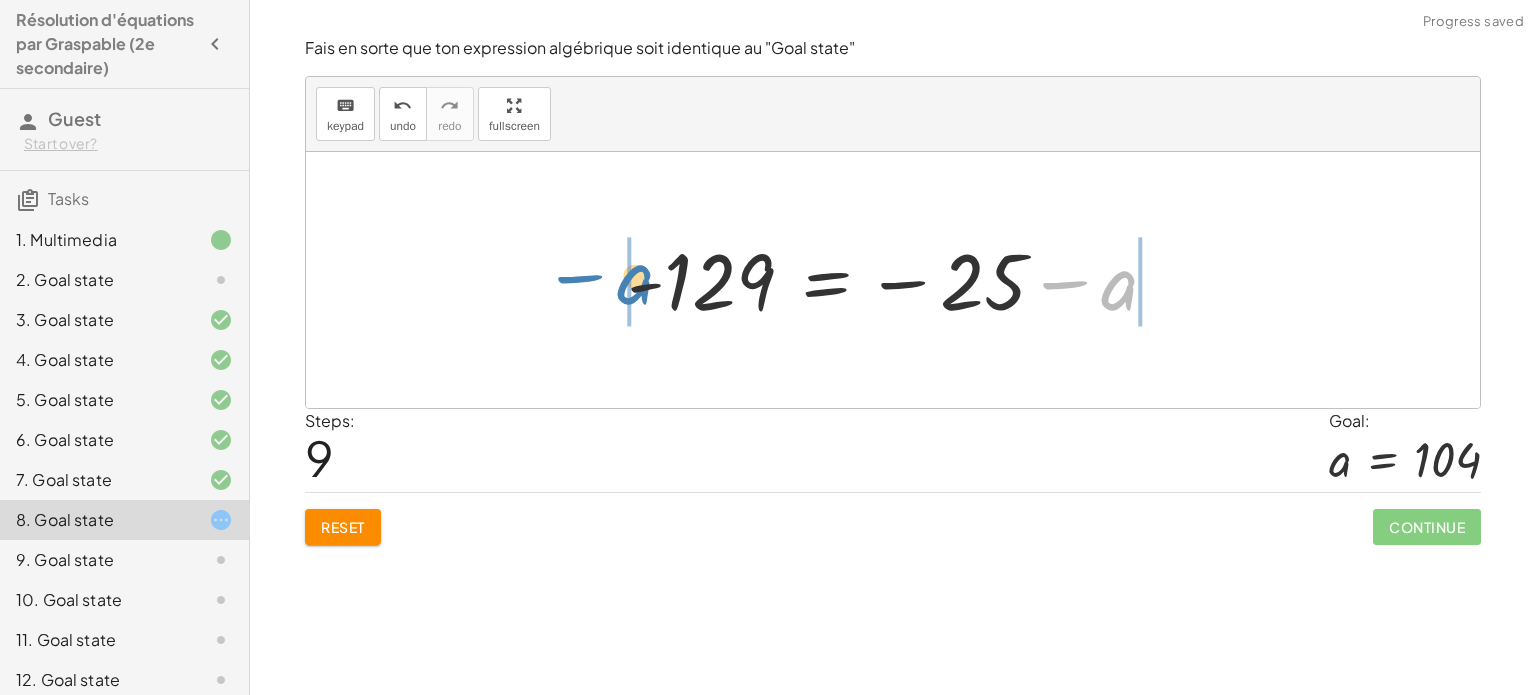 drag, startPoint x: 1120, startPoint y: 288, endPoint x: 635, endPoint y: 282, distance: 485.0371 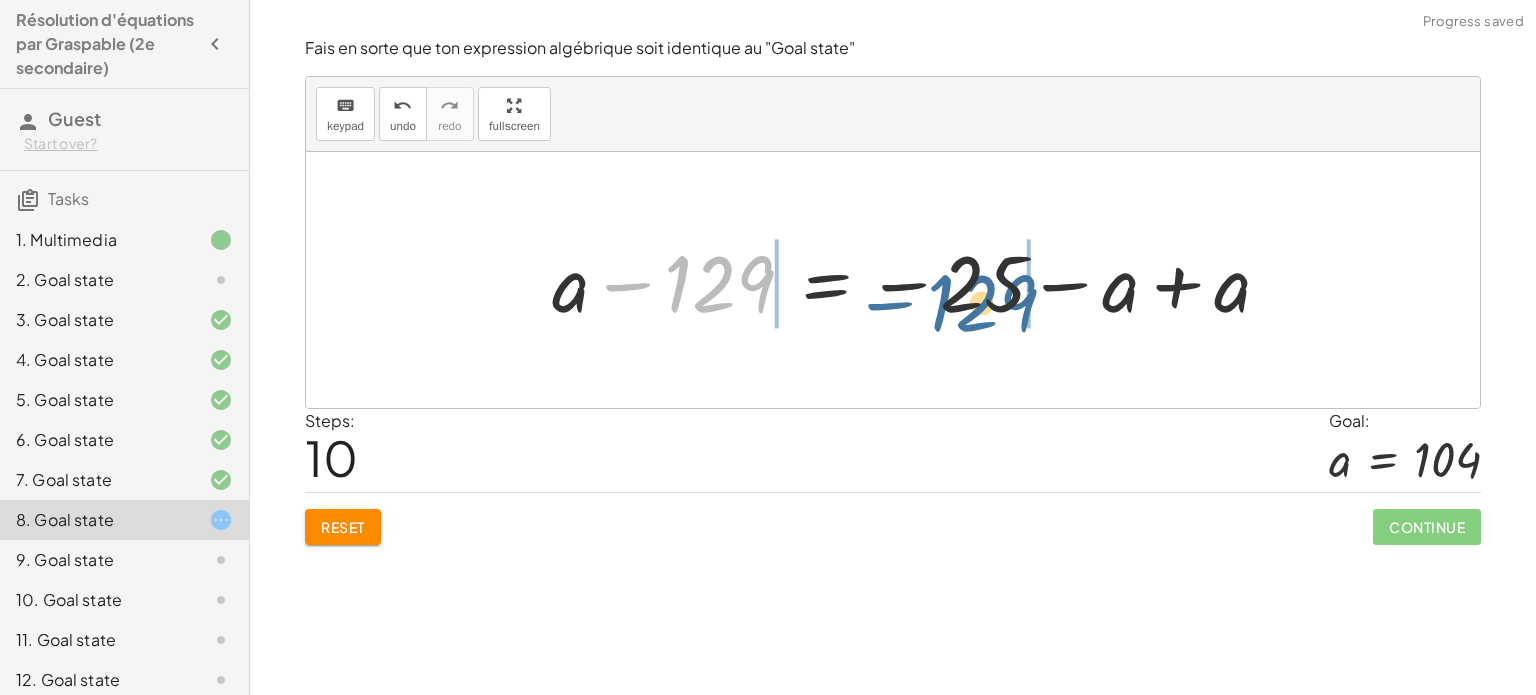 drag, startPoint x: 722, startPoint y: 282, endPoint x: 996, endPoint y: 290, distance: 274.11676 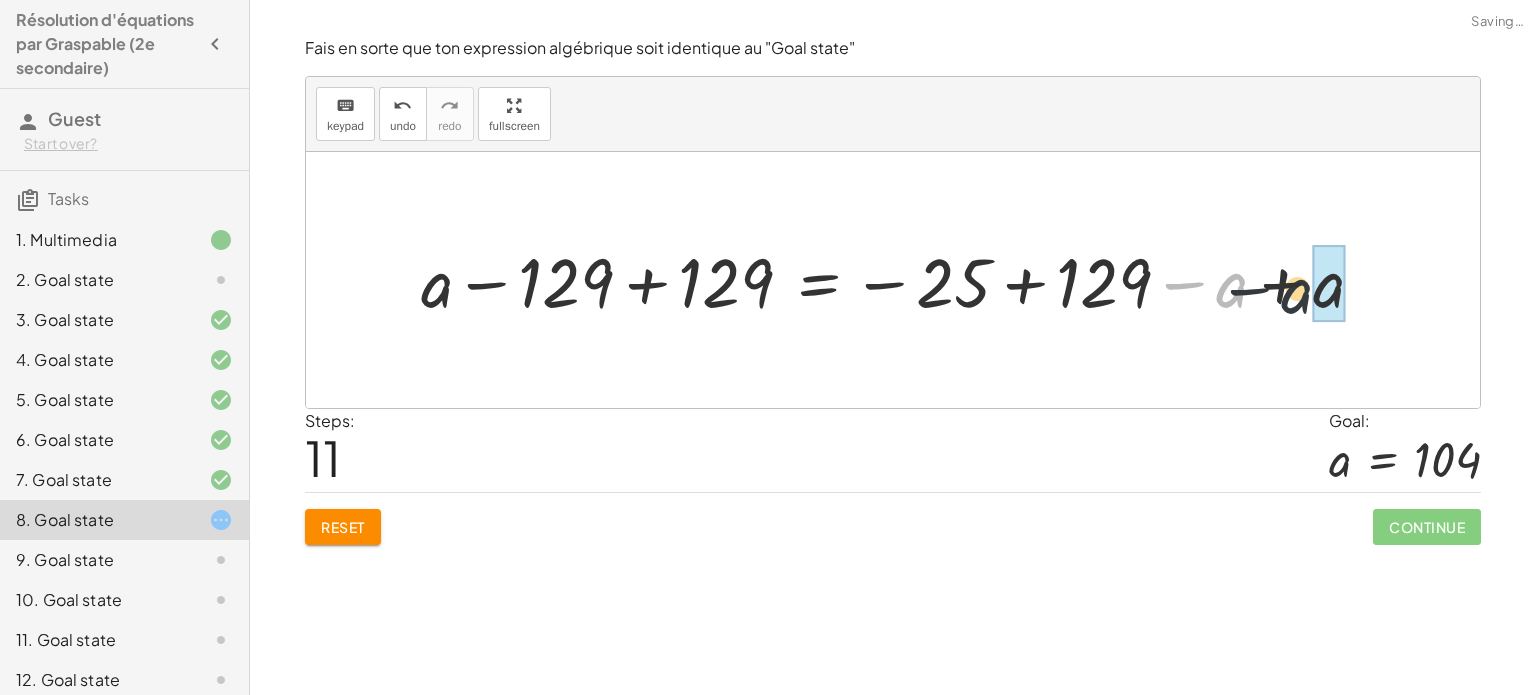 drag, startPoint x: 1242, startPoint y: 287, endPoint x: 1309, endPoint y: 293, distance: 67.26812 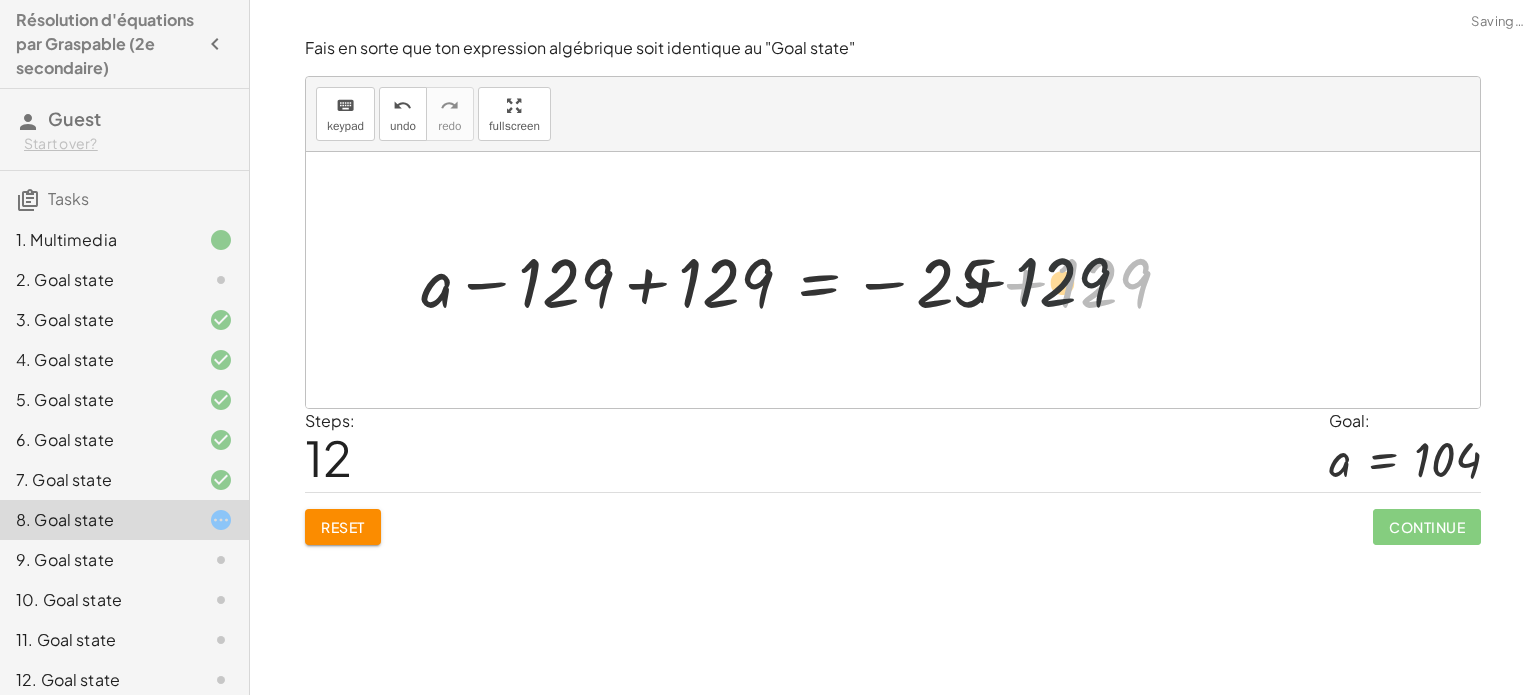 drag, startPoint x: 1102, startPoint y: 283, endPoint x: 996, endPoint y: 279, distance: 106.07545 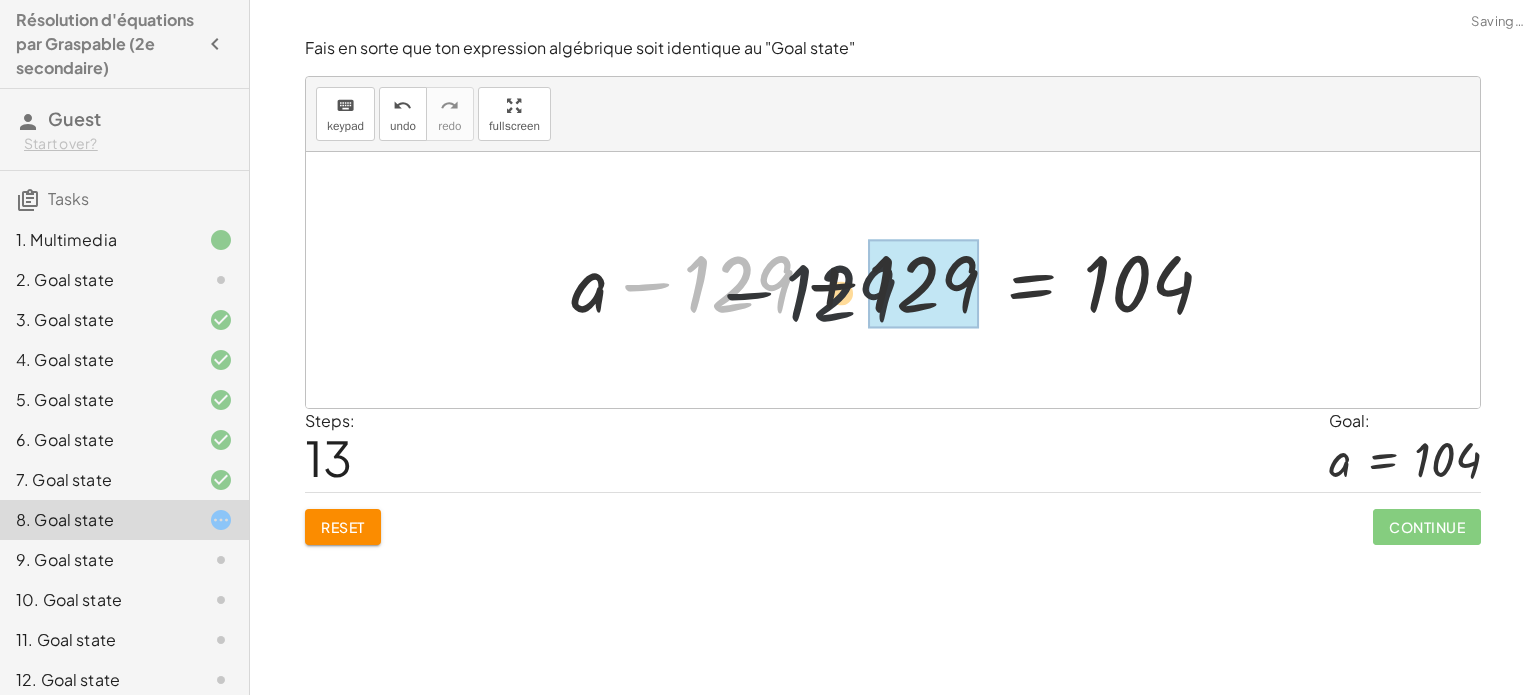 drag, startPoint x: 751, startPoint y: 279, endPoint x: 896, endPoint y: 292, distance: 145.58159 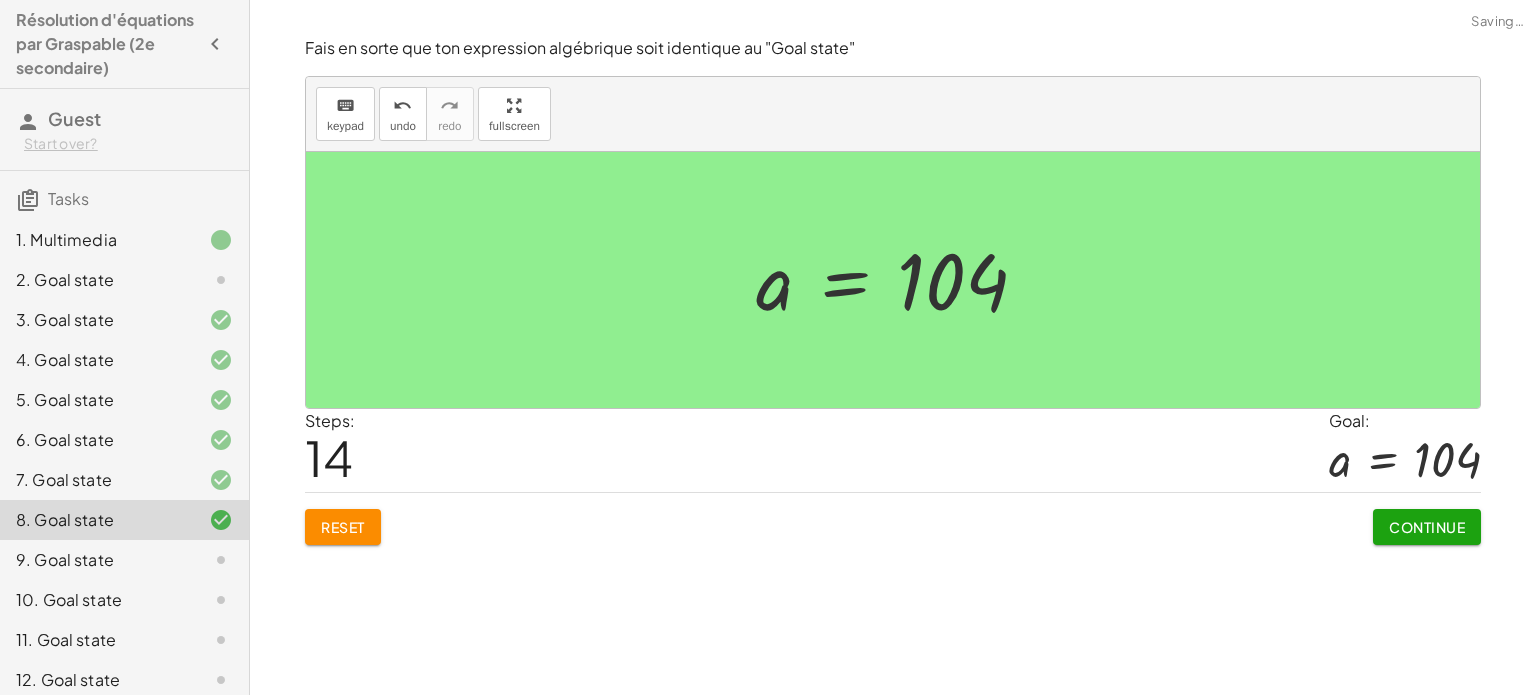 click on "Continue" 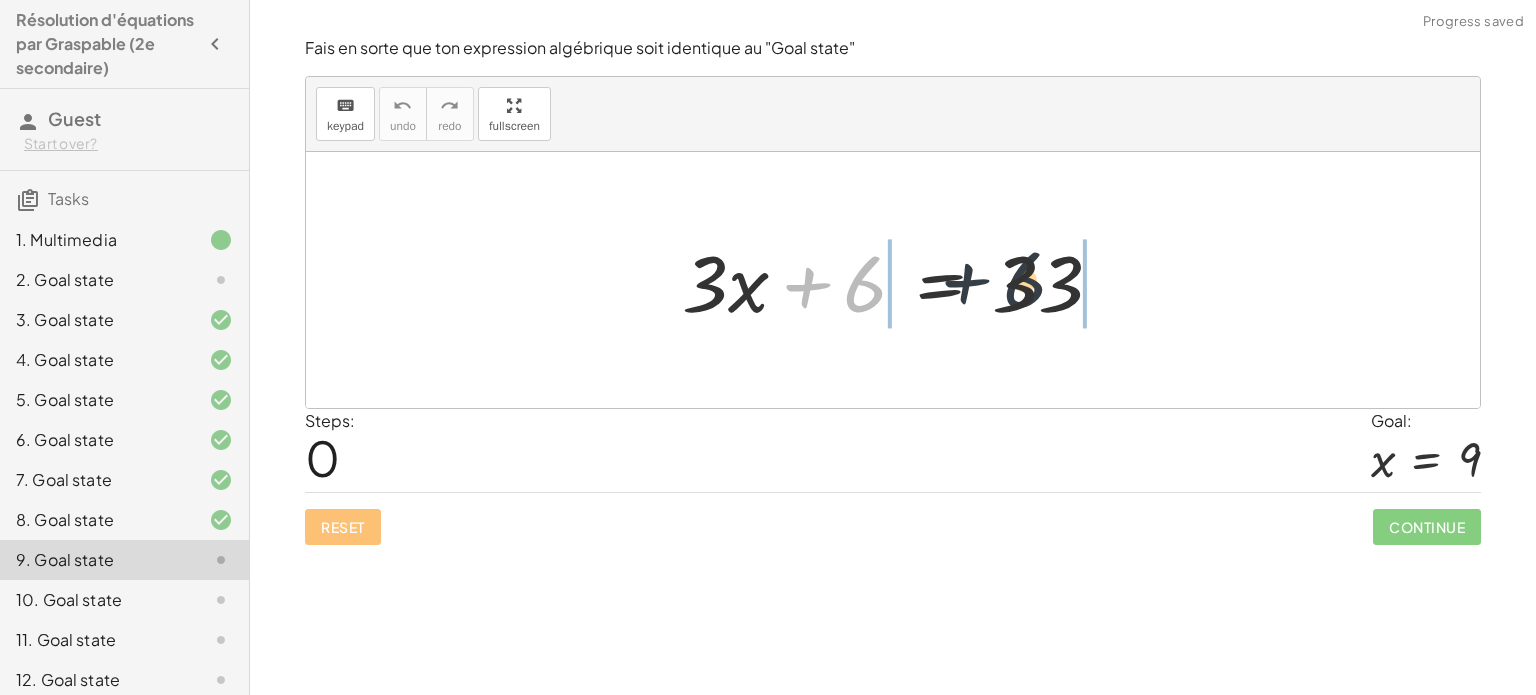 drag, startPoint x: 868, startPoint y: 297, endPoint x: 1060, endPoint y: 293, distance: 192.04166 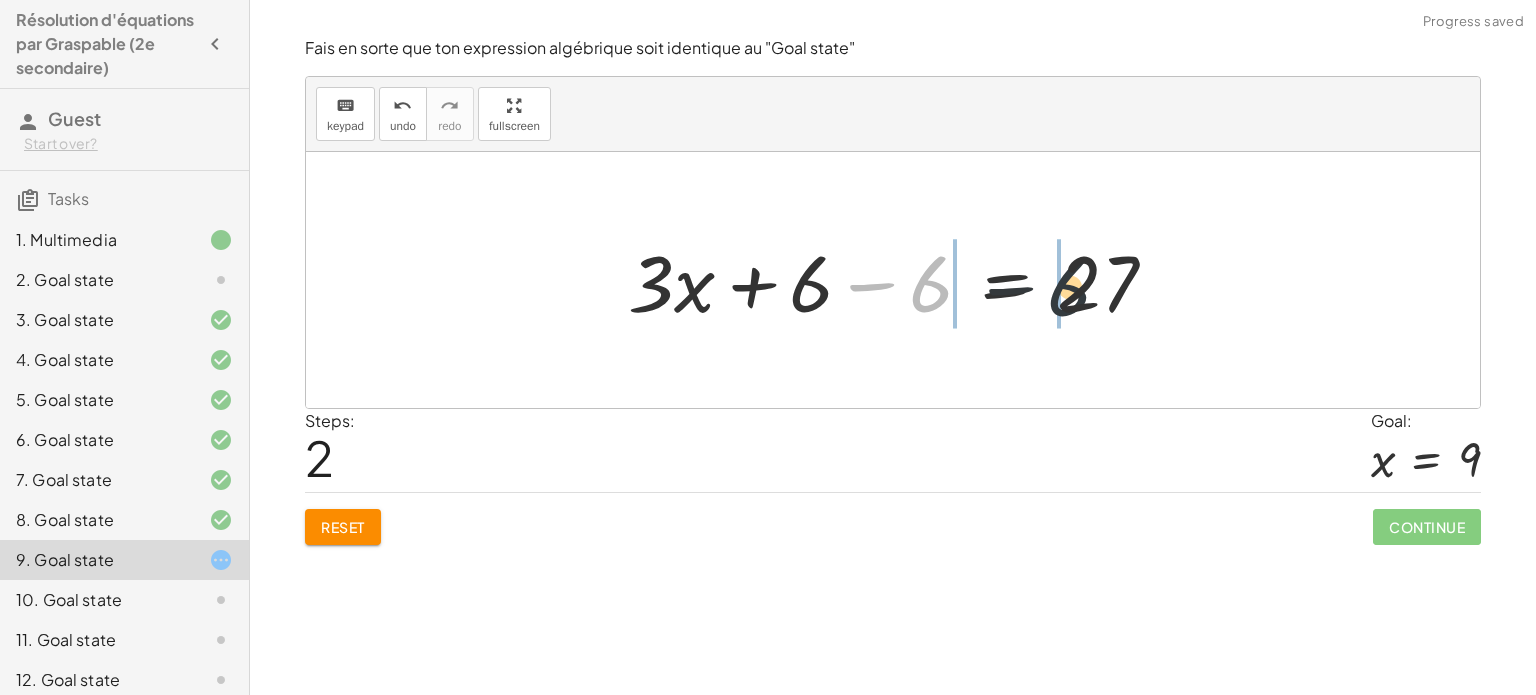 drag, startPoint x: 932, startPoint y: 292, endPoint x: 1161, endPoint y: 304, distance: 229.3142 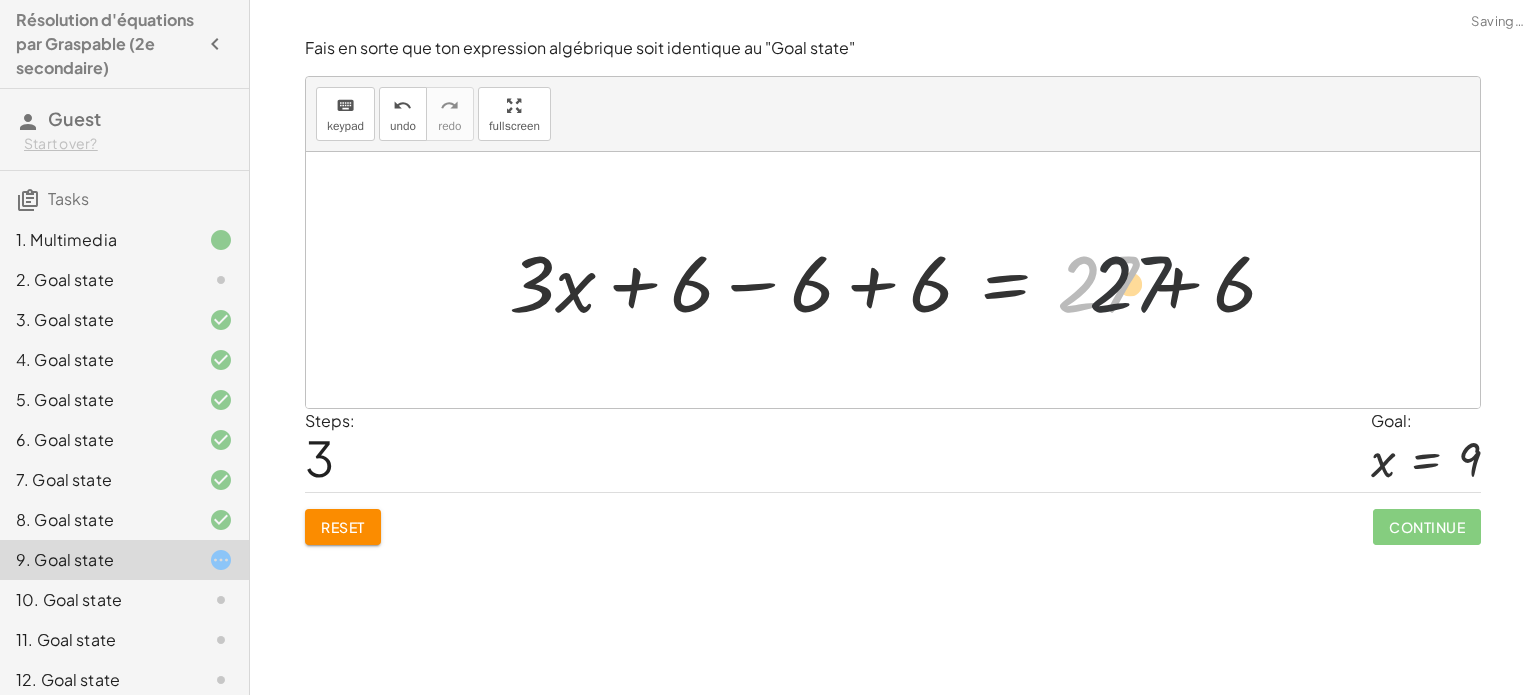 drag, startPoint x: 1108, startPoint y: 295, endPoint x: 1212, endPoint y: 297, distance: 104.019226 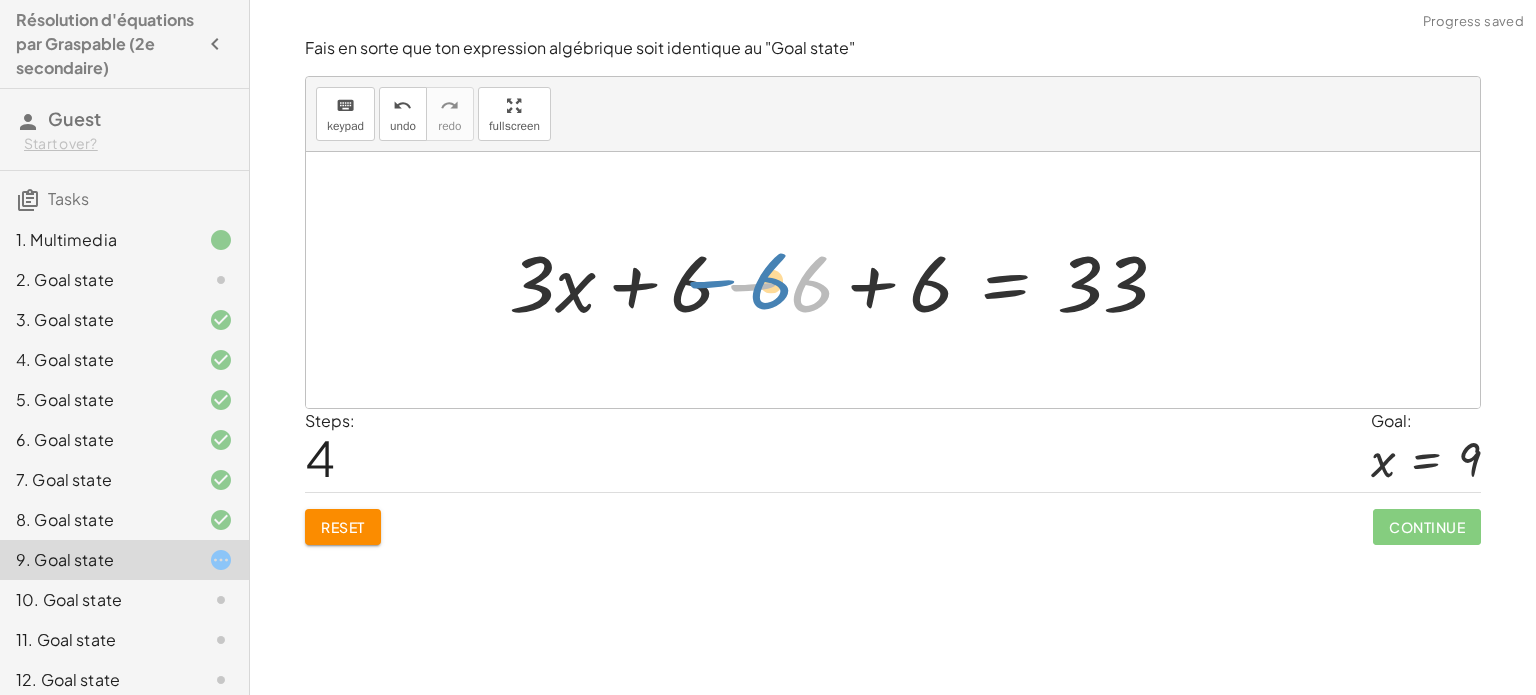 drag, startPoint x: 821, startPoint y: 284, endPoint x: 791, endPoint y: 281, distance: 30.149628 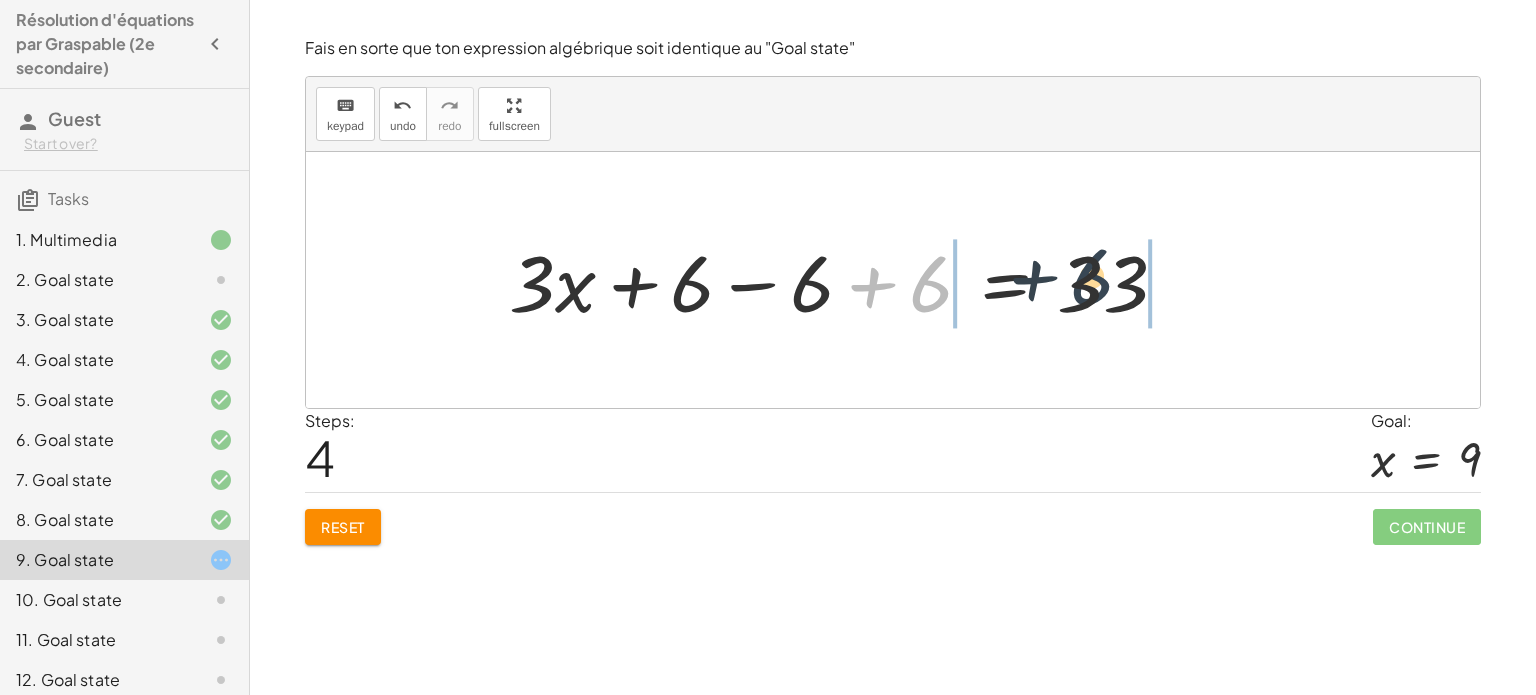 drag, startPoint x: 920, startPoint y: 299, endPoint x: 1128, endPoint y: 297, distance: 208.00961 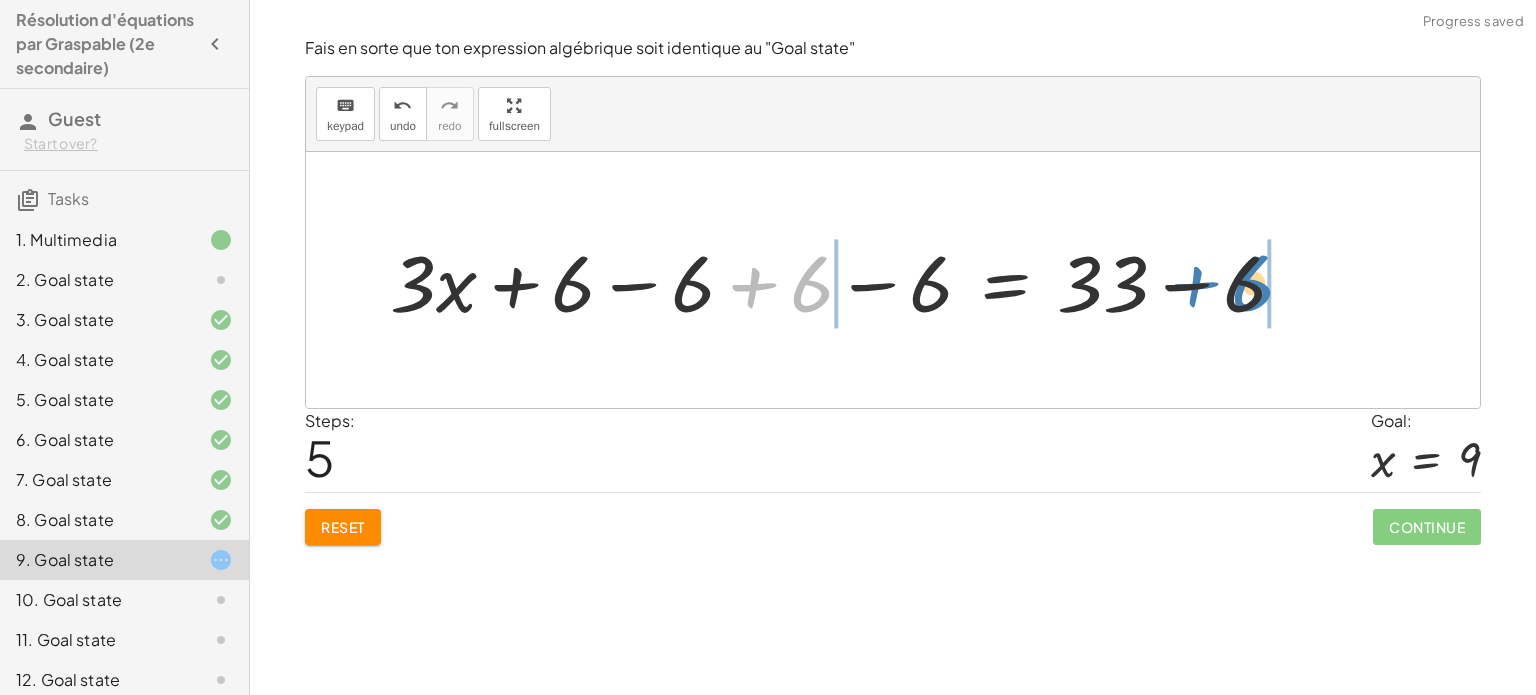 drag, startPoint x: 803, startPoint y: 298, endPoint x: 1280, endPoint y: 296, distance: 477.00418 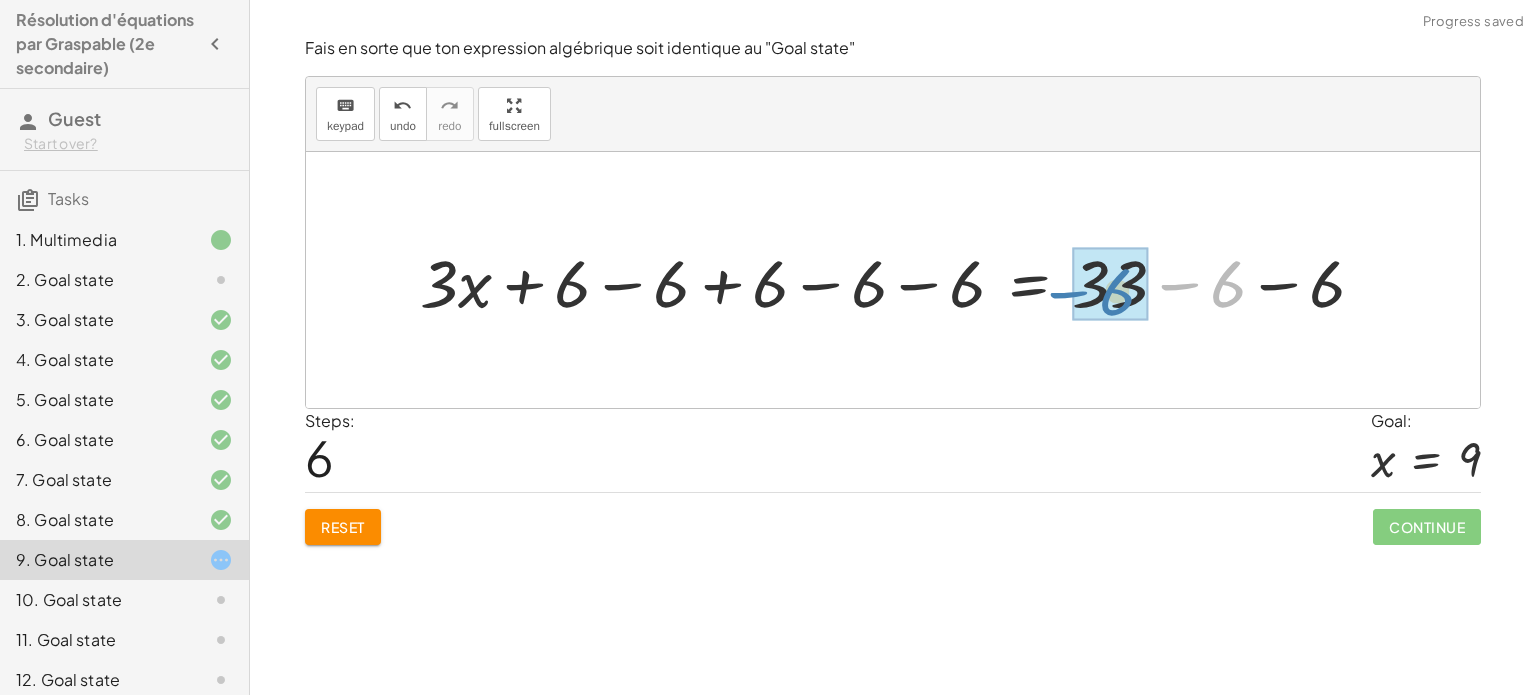drag, startPoint x: 1215, startPoint y: 301, endPoint x: 1139, endPoint y: 307, distance: 76.23647 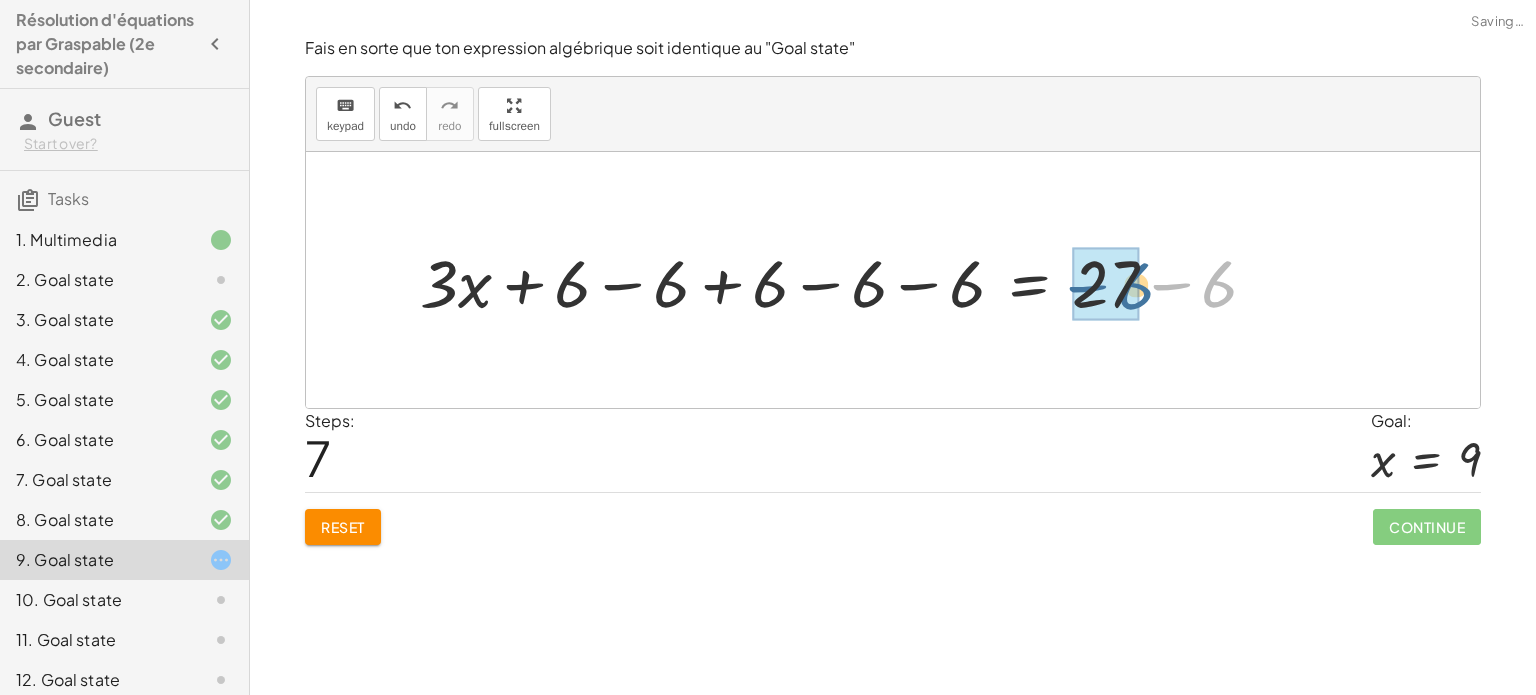 drag, startPoint x: 1212, startPoint y: 294, endPoint x: 1128, endPoint y: 296, distance: 84.0238 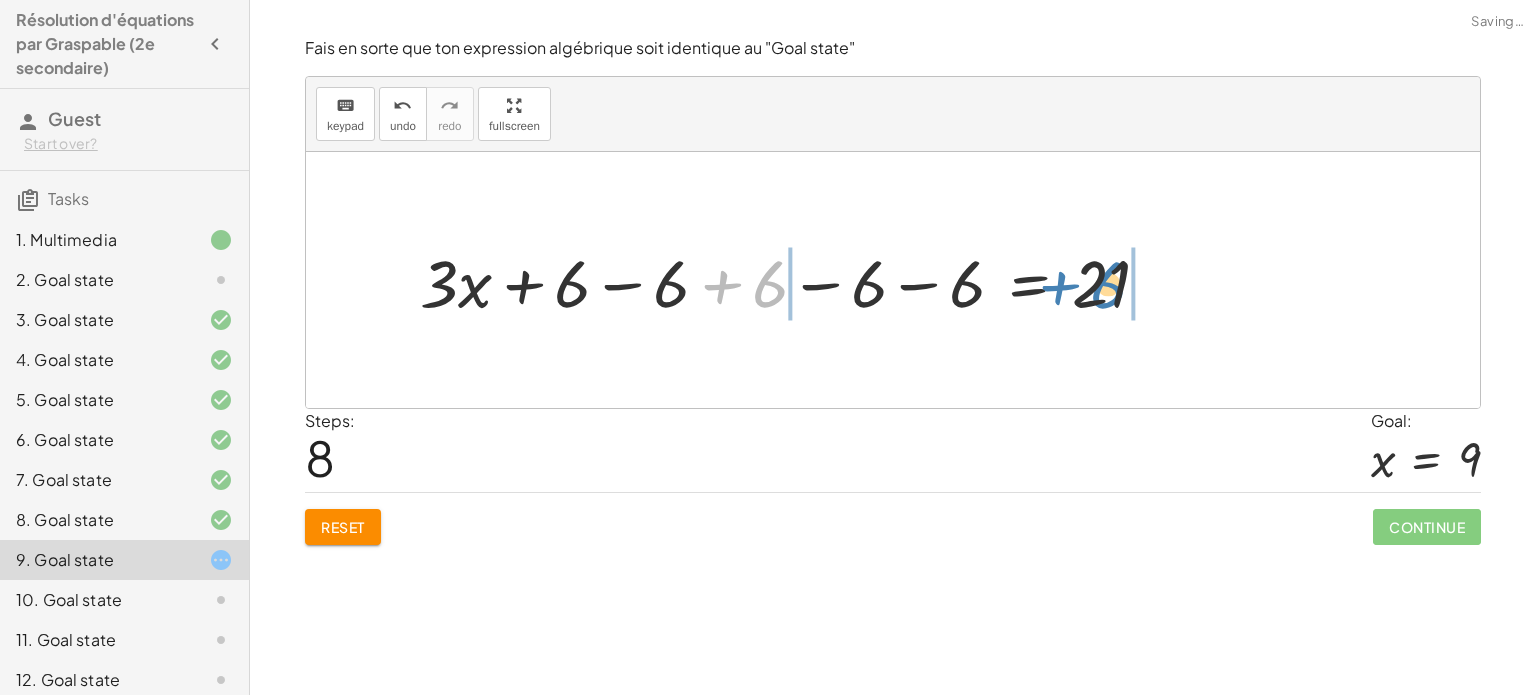 drag, startPoint x: 773, startPoint y: 295, endPoint x: 1115, endPoint y: 293, distance: 342.00586 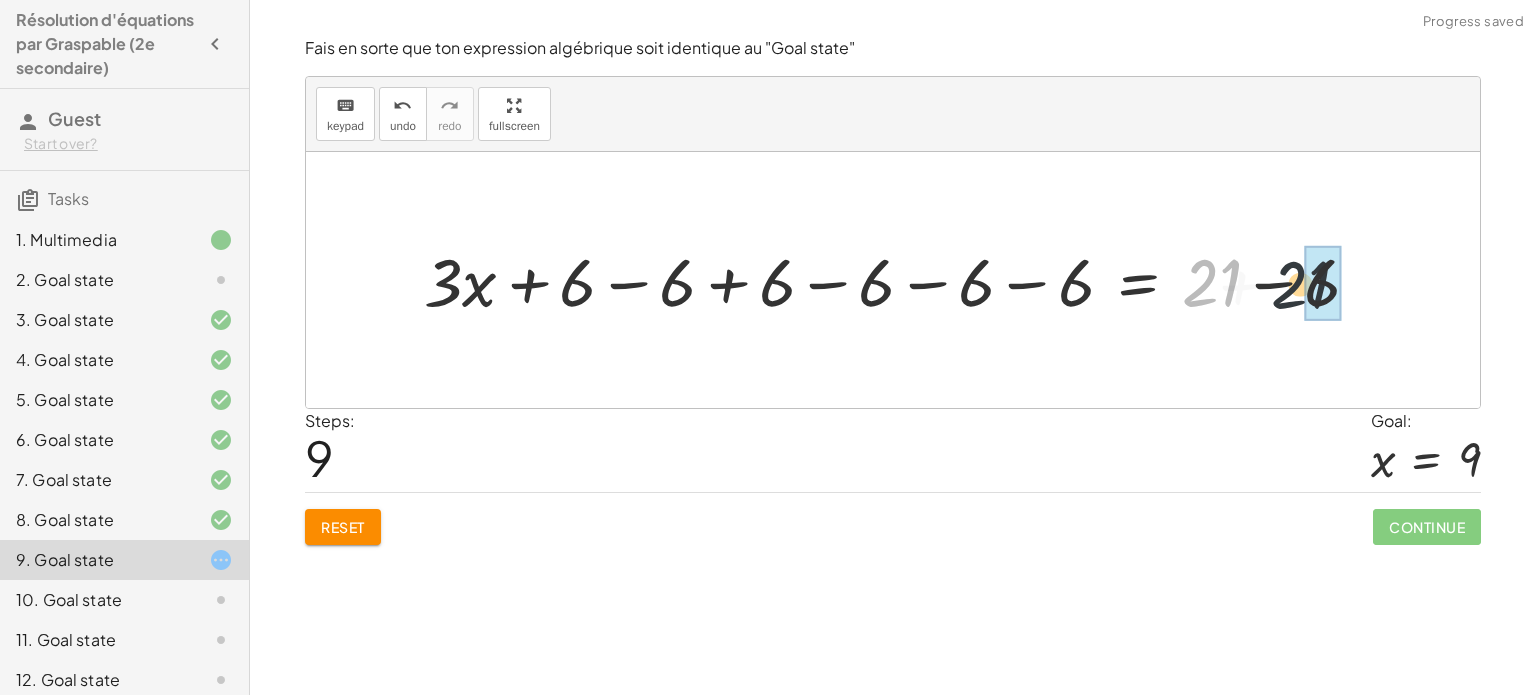 drag, startPoint x: 1215, startPoint y: 287, endPoint x: 1317, endPoint y: 287, distance: 102 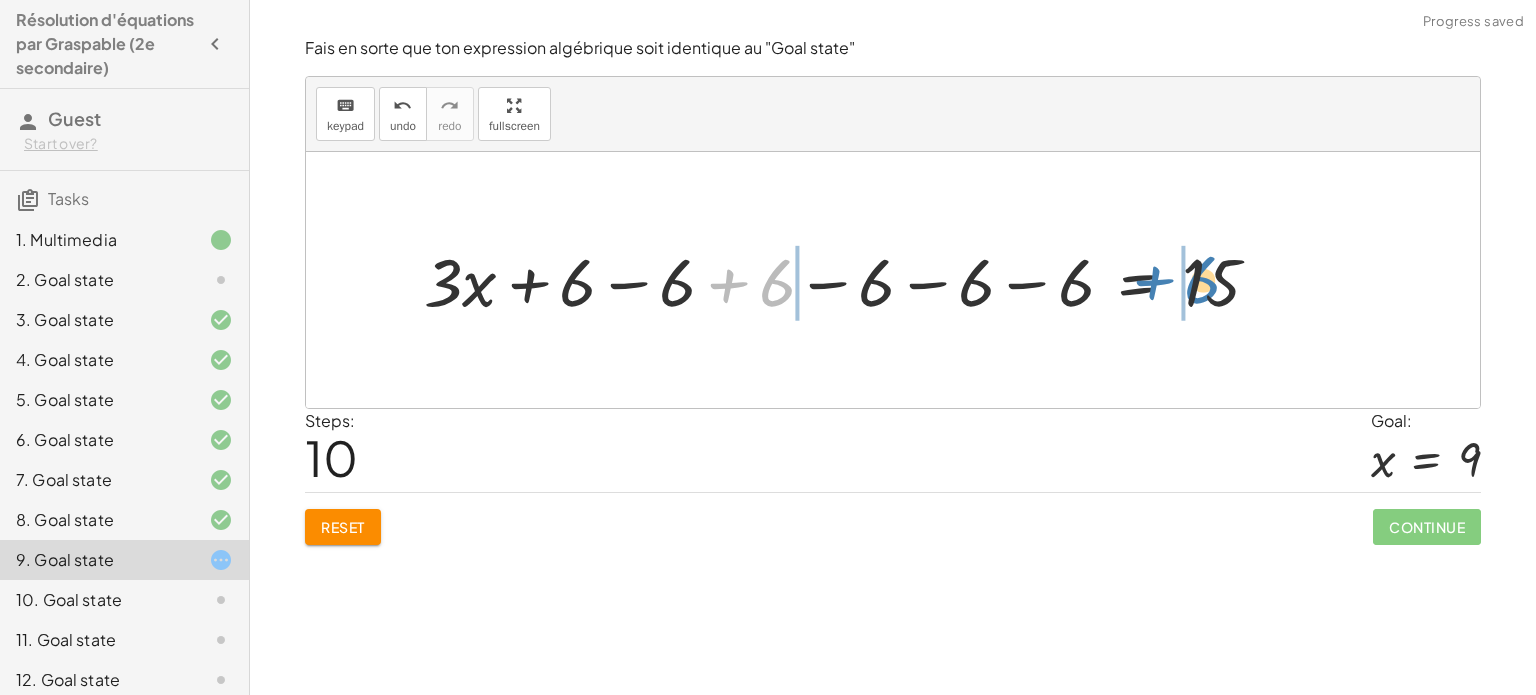 drag, startPoint x: 780, startPoint y: 295, endPoint x: 1206, endPoint y: 292, distance: 426.01056 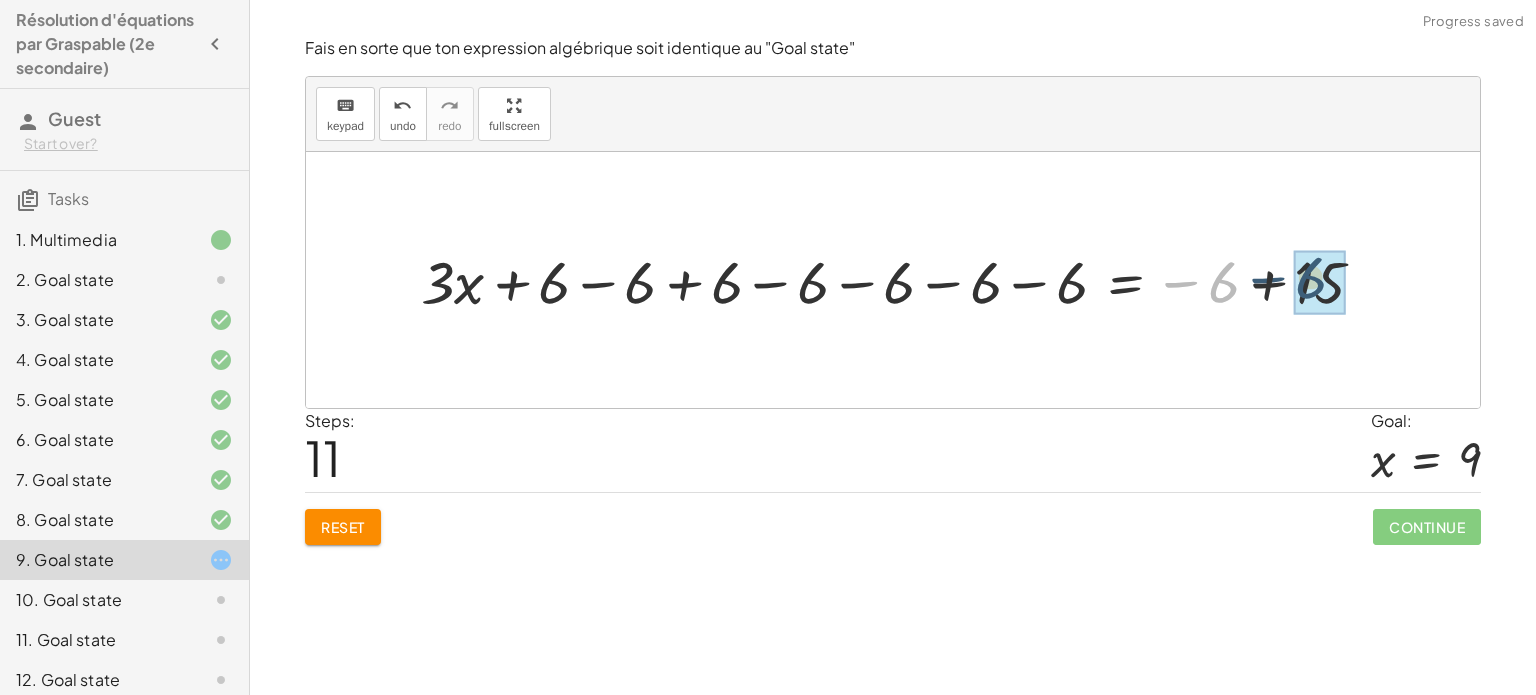 drag, startPoint x: 1229, startPoint y: 288, endPoint x: 1328, endPoint y: 287, distance: 99.00505 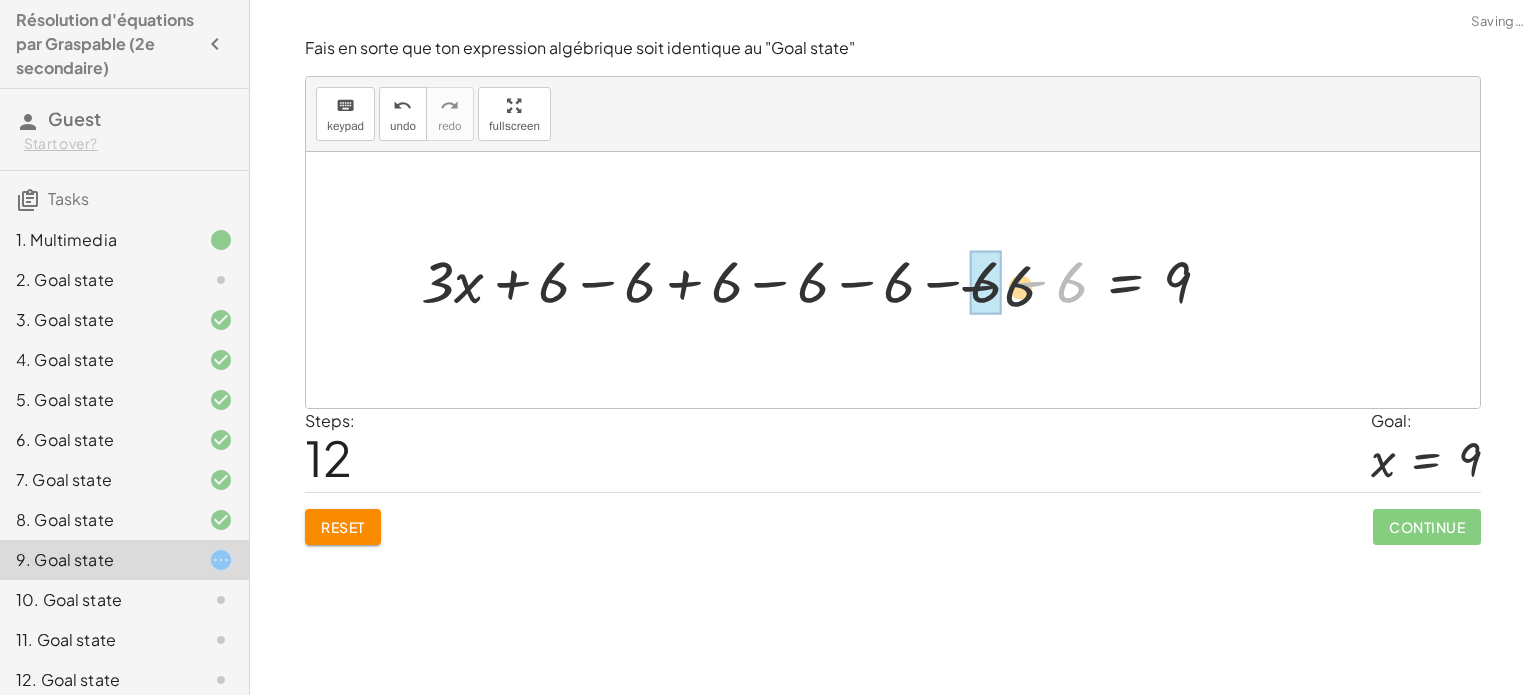 drag, startPoint x: 1065, startPoint y: 287, endPoint x: 969, endPoint y: 289, distance: 96.02083 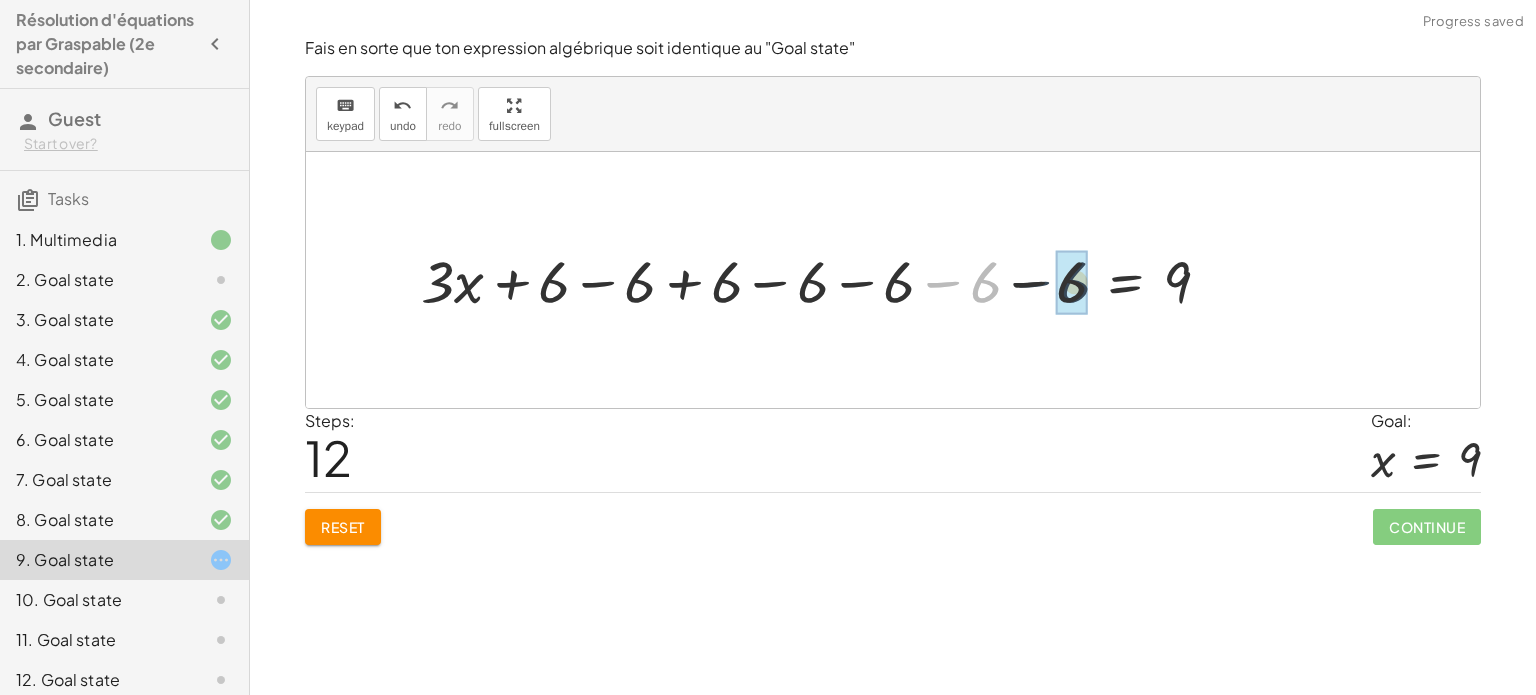 drag, startPoint x: 1009, startPoint y: 287, endPoint x: 1054, endPoint y: 287, distance: 45 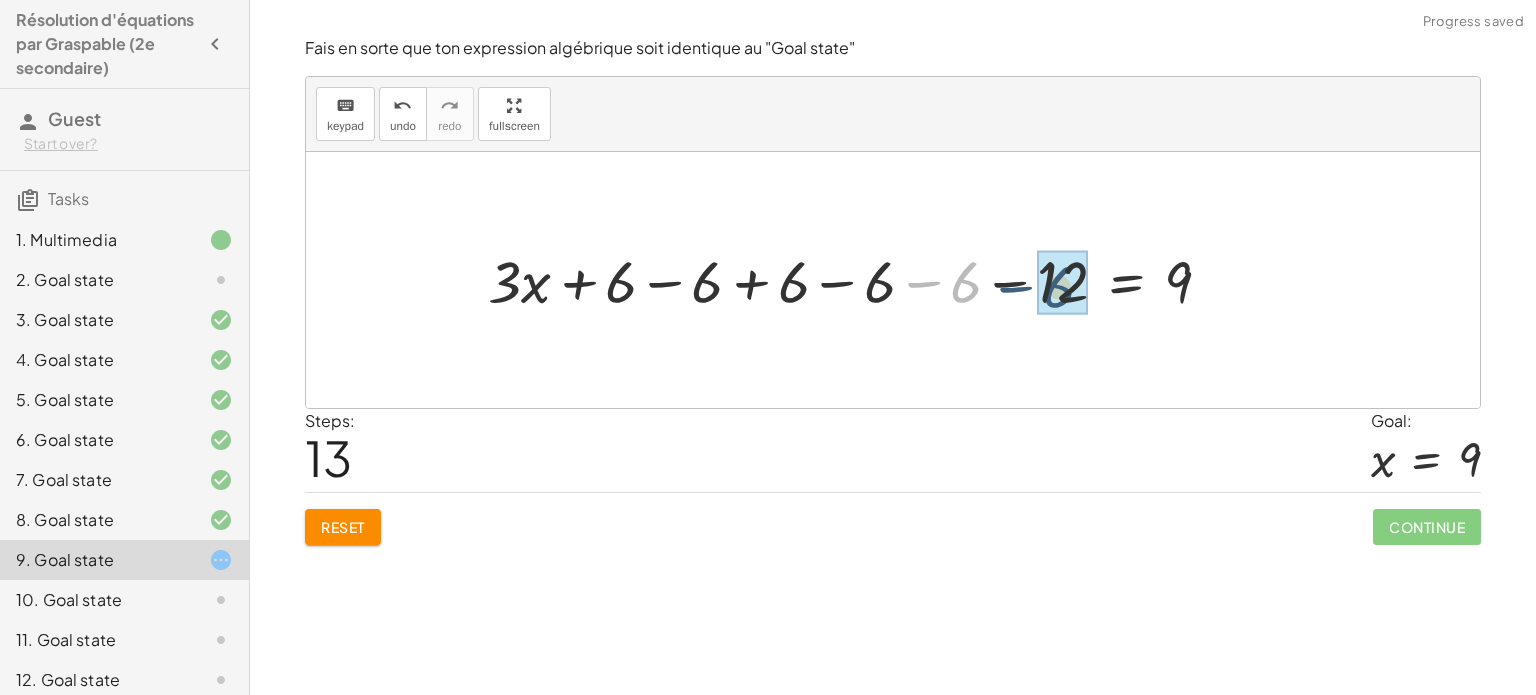 drag, startPoint x: 973, startPoint y: 289, endPoint x: 1040, endPoint y: 288, distance: 67.00746 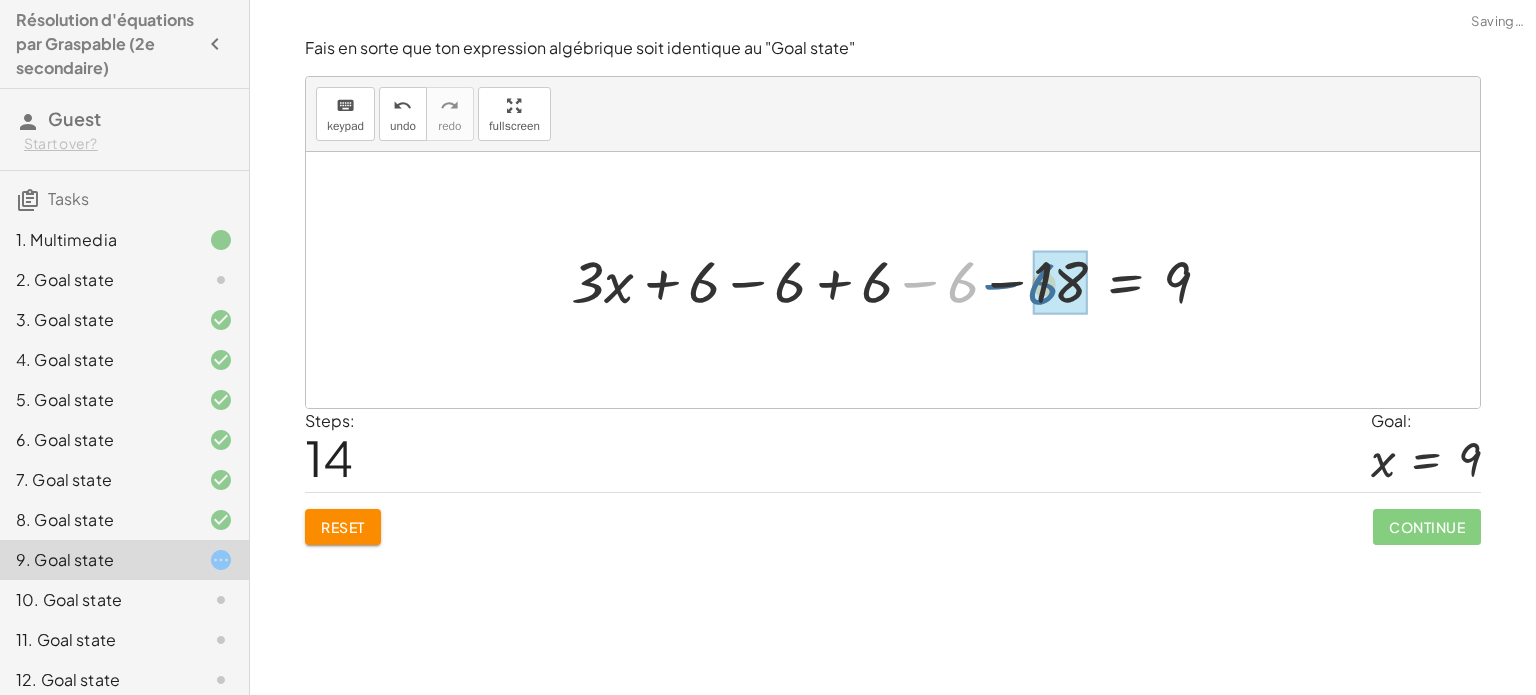 drag, startPoint x: 961, startPoint y: 287, endPoint x: 1032, endPoint y: 288, distance: 71.00704 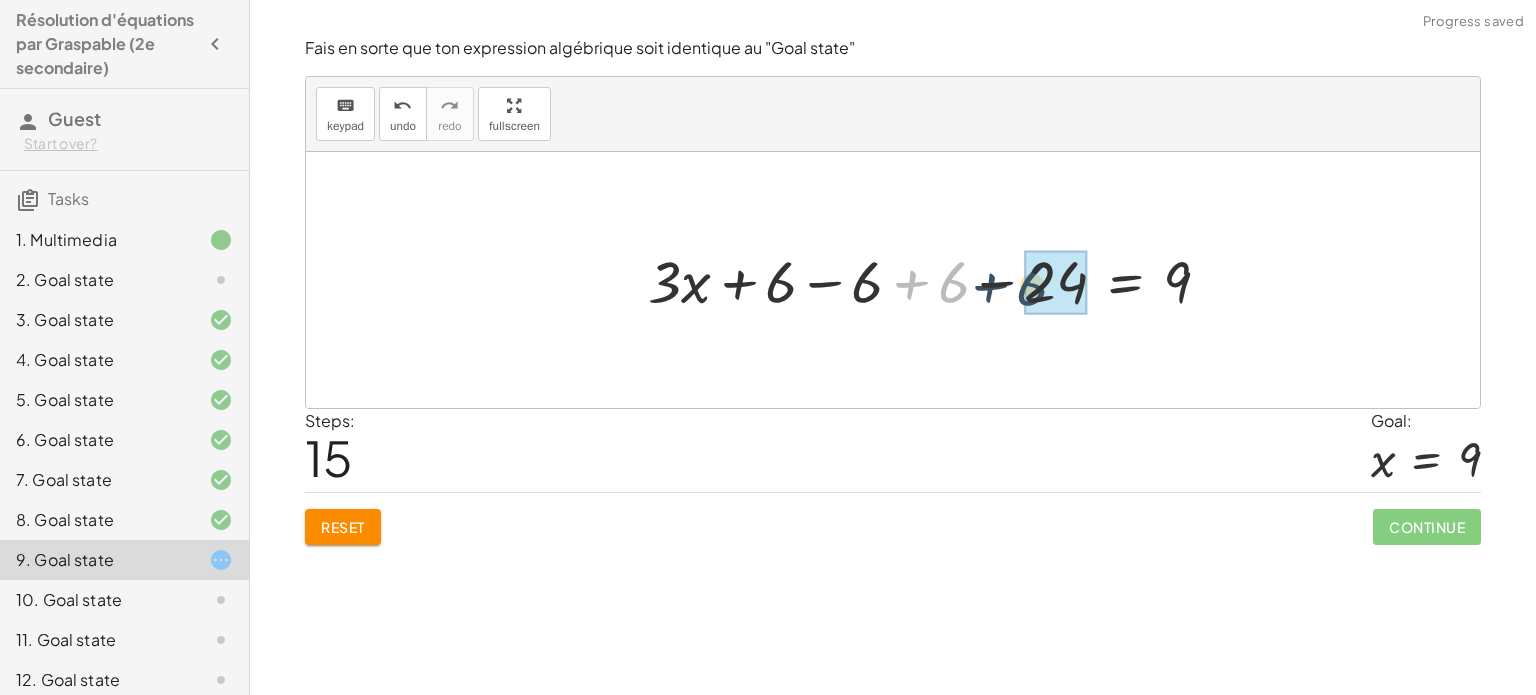 drag, startPoint x: 951, startPoint y: 287, endPoint x: 1041, endPoint y: 290, distance: 90.04999 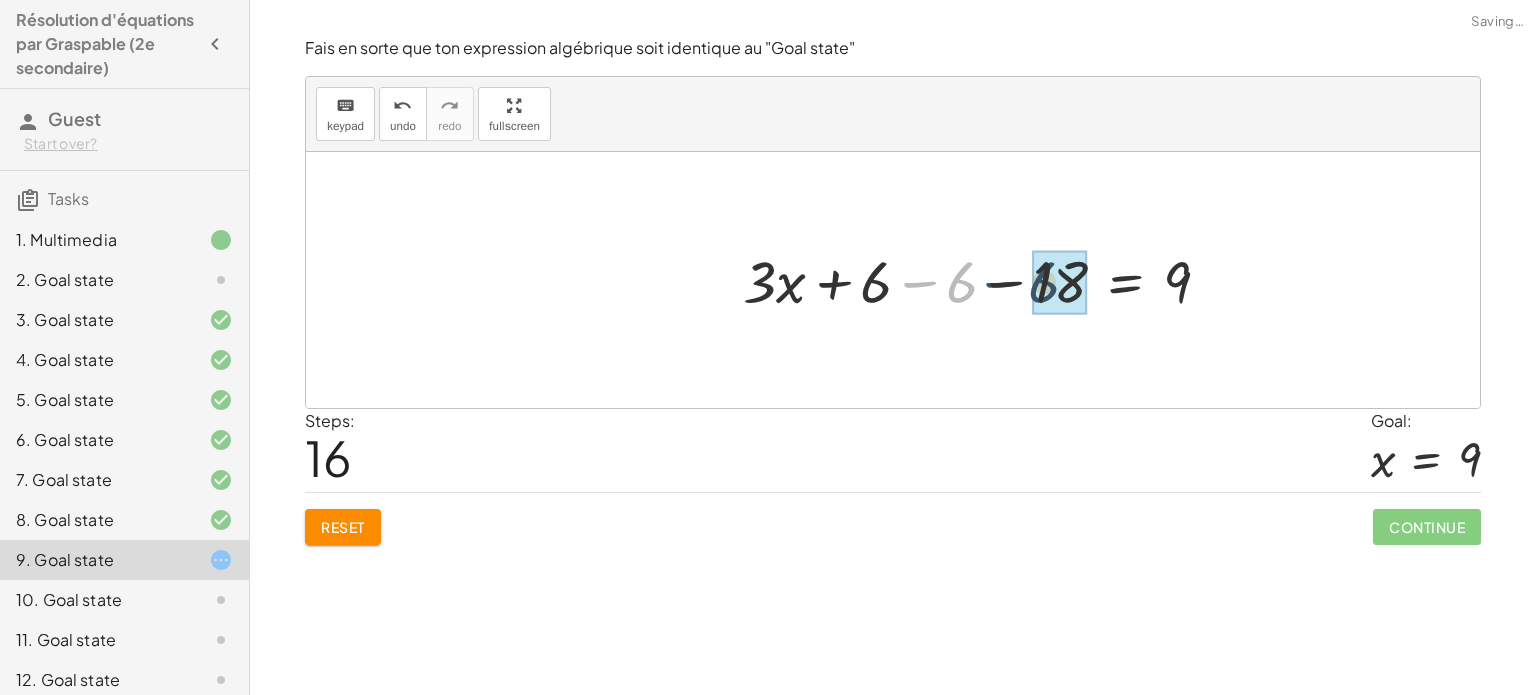 drag, startPoint x: 956, startPoint y: 291, endPoint x: 1043, endPoint y: 292, distance: 87.005745 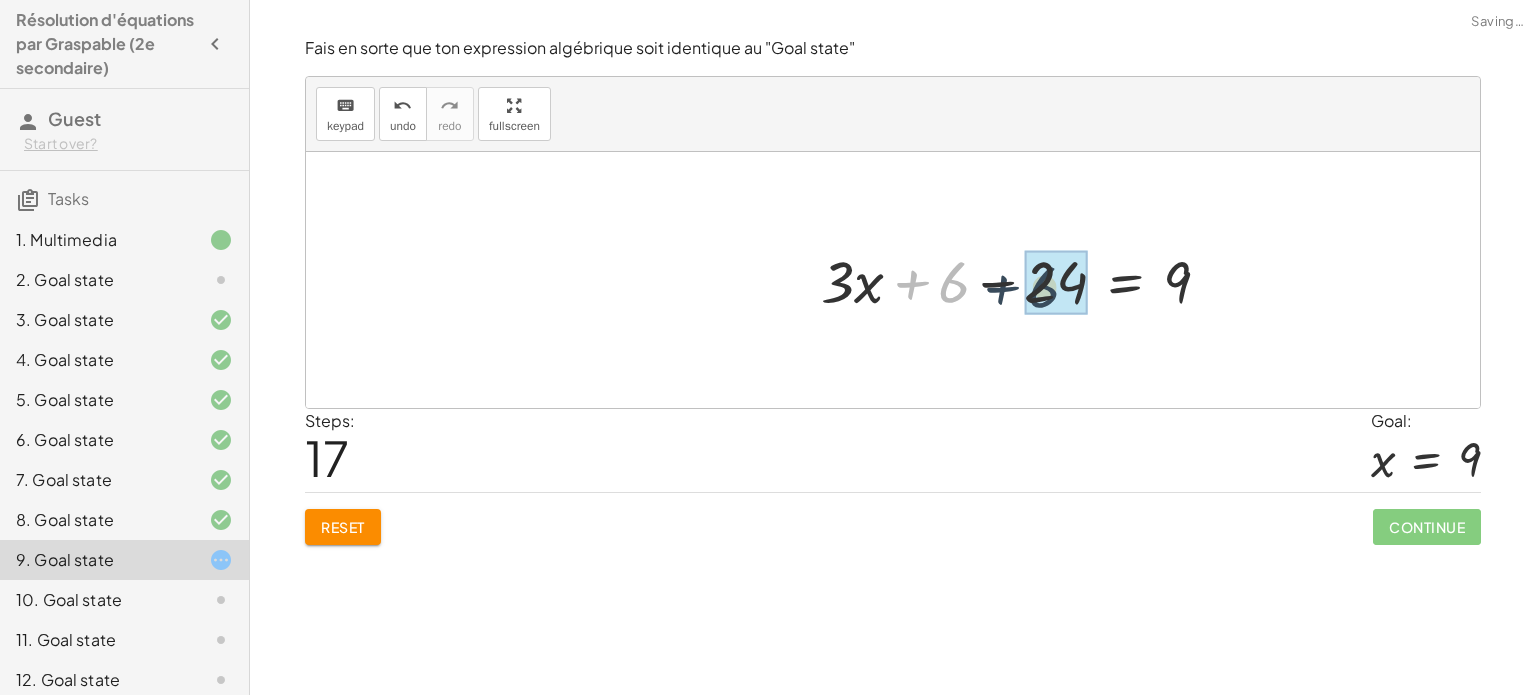 drag, startPoint x: 958, startPoint y: 287, endPoint x: 1061, endPoint y: 292, distance: 103.121284 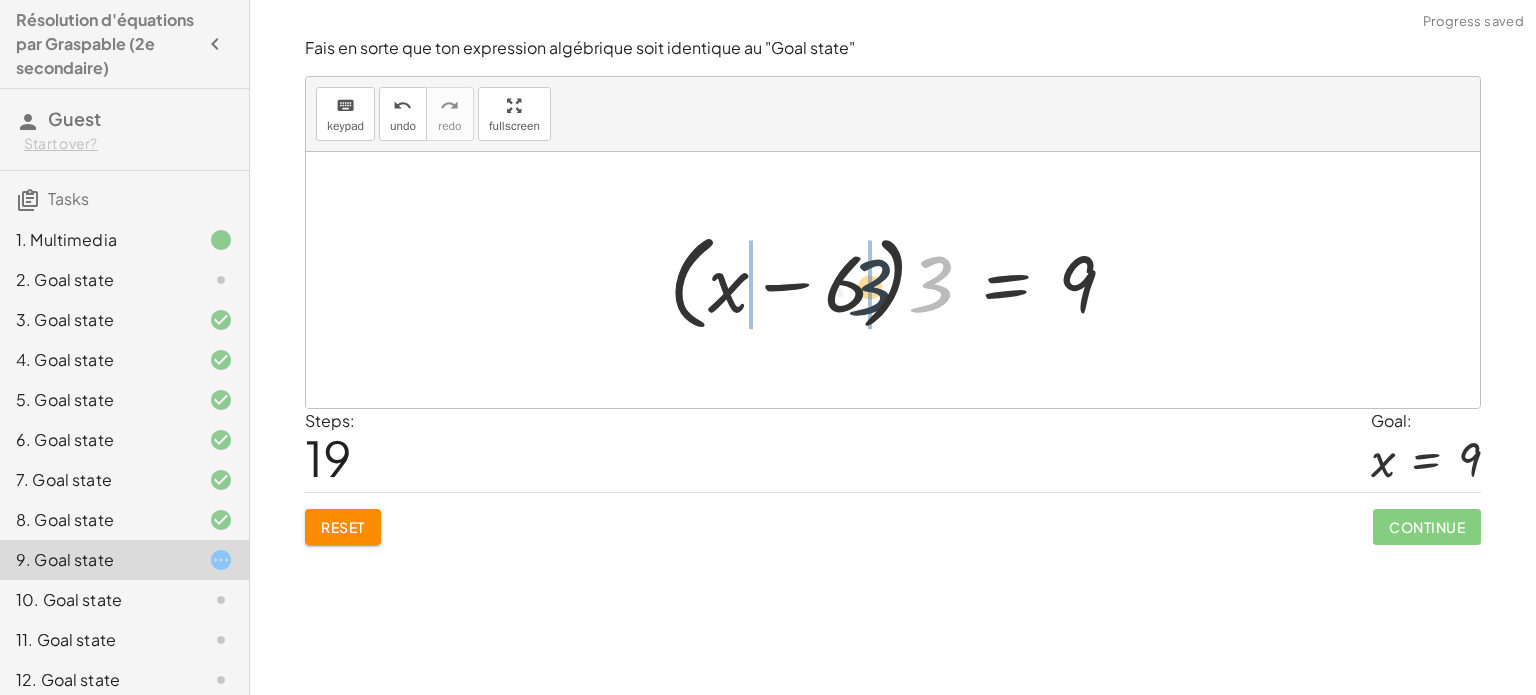 drag, startPoint x: 924, startPoint y: 288, endPoint x: 861, endPoint y: 291, distance: 63.07139 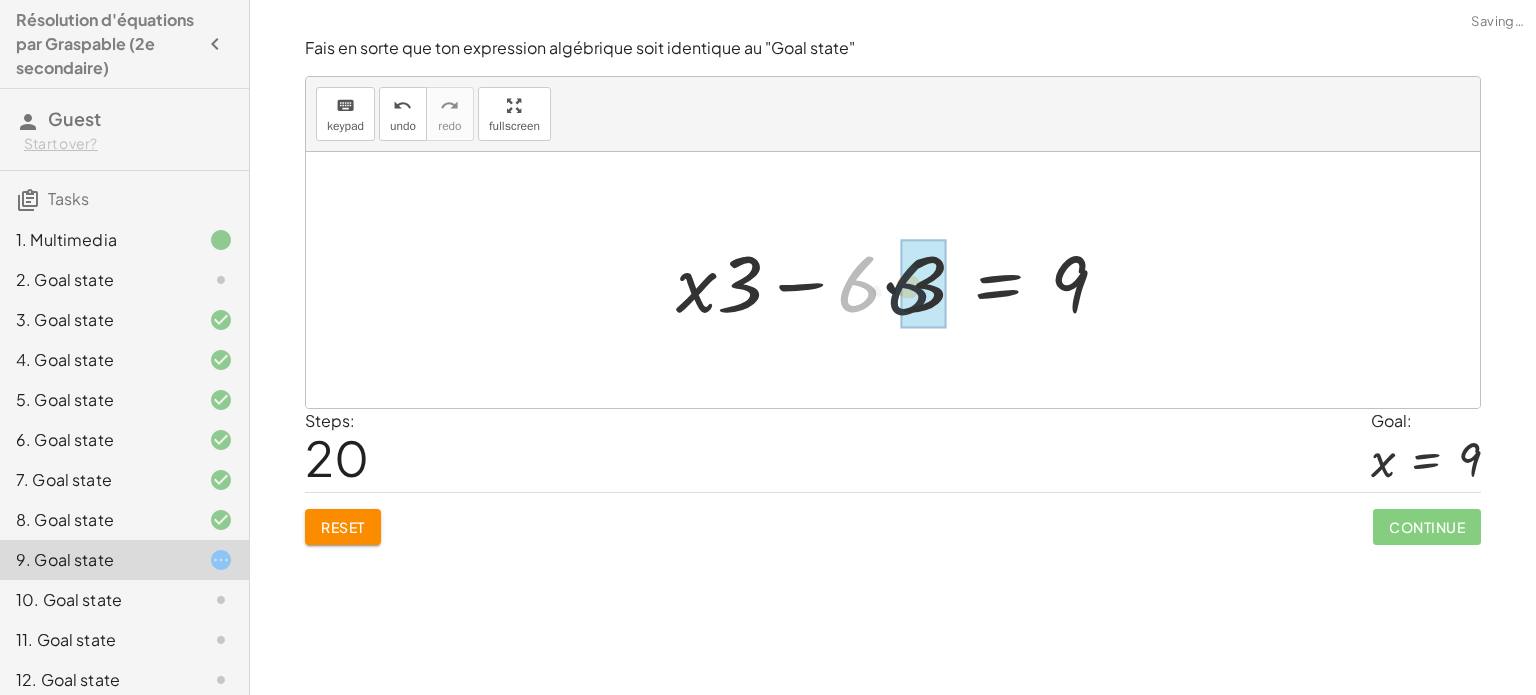 drag, startPoint x: 868, startPoint y: 292, endPoint x: 928, endPoint y: 295, distance: 60.074955 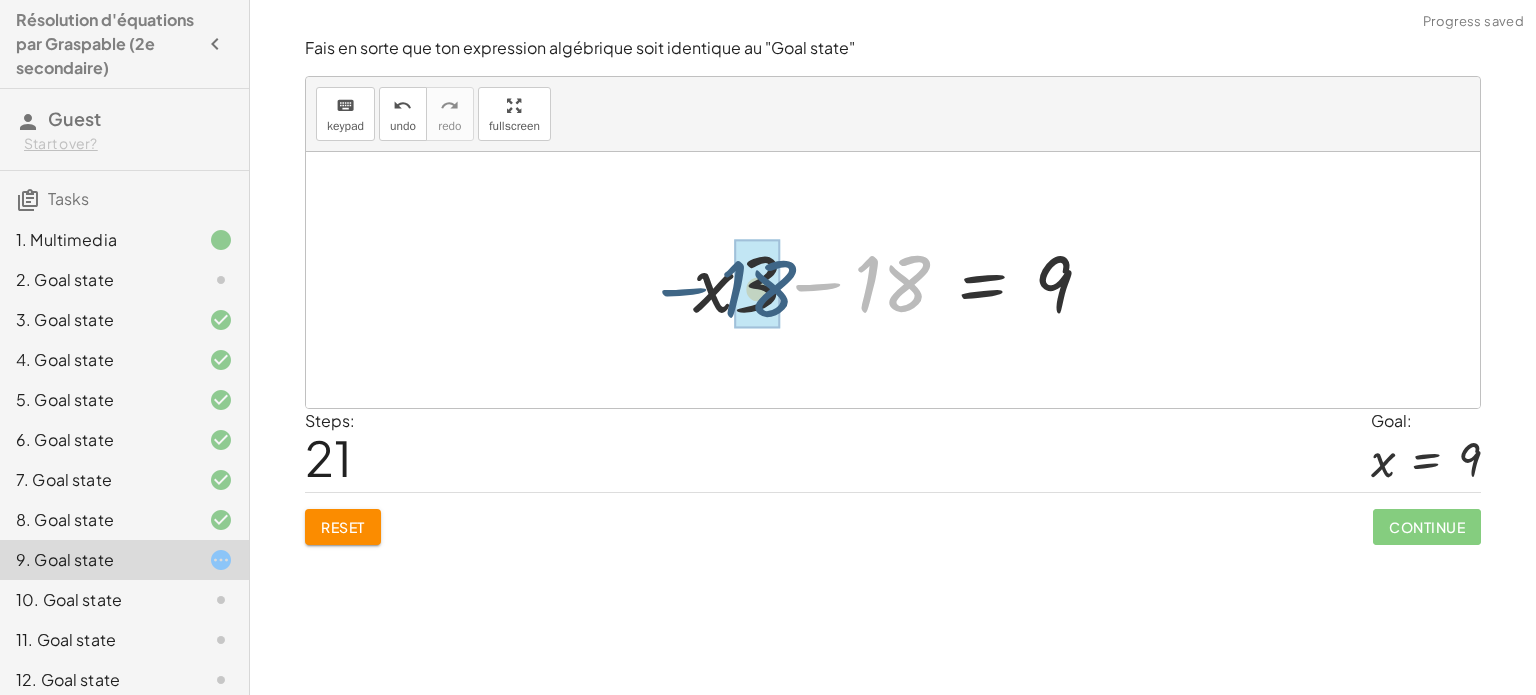 drag, startPoint x: 922, startPoint y: 295, endPoint x: 781, endPoint y: 300, distance: 141.08862 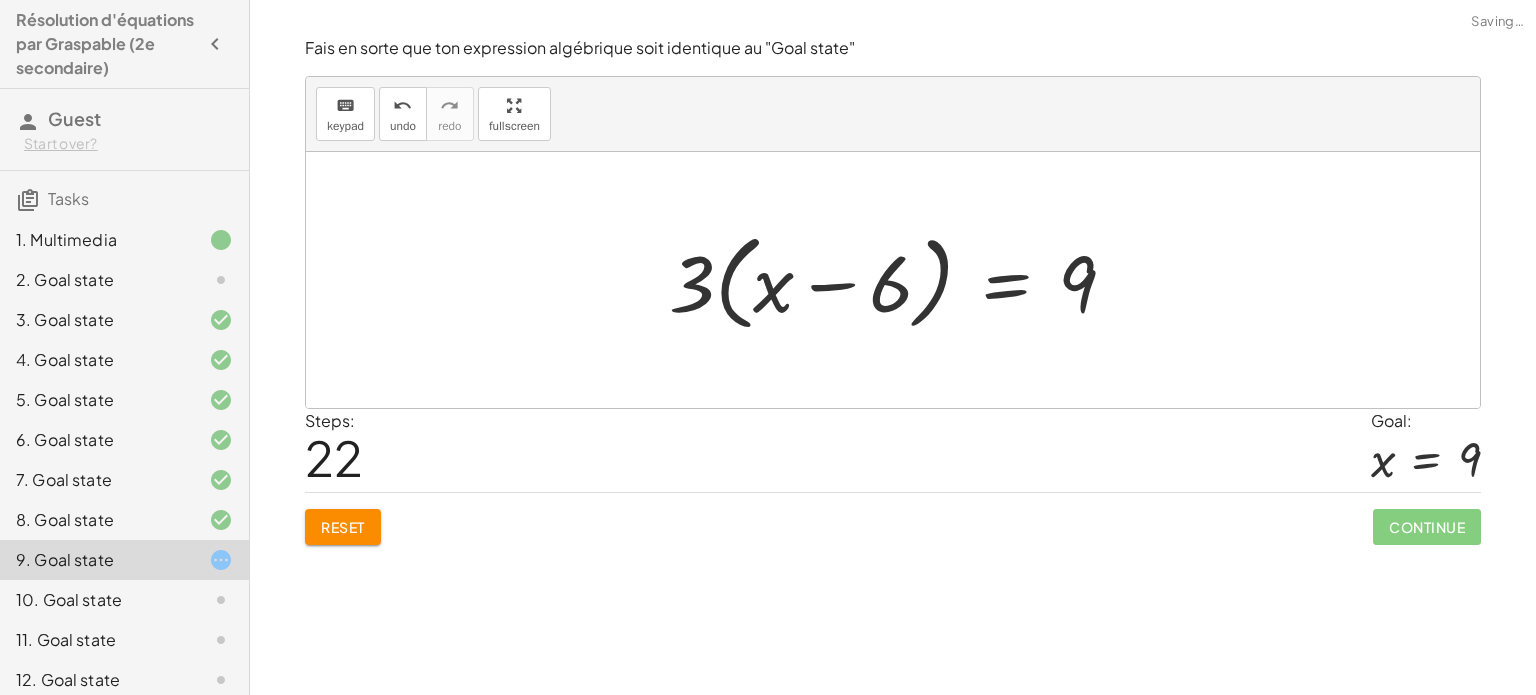 click on "10. Goal state" 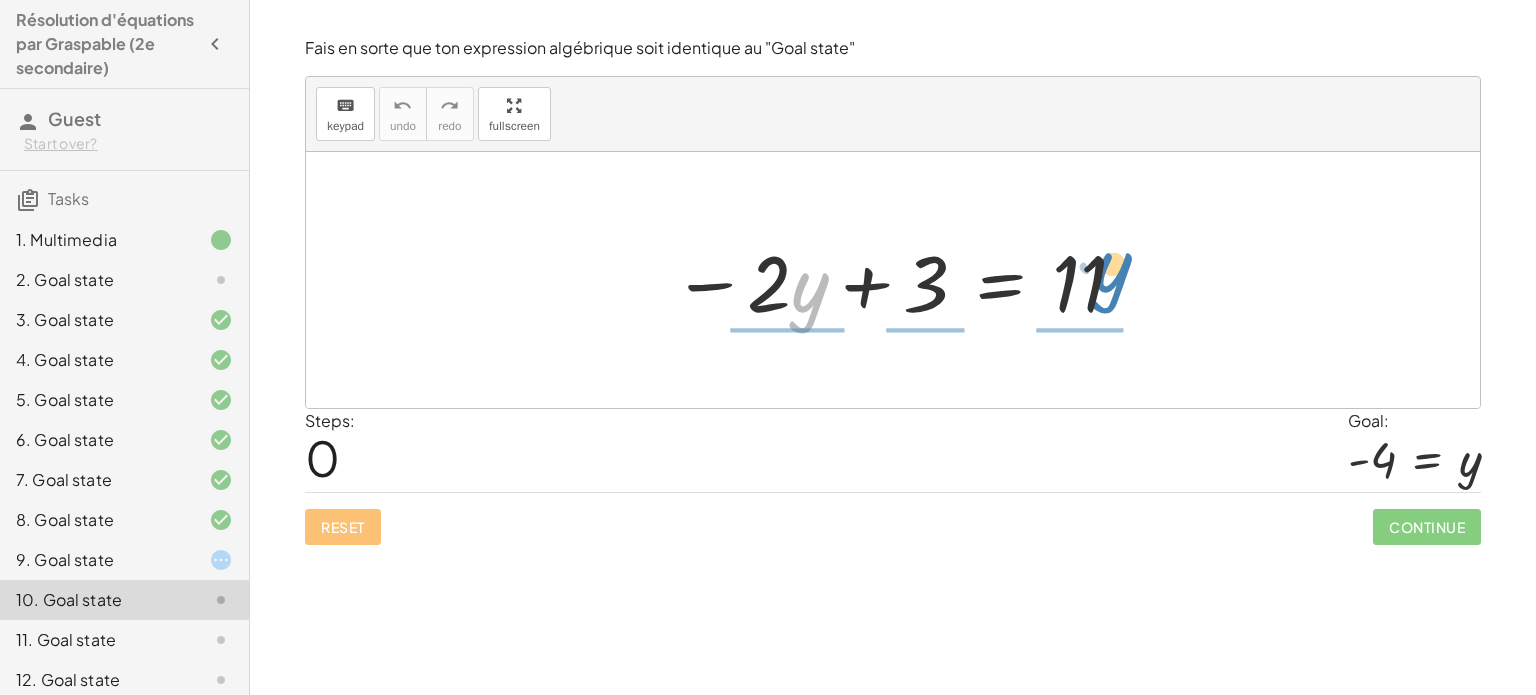 drag, startPoint x: 824, startPoint y: 305, endPoint x: 1135, endPoint y: 281, distance: 311.92468 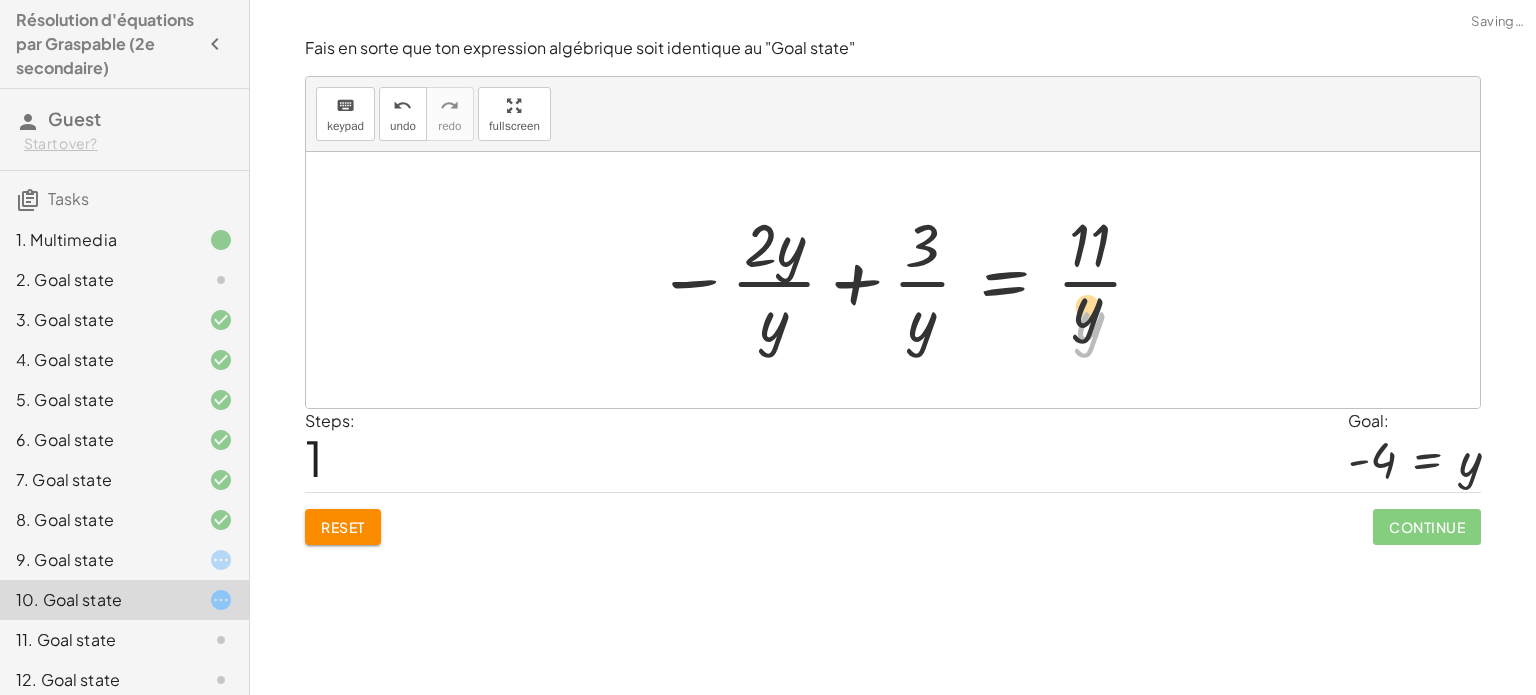 drag, startPoint x: 1104, startPoint y: 343, endPoint x: 1082, endPoint y: 260, distance: 85.86617 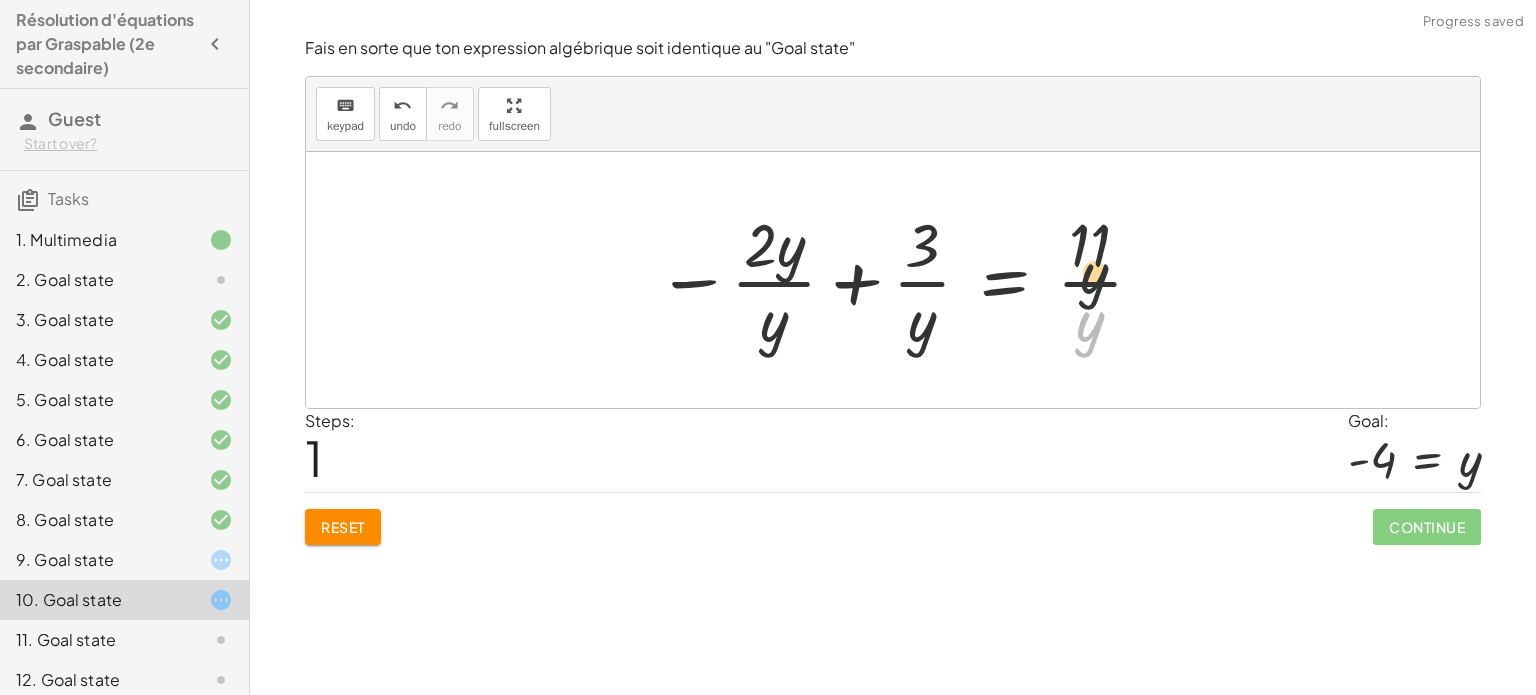 drag, startPoint x: 1088, startPoint y: 338, endPoint x: 1094, endPoint y: 265, distance: 73.24616 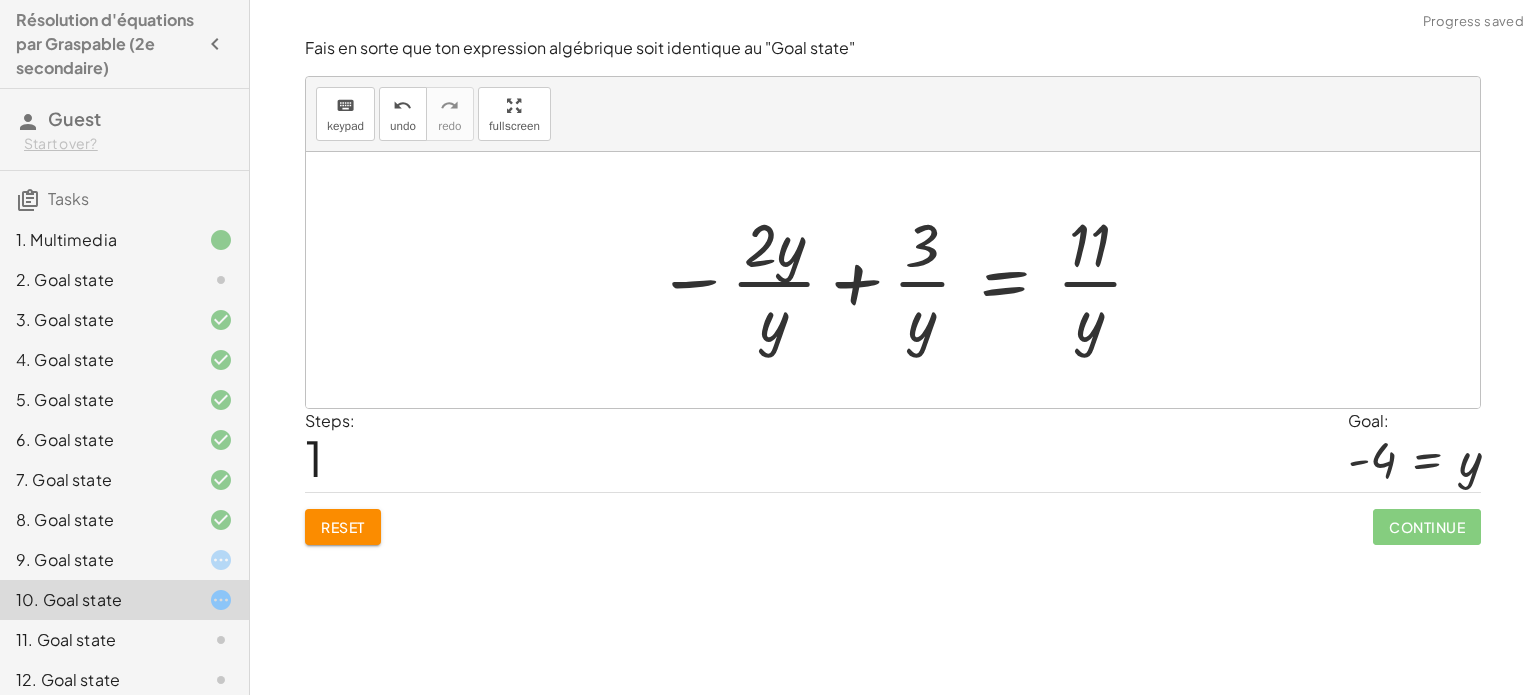 click on "Reset" at bounding box center [343, 527] 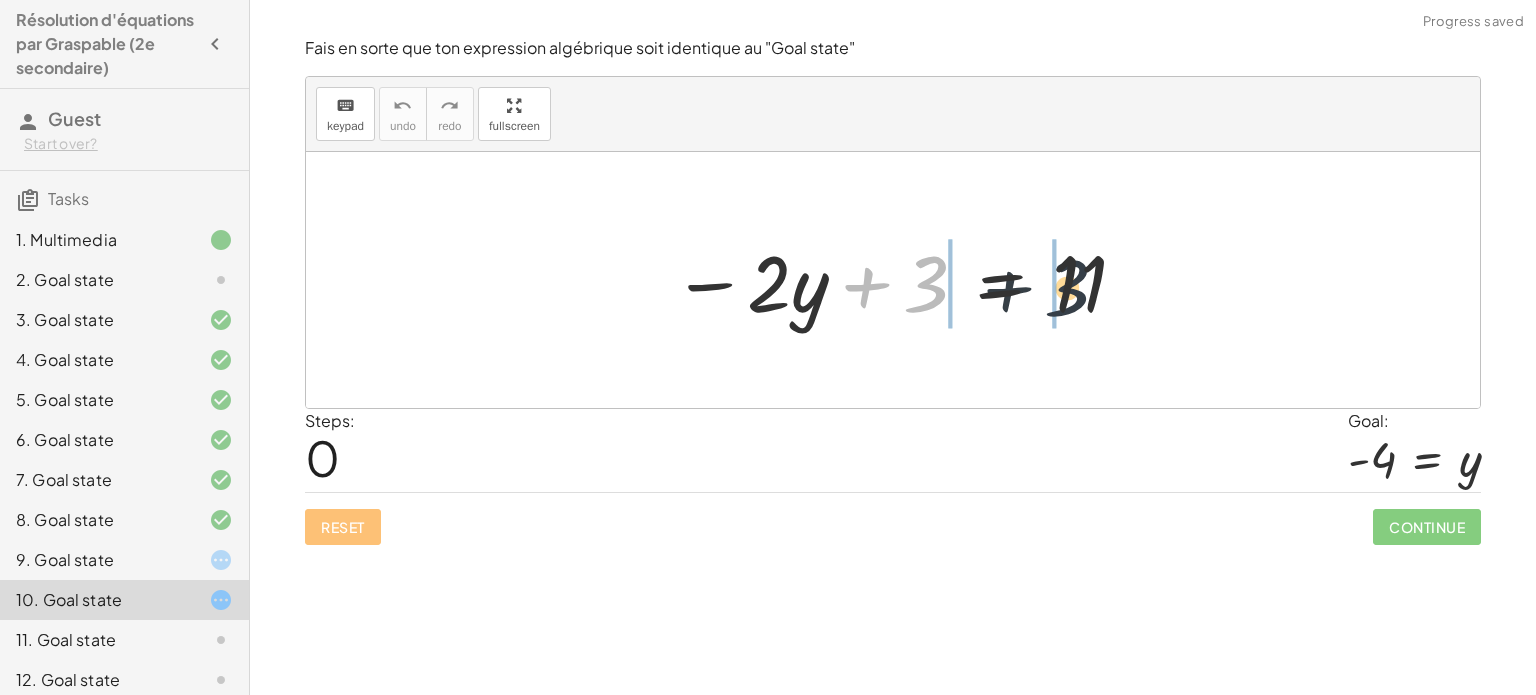 drag, startPoint x: 925, startPoint y: 286, endPoint x: 1088, endPoint y: 288, distance: 163.01227 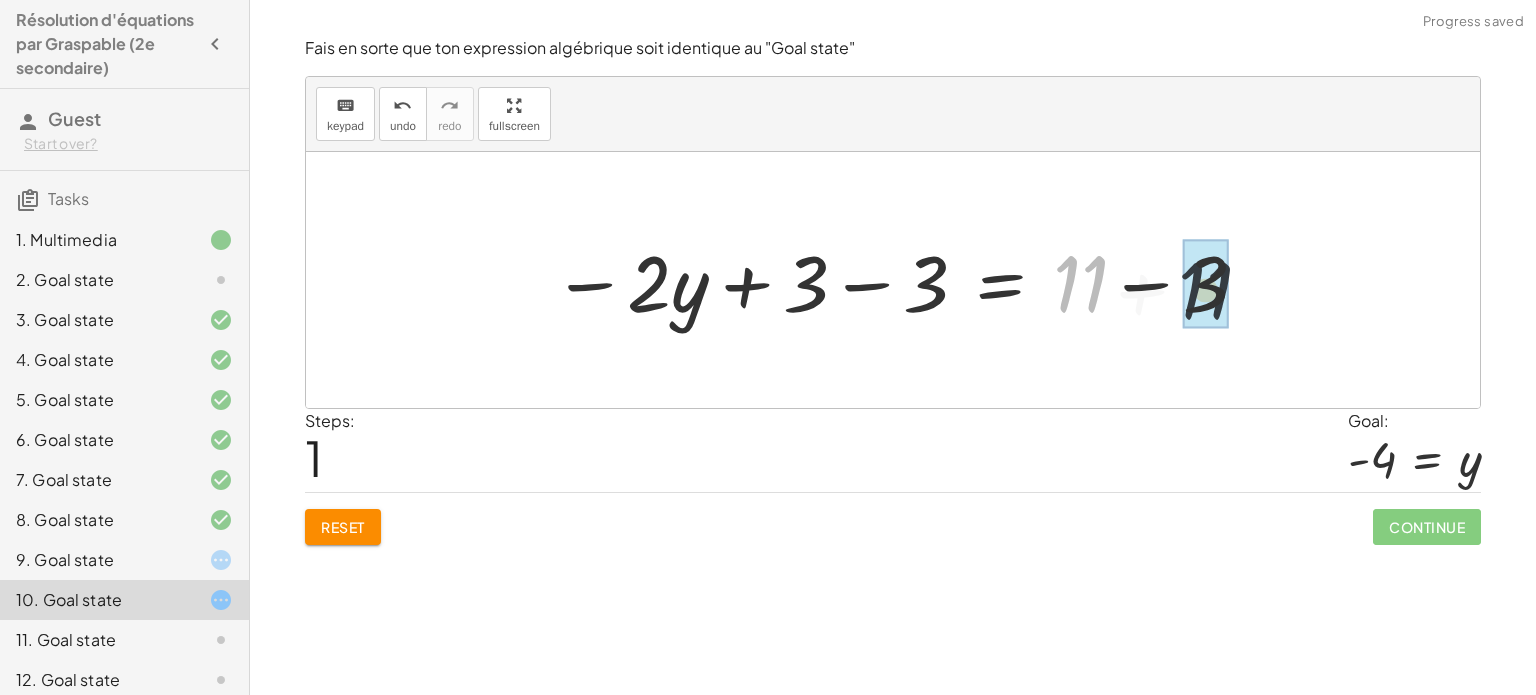 drag, startPoint x: 1089, startPoint y: 283, endPoint x: 1186, endPoint y: 289, distance: 97.18539 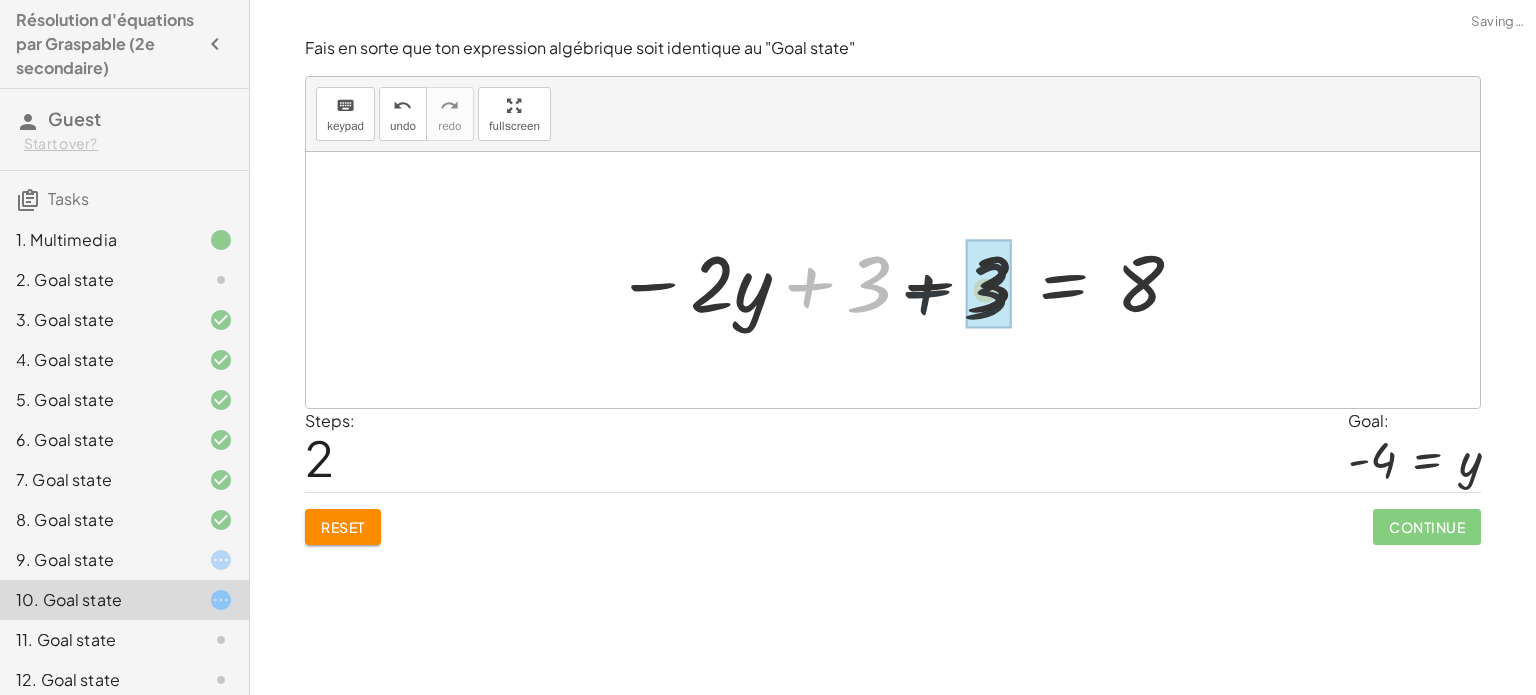 drag, startPoint x: 860, startPoint y: 296, endPoint x: 1000, endPoint y: 305, distance: 140.28899 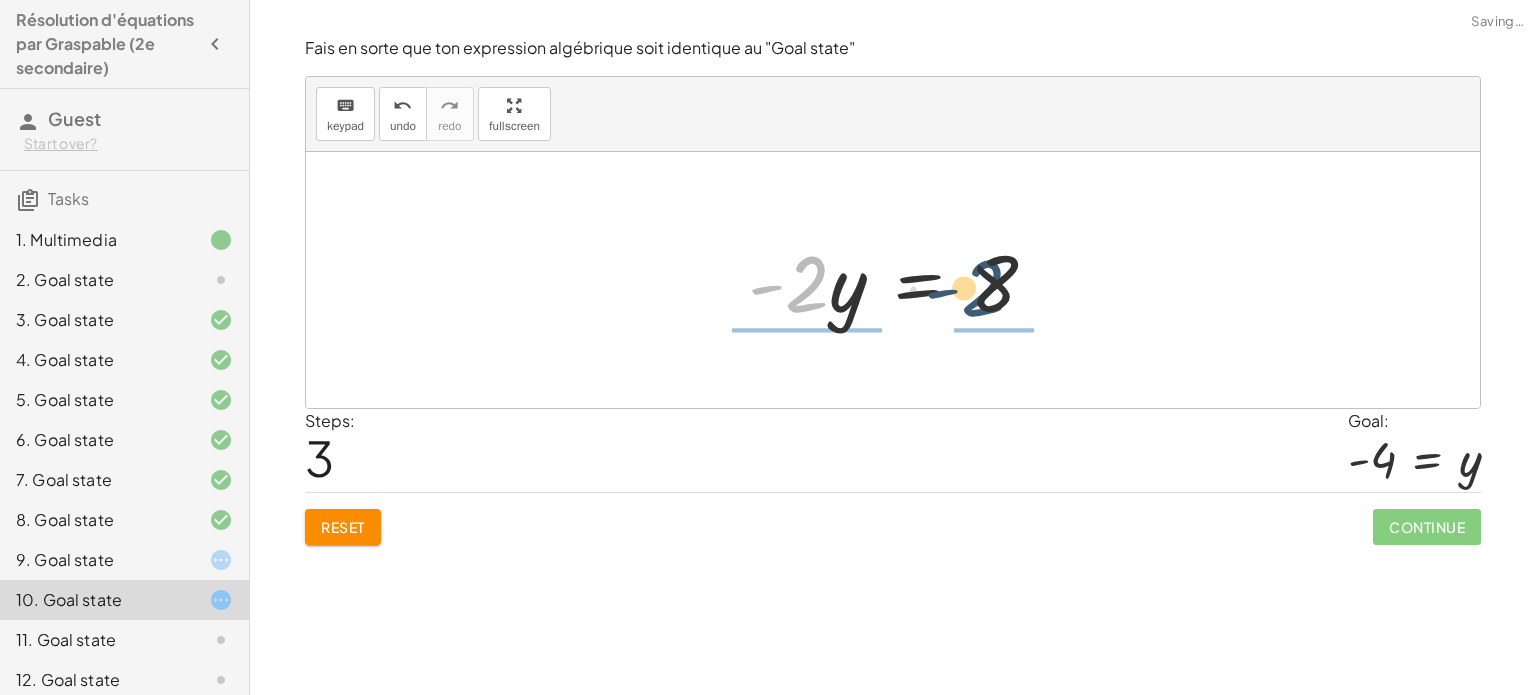 drag, startPoint x: 793, startPoint y: 303, endPoint x: 986, endPoint y: 303, distance: 193 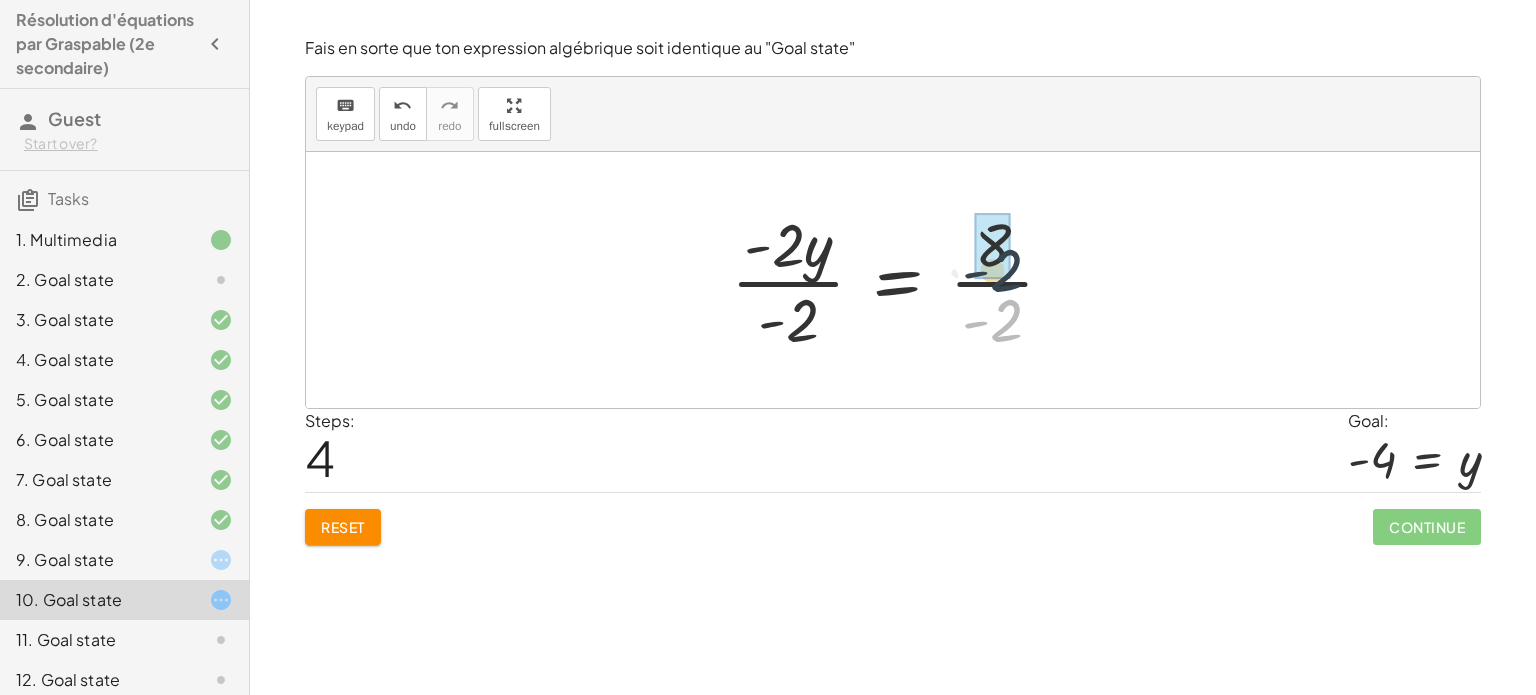 drag, startPoint x: 996, startPoint y: 313, endPoint x: 996, endPoint y: 280, distance: 33 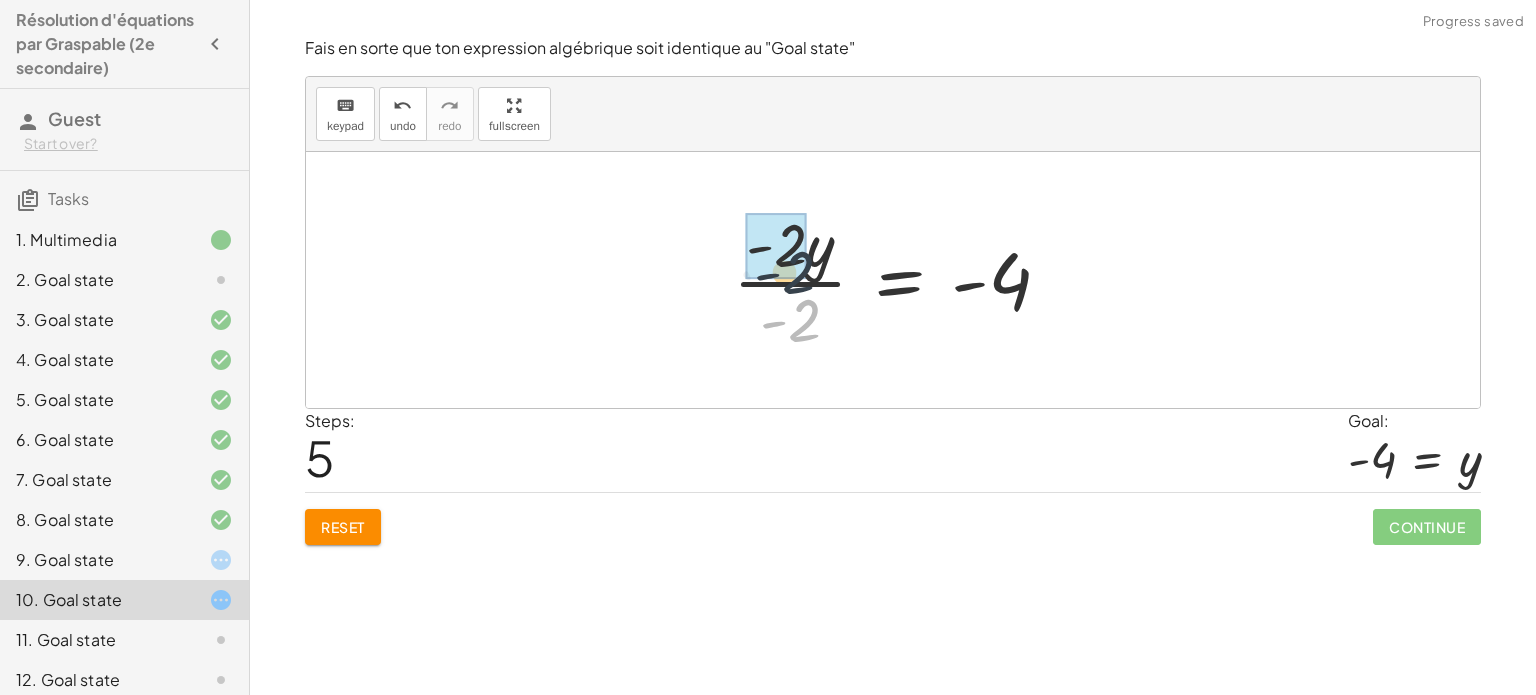 drag, startPoint x: 803, startPoint y: 310, endPoint x: 799, endPoint y: 277, distance: 33.24154 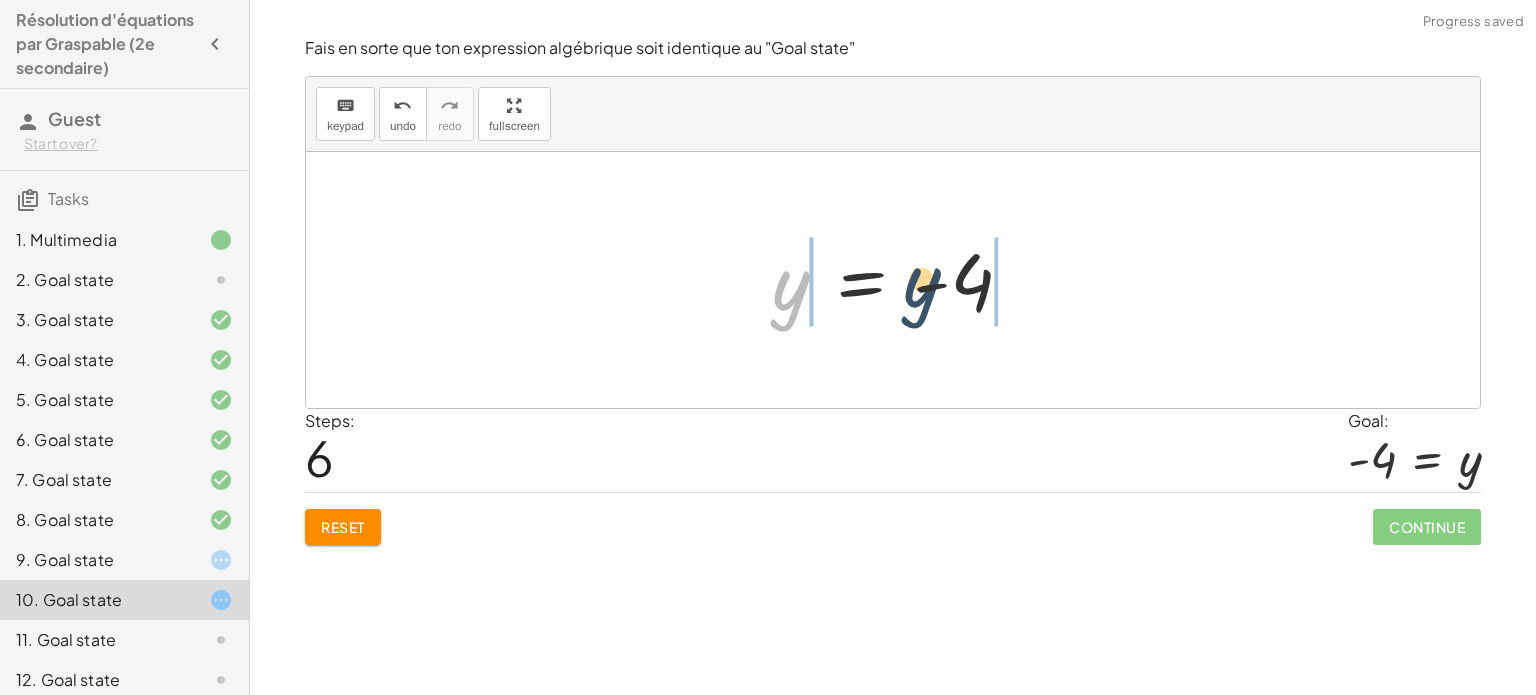 drag, startPoint x: 800, startPoint y: 305, endPoint x: 1092, endPoint y: 306, distance: 292.0017 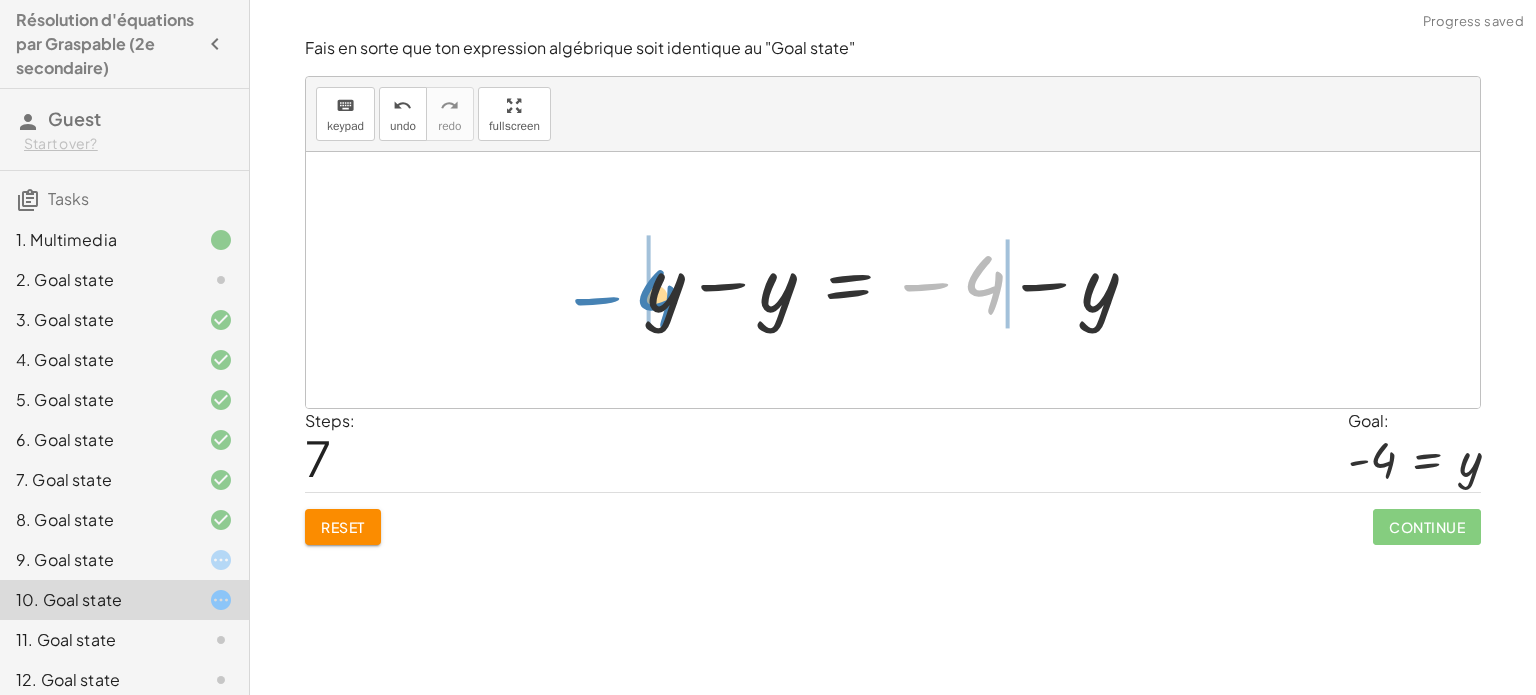 drag, startPoint x: 1005, startPoint y: 303, endPoint x: 664, endPoint y: 312, distance: 341.11874 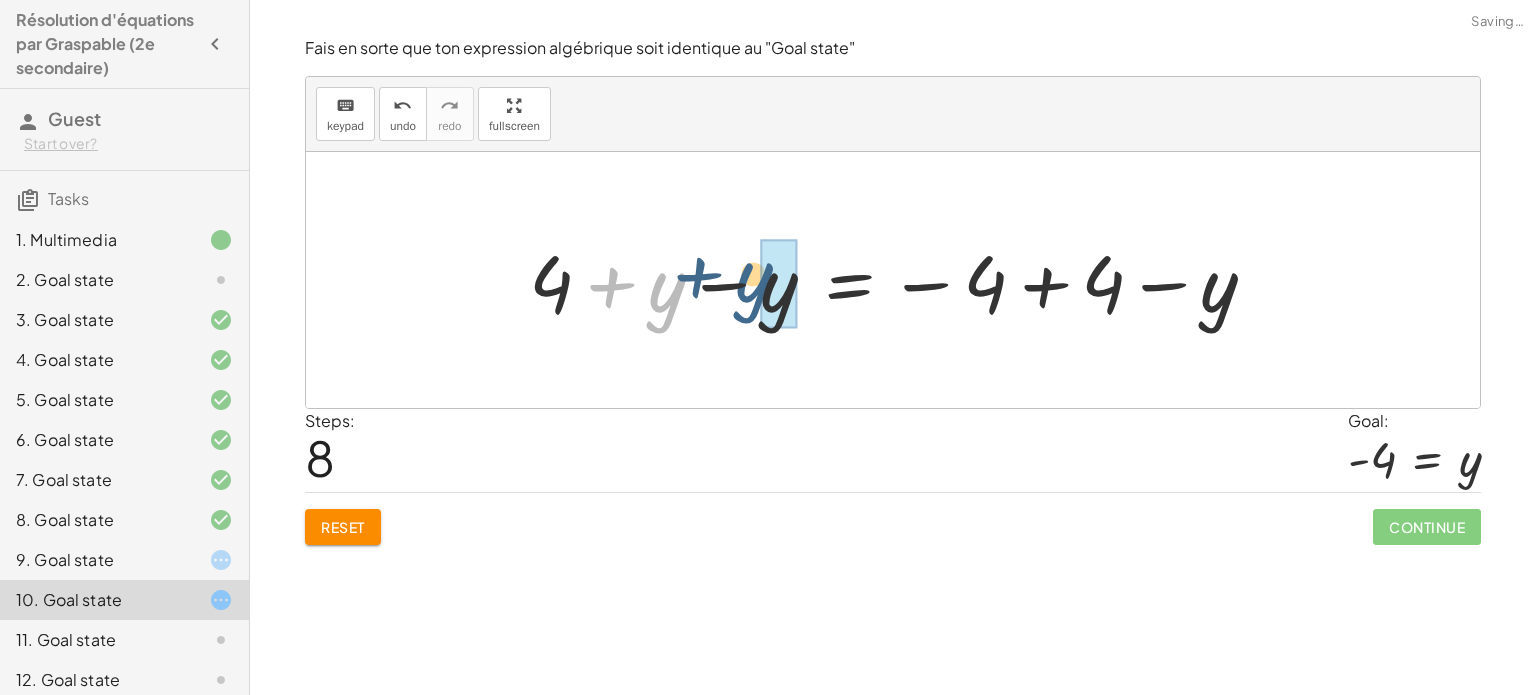 drag, startPoint x: 671, startPoint y: 310, endPoint x: 763, endPoint y: 300, distance: 92.541885 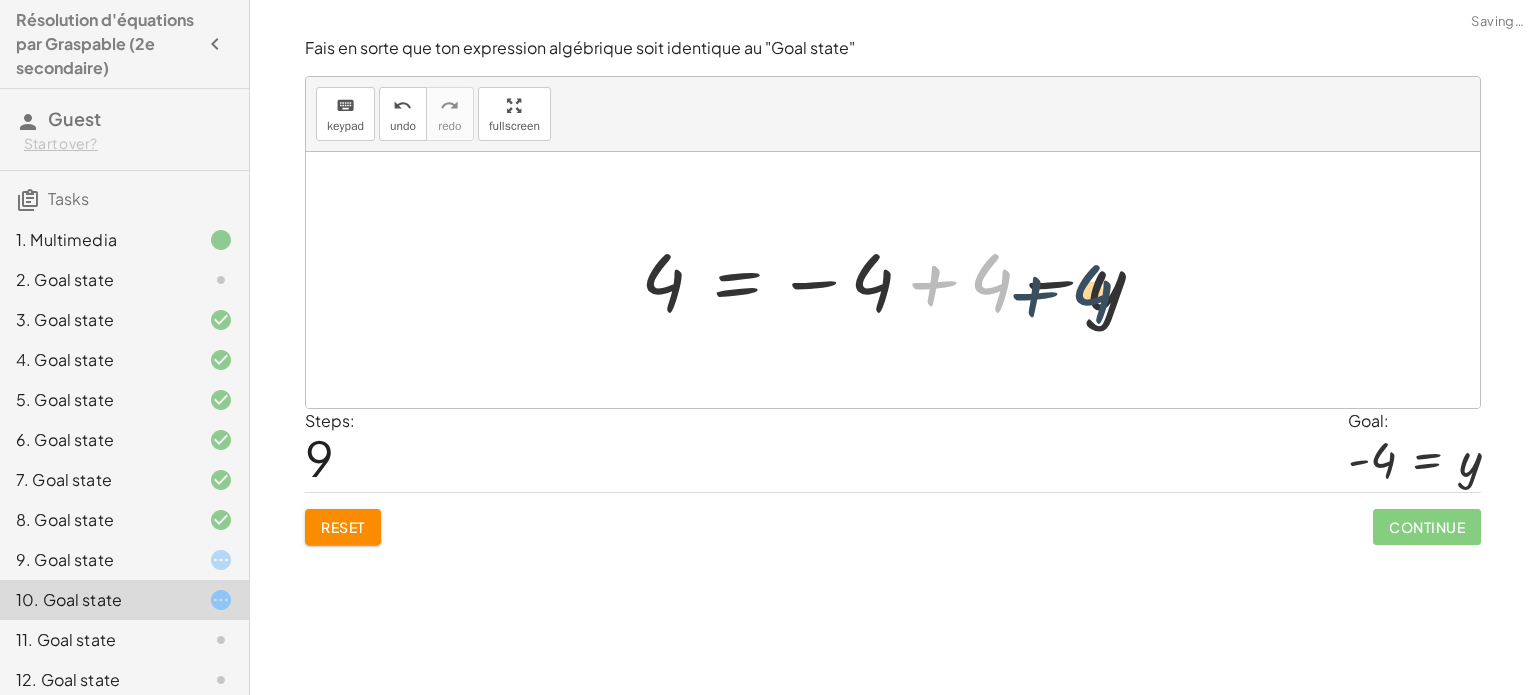 drag, startPoint x: 987, startPoint y: 291, endPoint x: 1098, endPoint y: 303, distance: 111.64677 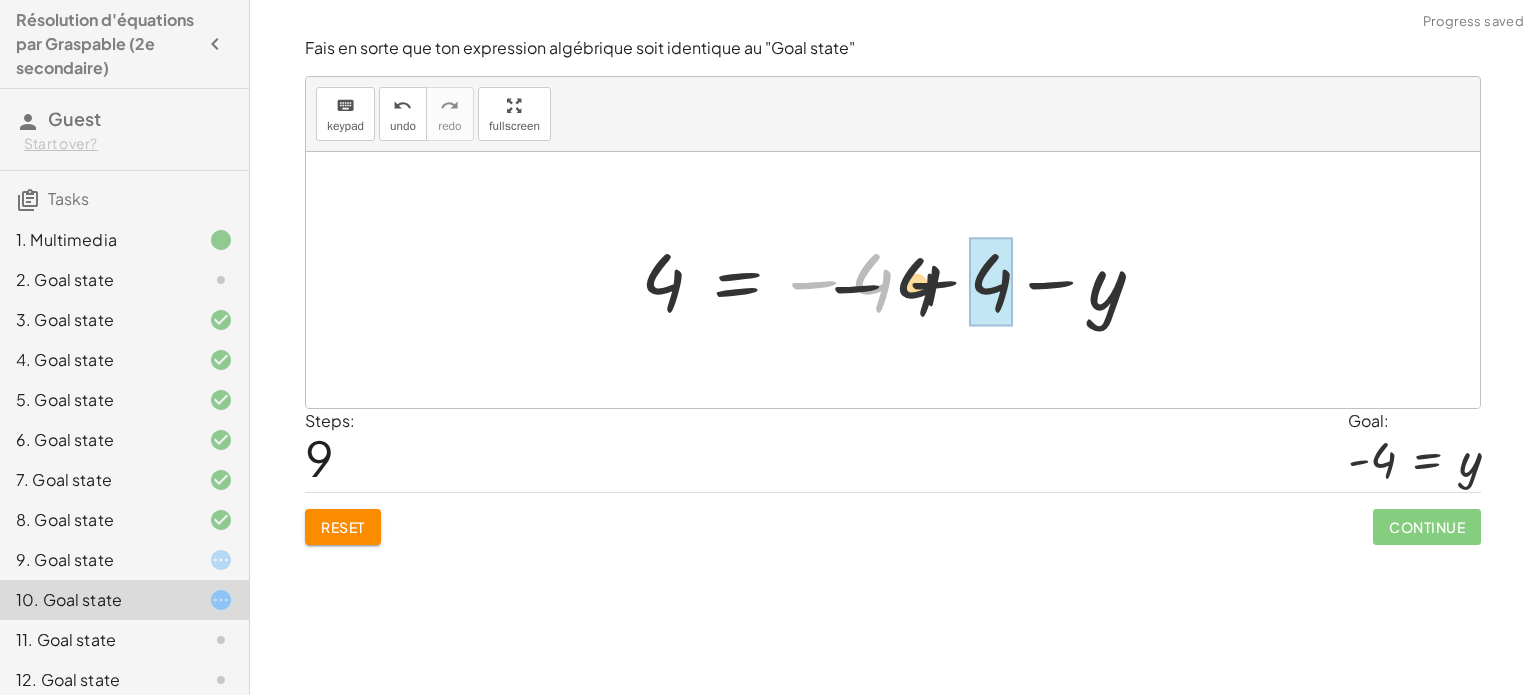 drag, startPoint x: 894, startPoint y: 294, endPoint x: 977, endPoint y: 301, distance: 83.294655 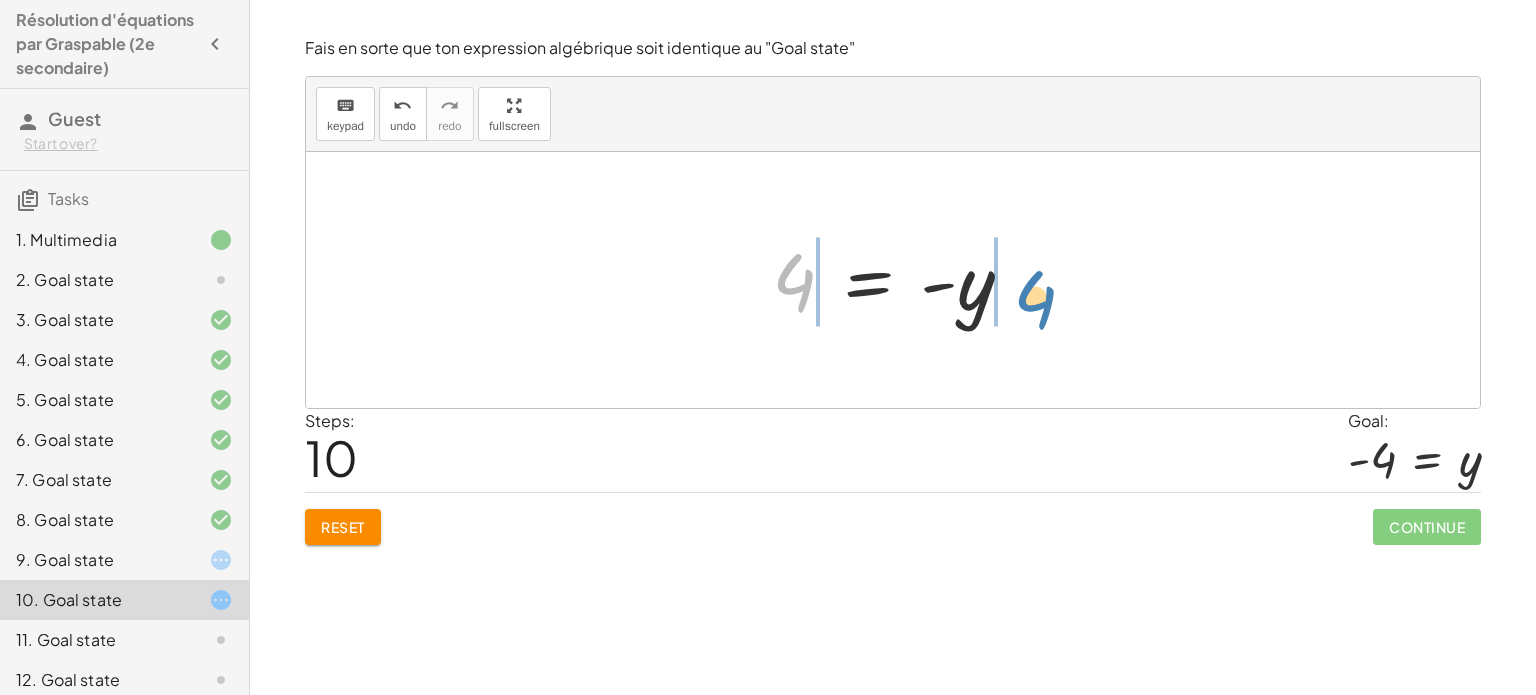 drag, startPoint x: 783, startPoint y: 267, endPoint x: 1023, endPoint y: 269, distance: 240.00833 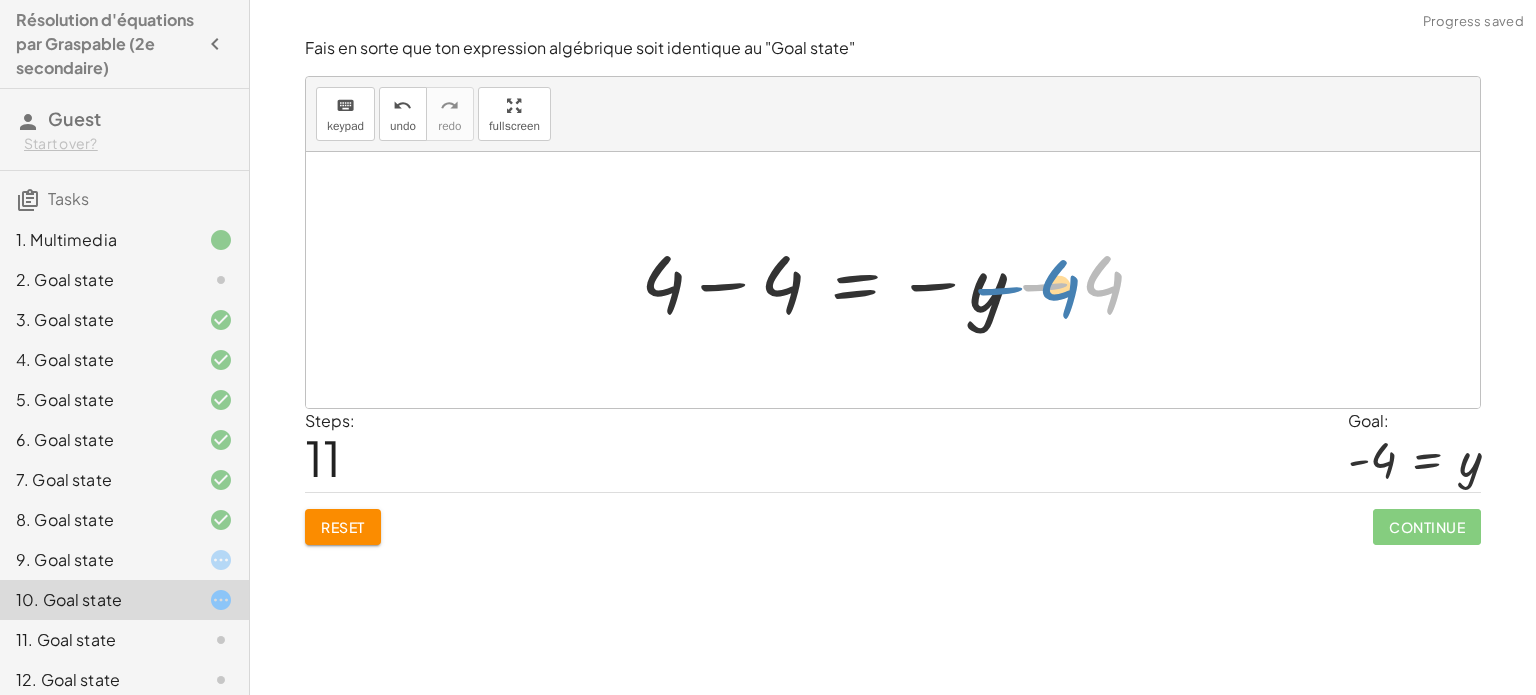 drag, startPoint x: 1004, startPoint y: 300, endPoint x: 990, endPoint y: 294, distance: 15.231546 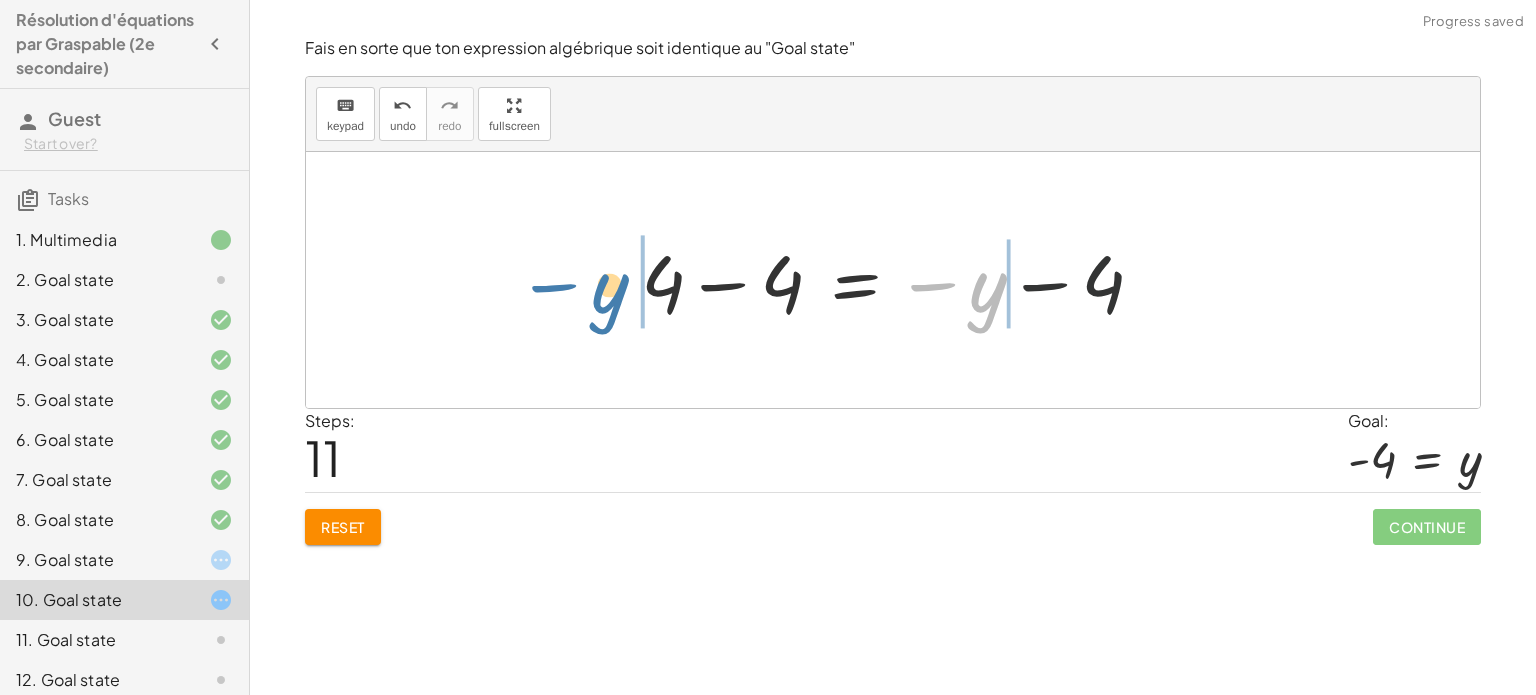 drag, startPoint x: 980, startPoint y: 296, endPoint x: 598, endPoint y: 282, distance: 382.25647 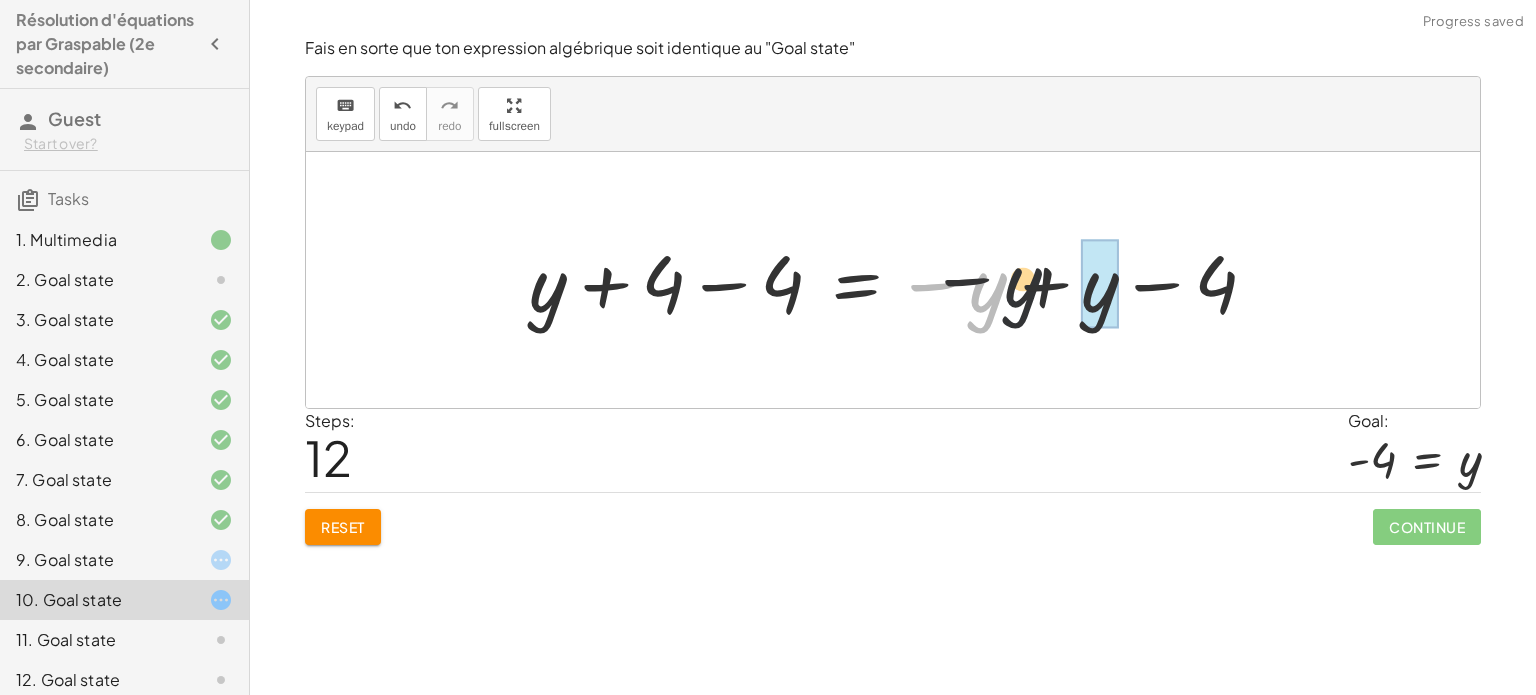 drag, startPoint x: 985, startPoint y: 323, endPoint x: 1106, endPoint y: 317, distance: 121.14867 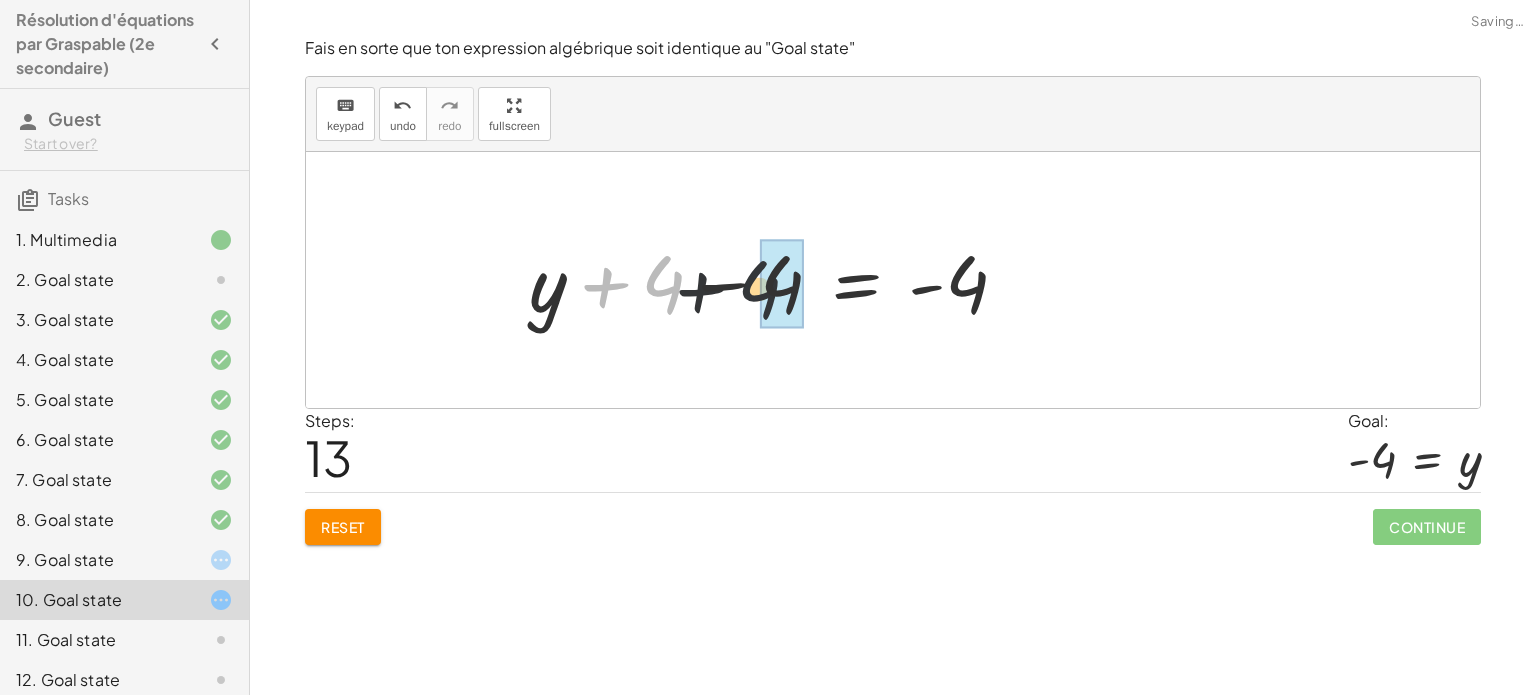 drag, startPoint x: 655, startPoint y: 279, endPoint x: 805, endPoint y: 291, distance: 150.47923 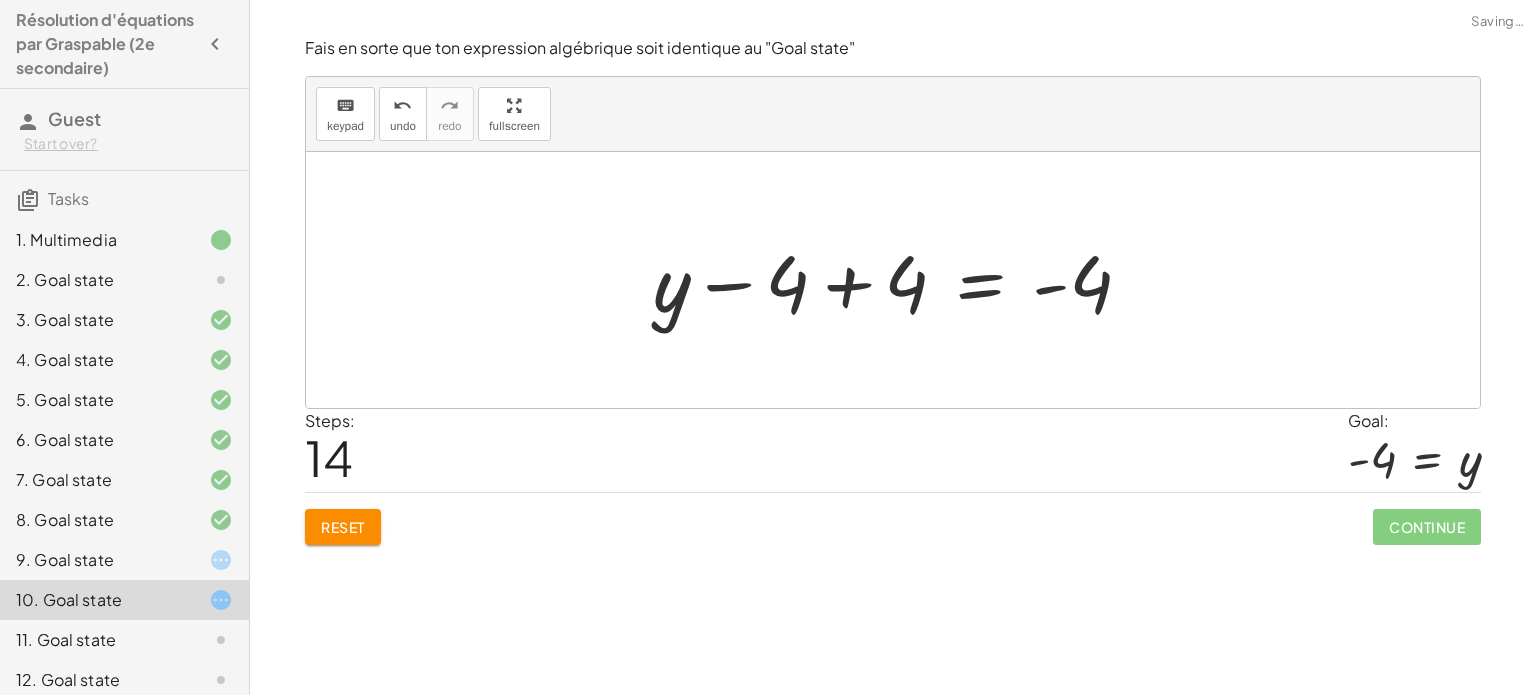 click at bounding box center [900, 280] 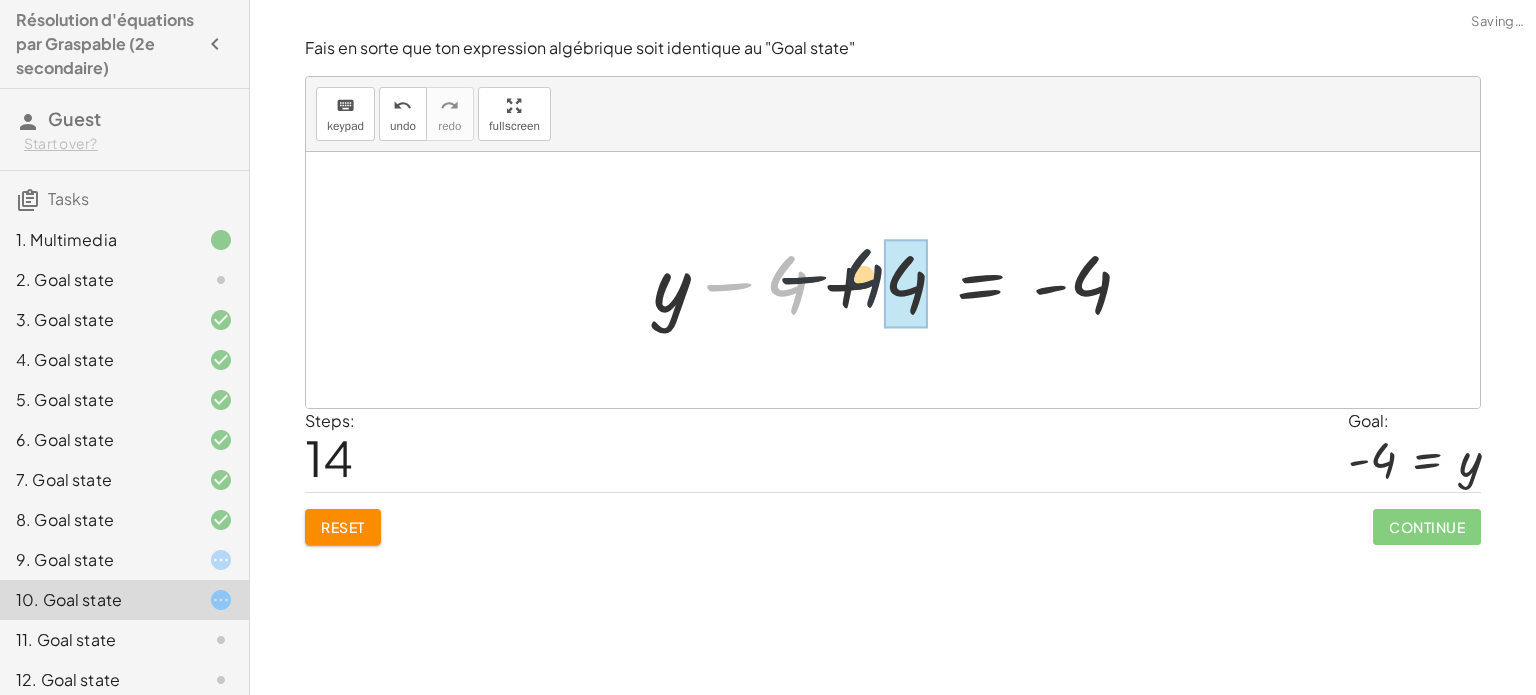 drag, startPoint x: 786, startPoint y: 282, endPoint x: 892, endPoint y: 279, distance: 106.04244 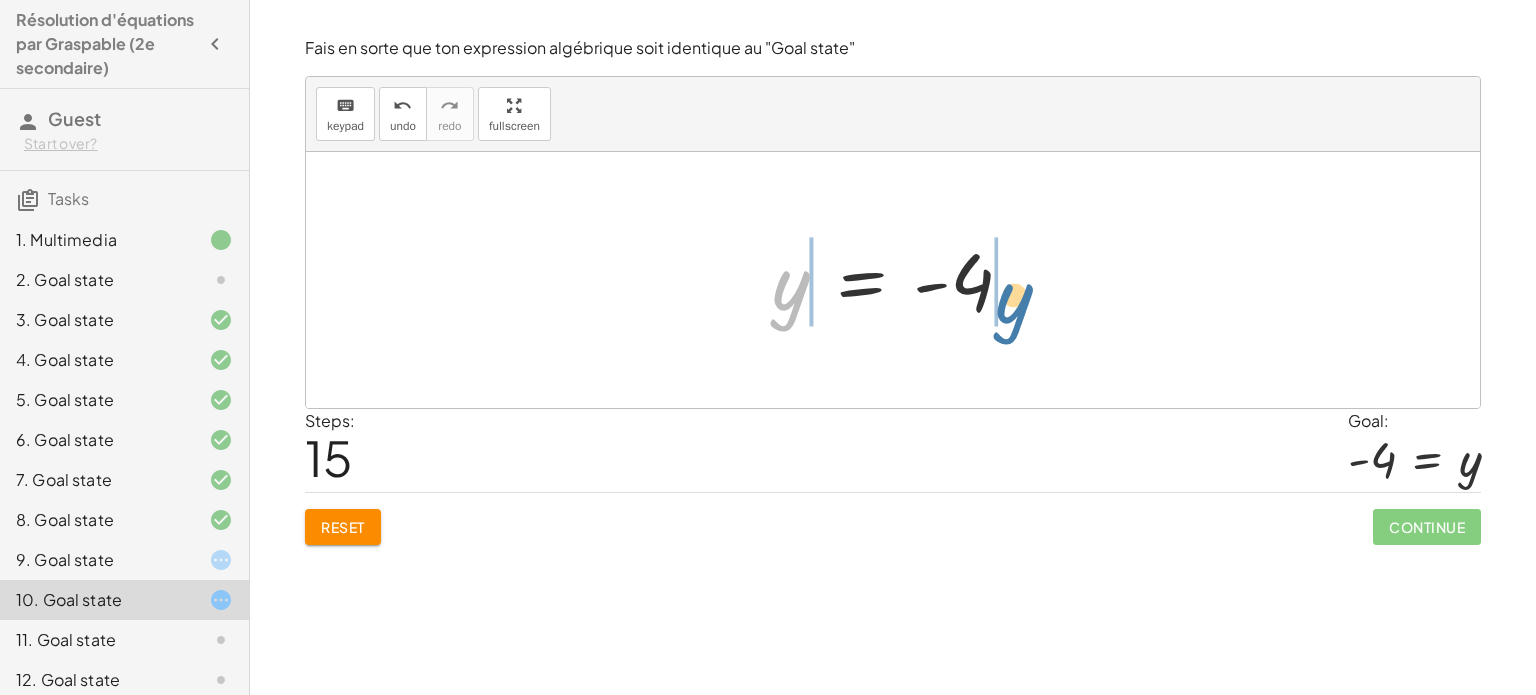 drag, startPoint x: 791, startPoint y: 296, endPoint x: 1018, endPoint y: 309, distance: 227.37195 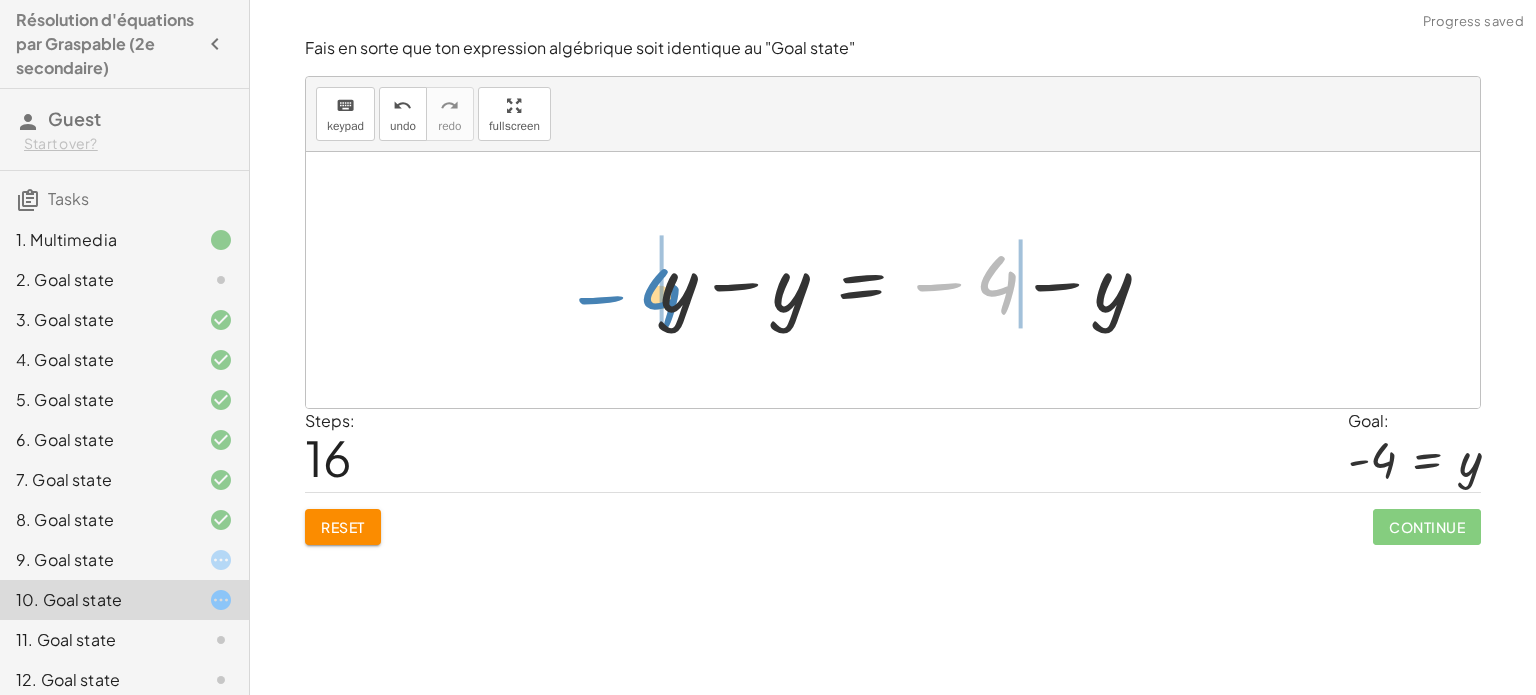 drag, startPoint x: 995, startPoint y: 294, endPoint x: 654, endPoint y: 307, distance: 341.2477 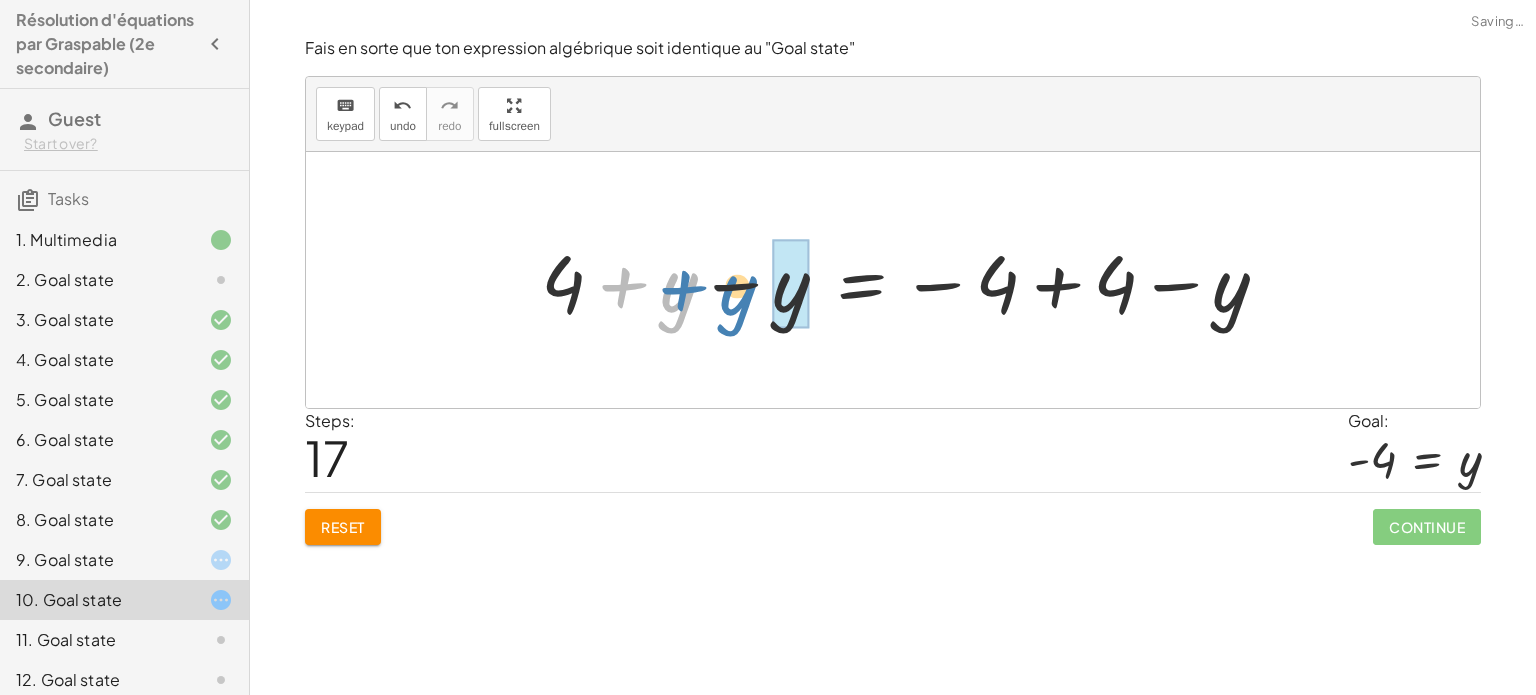 drag, startPoint x: 658, startPoint y: 307, endPoint x: 714, endPoint y: 311, distance: 56.142673 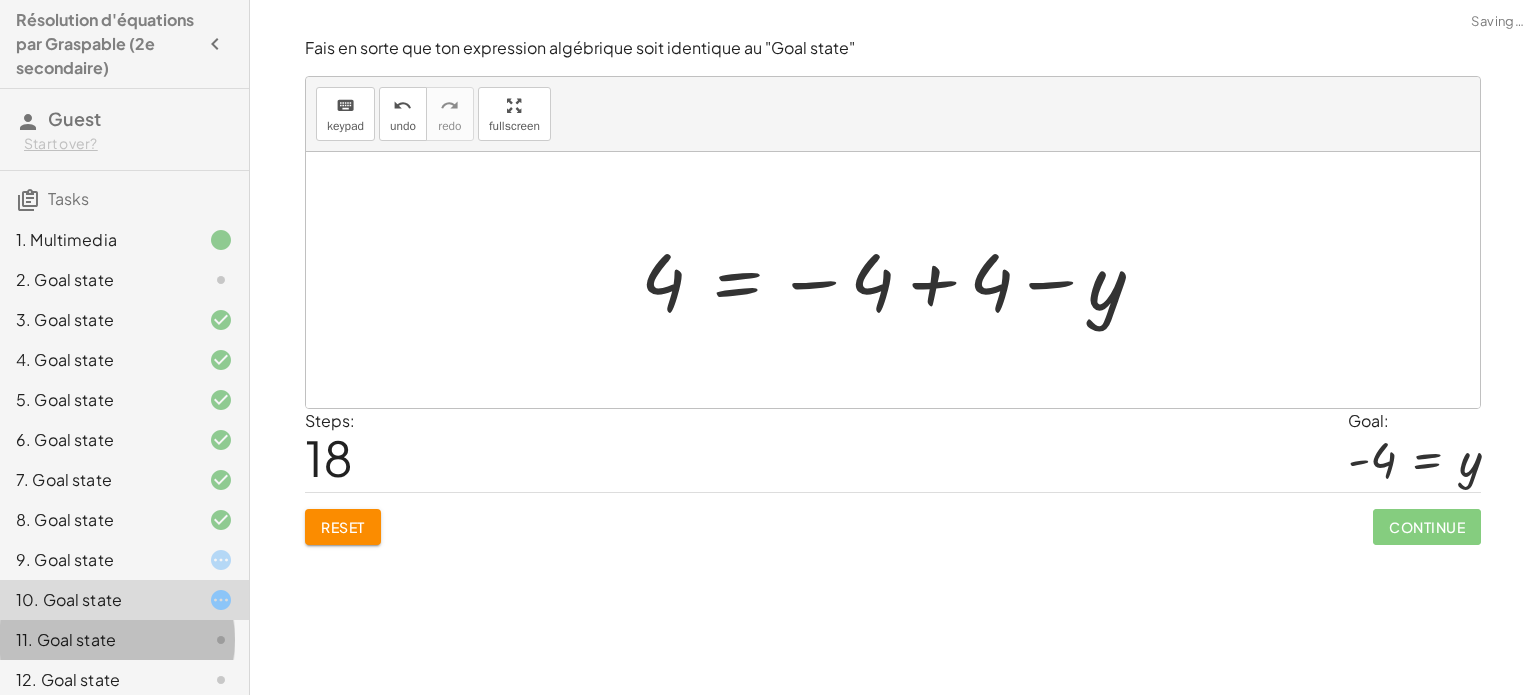 click on "11. Goal state" 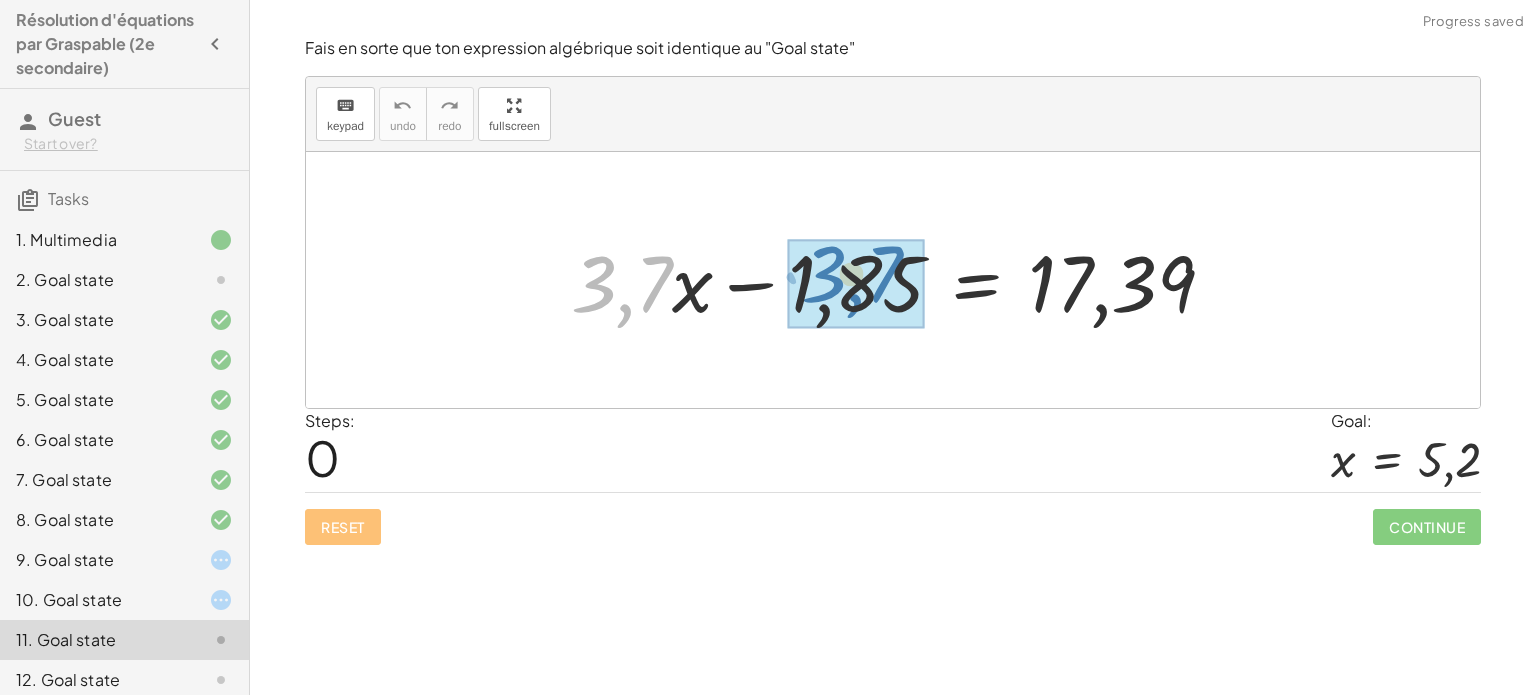 drag, startPoint x: 656, startPoint y: 291, endPoint x: 888, endPoint y: 281, distance: 232.21542 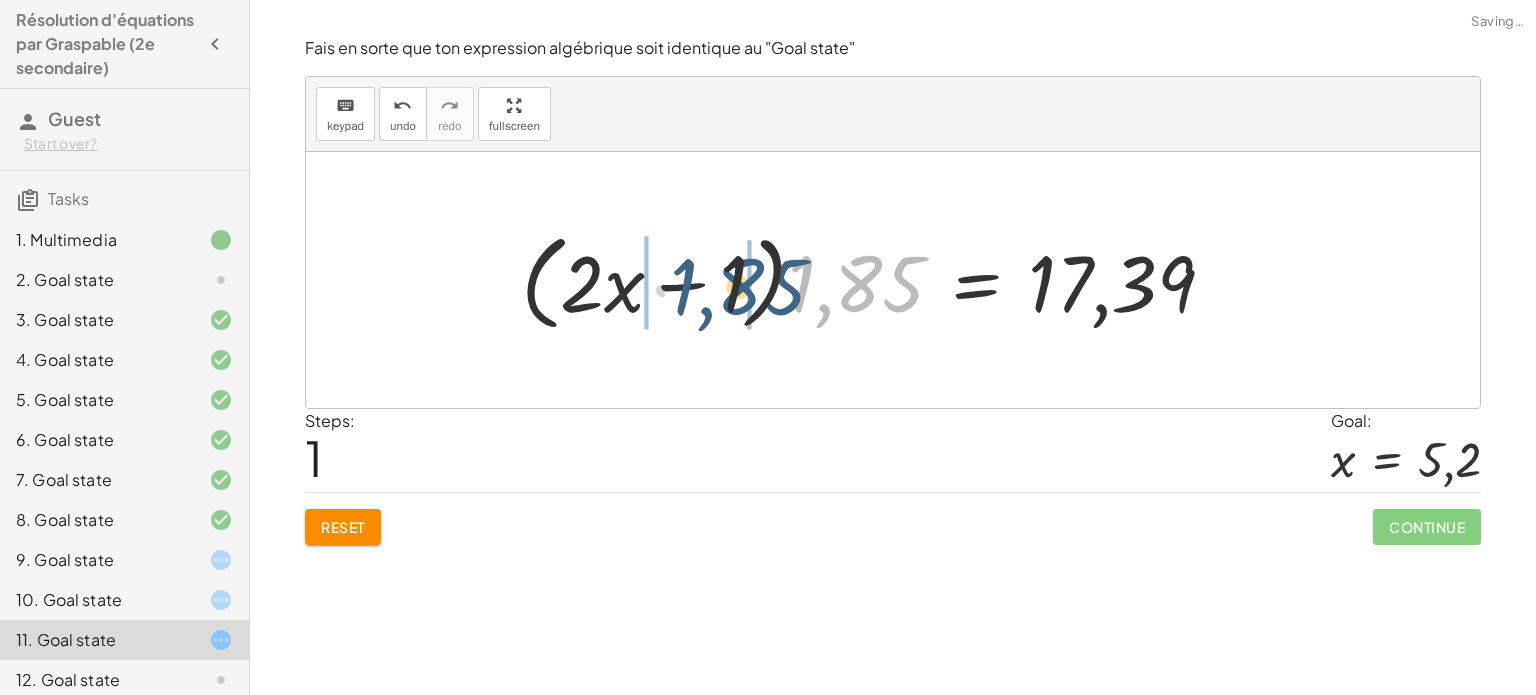 drag, startPoint x: 870, startPoint y: 287, endPoint x: 750, endPoint y: 289, distance: 120.01666 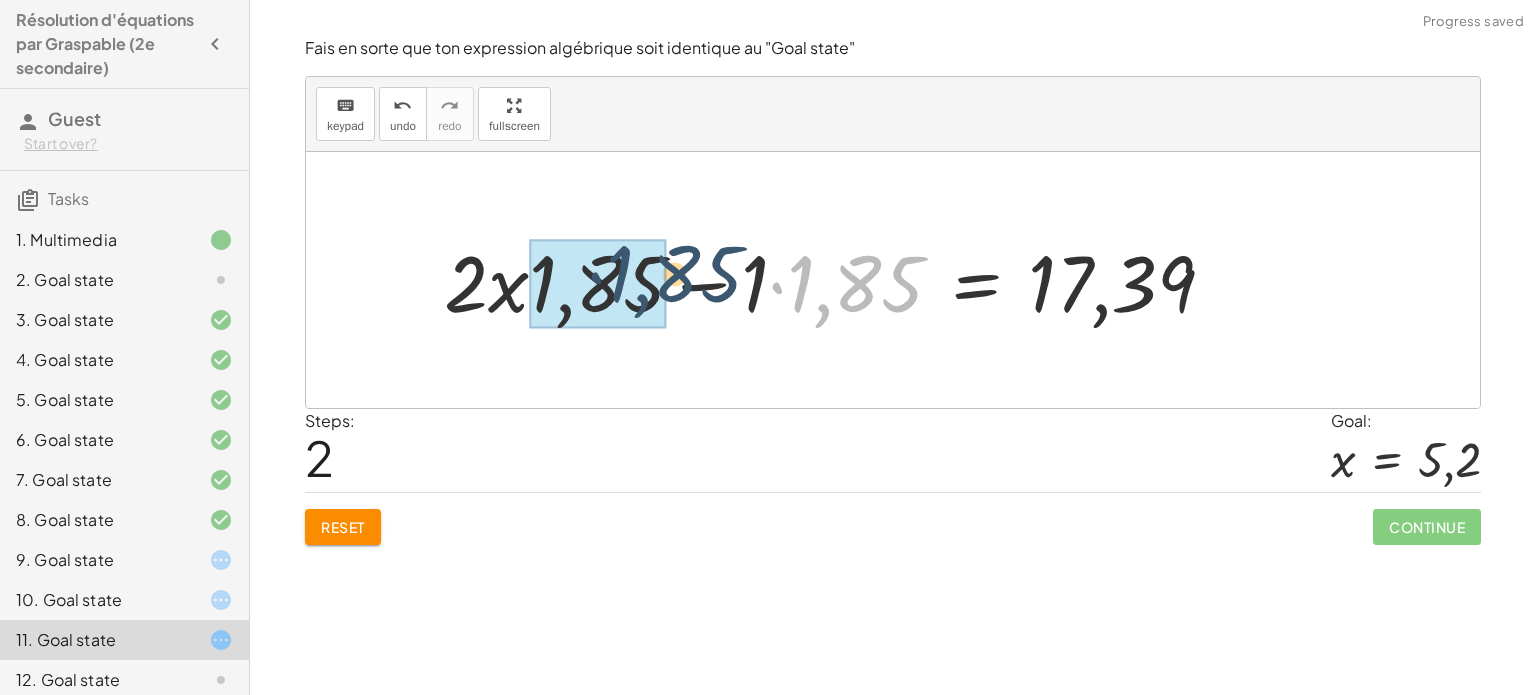 drag, startPoint x: 839, startPoint y: 286, endPoint x: 614, endPoint y: 275, distance: 225.26872 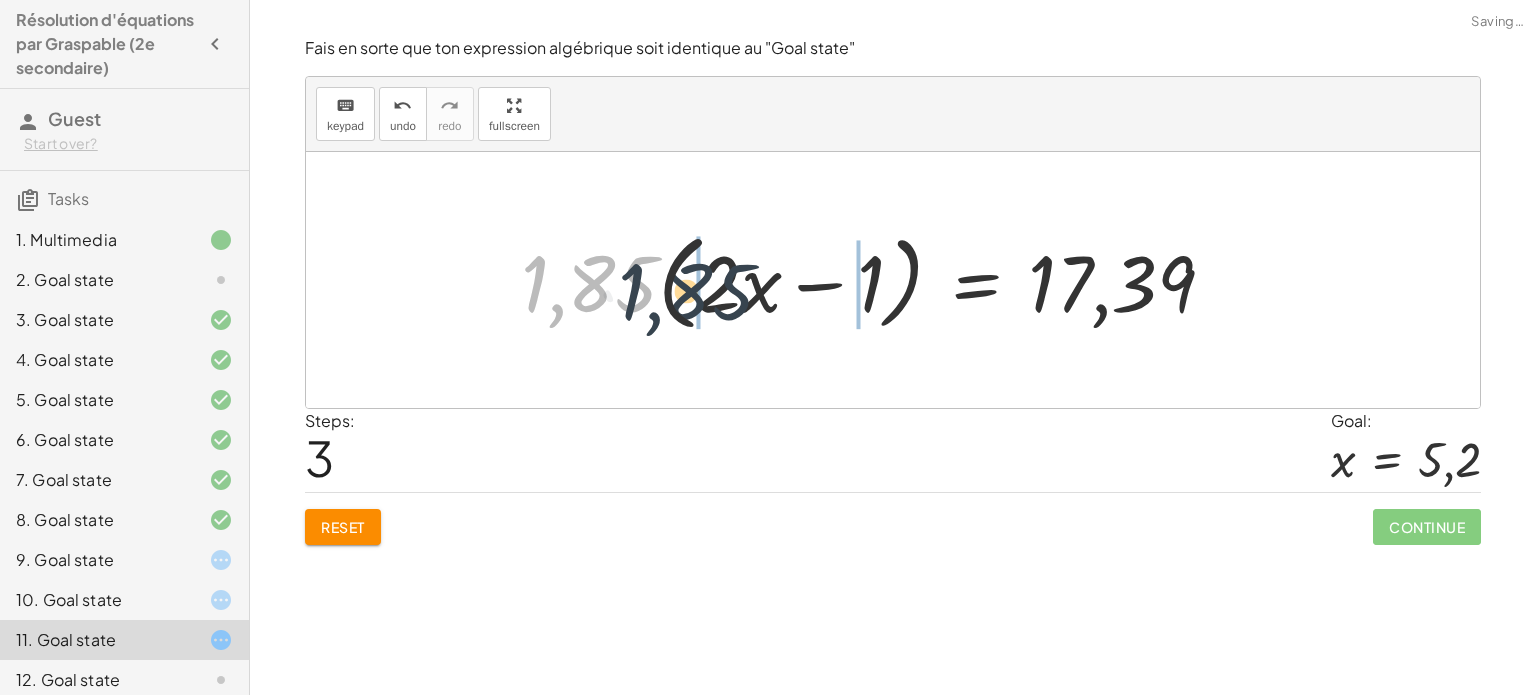 drag, startPoint x: 663, startPoint y: 286, endPoint x: 795, endPoint y: 303, distance: 133.0902 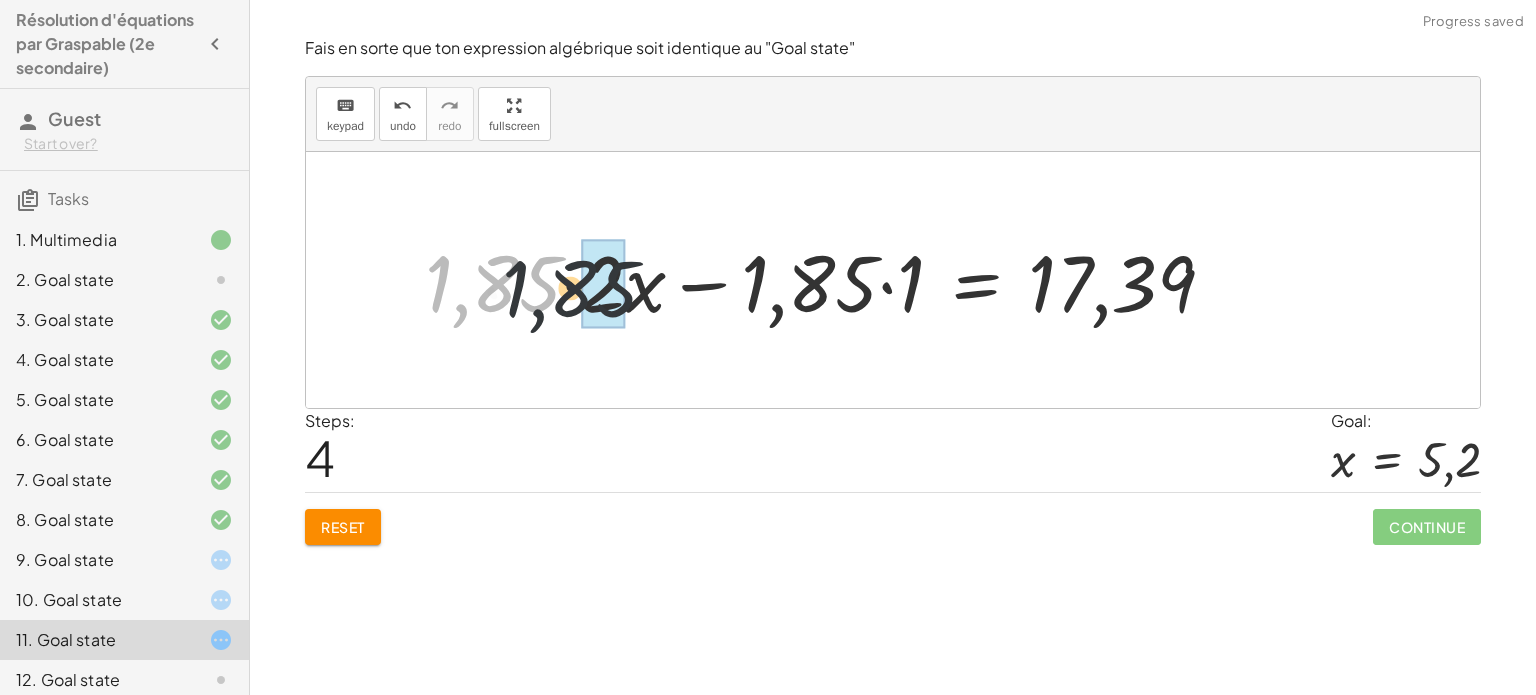 drag, startPoint x: 527, startPoint y: 281, endPoint x: 621, endPoint y: 283, distance: 94.02127 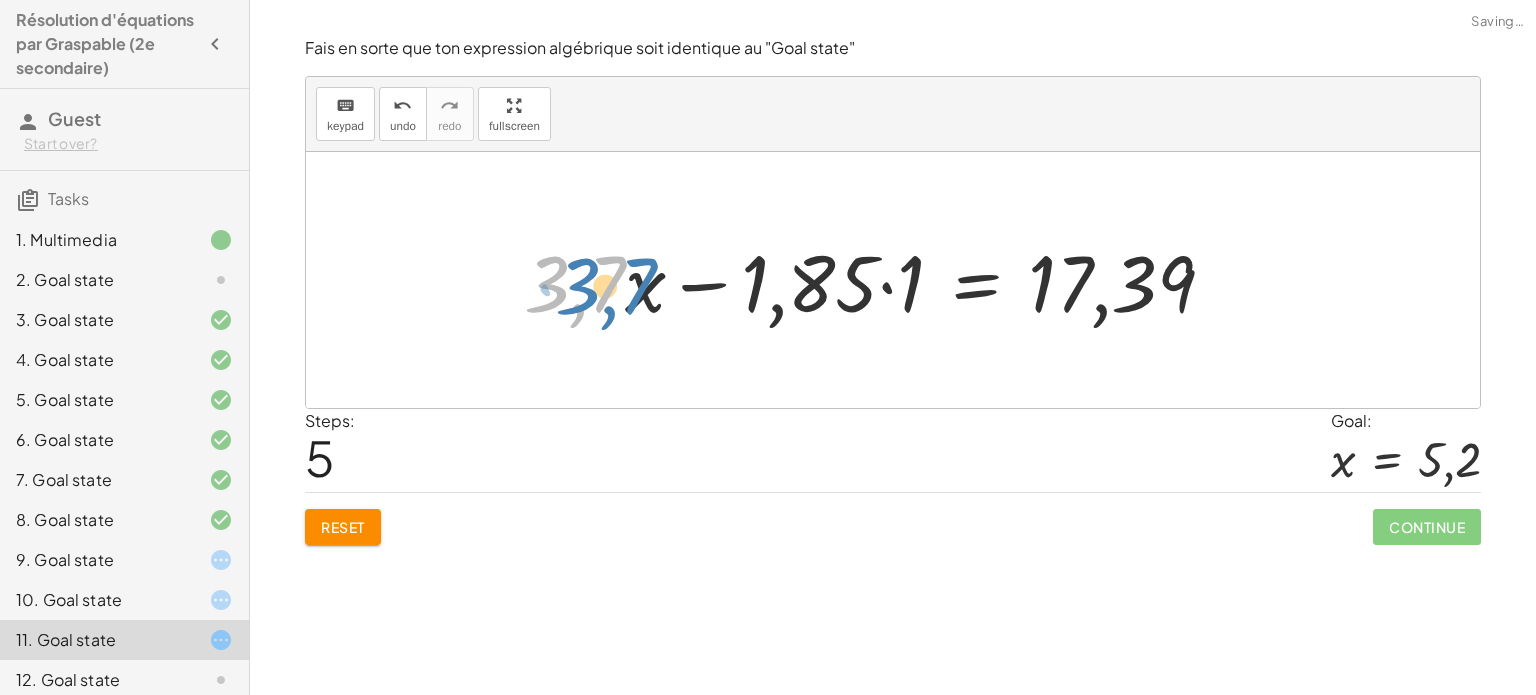 drag, startPoint x: 608, startPoint y: 284, endPoint x: 639, endPoint y: 286, distance: 31.06445 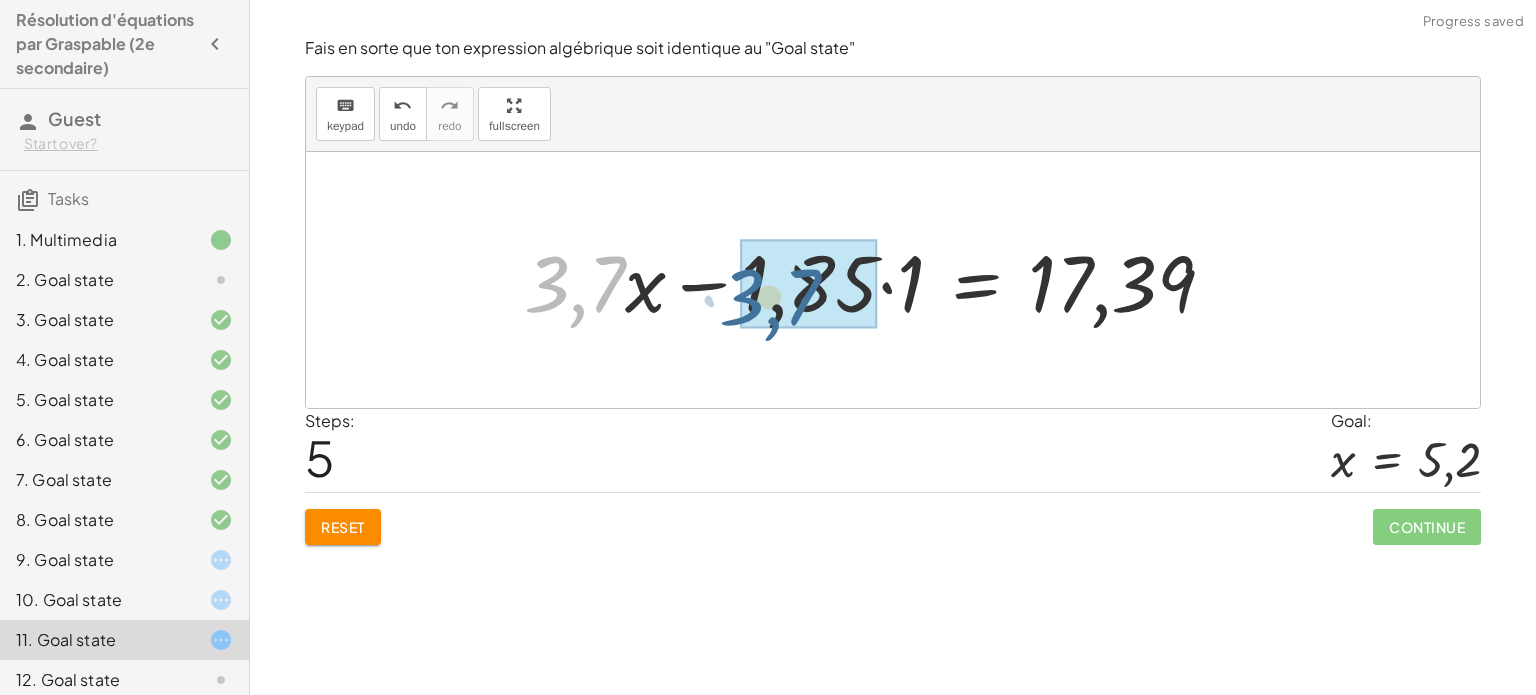 drag, startPoint x: 595, startPoint y: 278, endPoint x: 792, endPoint y: 291, distance: 197.42847 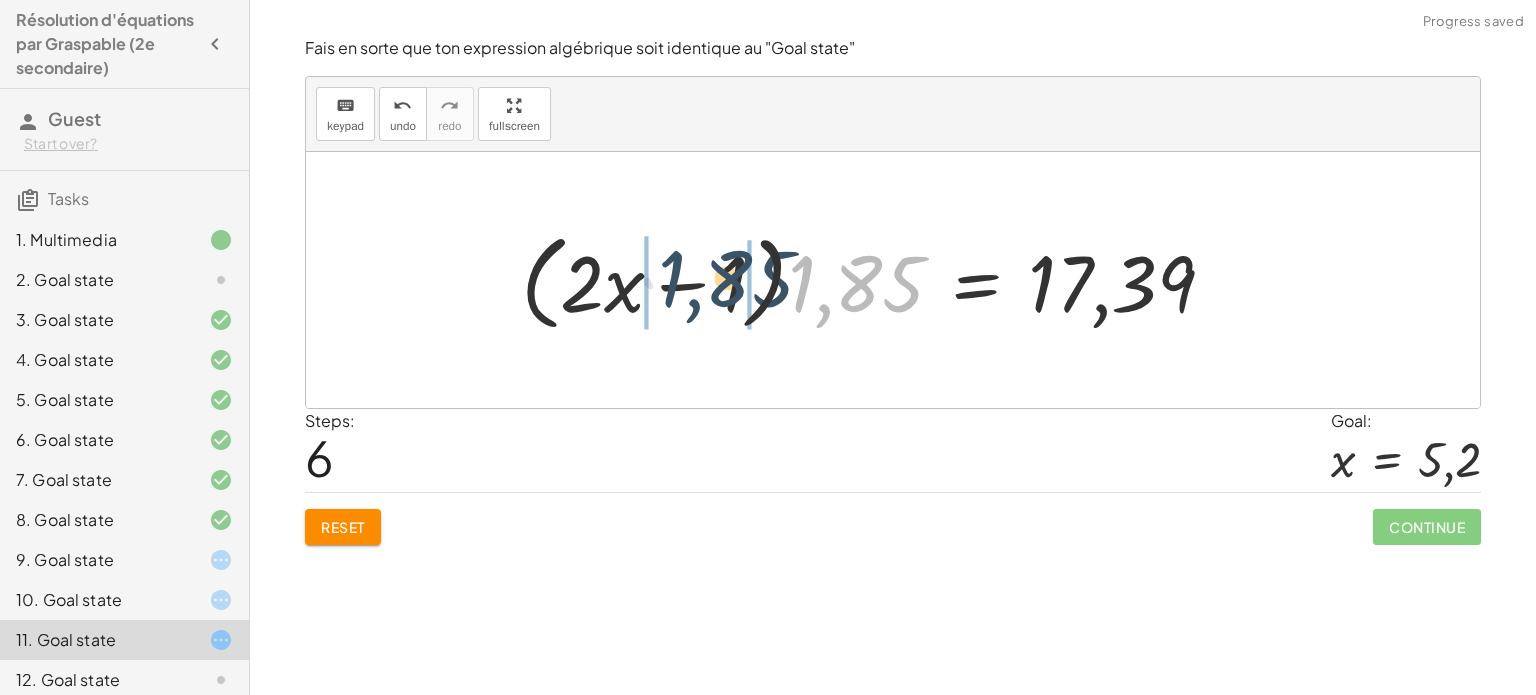 drag, startPoint x: 844, startPoint y: 288, endPoint x: 712, endPoint y: 282, distance: 132.13629 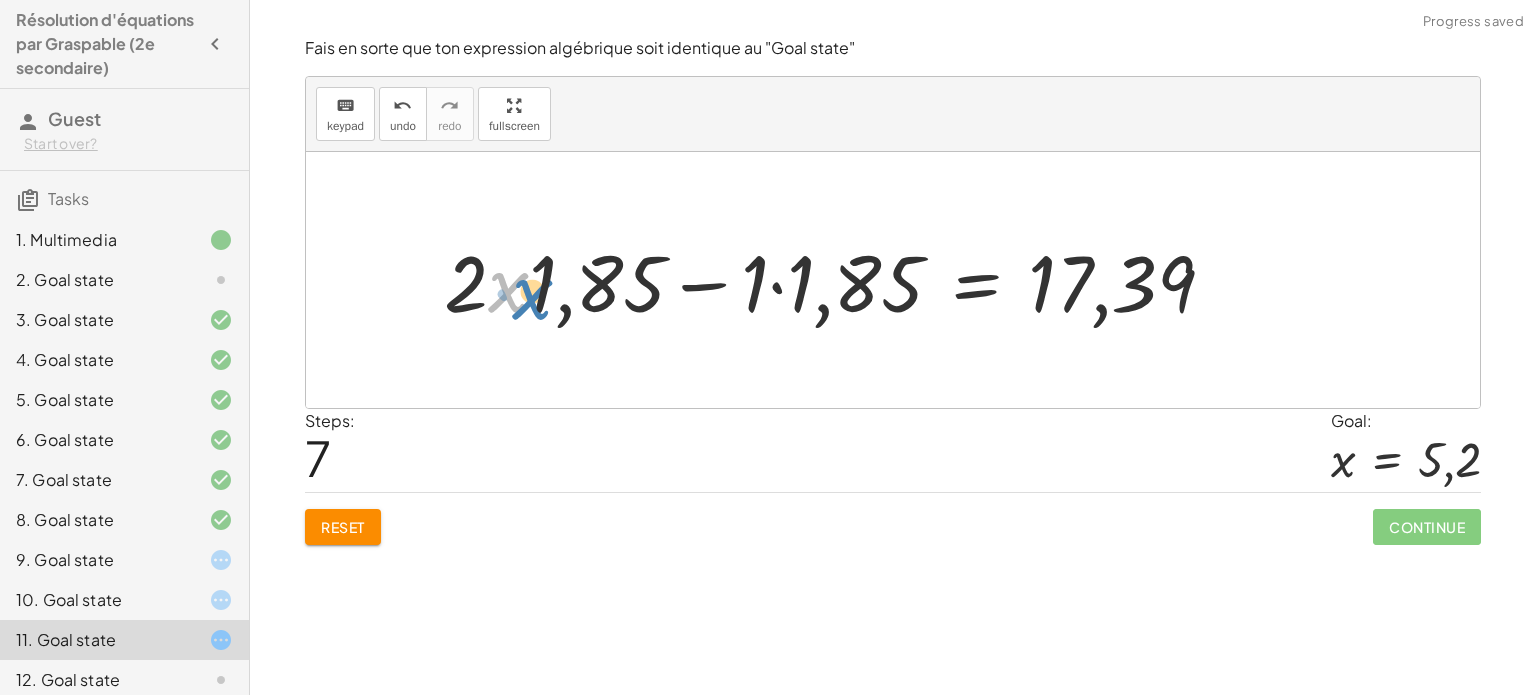 drag, startPoint x: 500, startPoint y: 300, endPoint x: 518, endPoint y: 307, distance: 19.313208 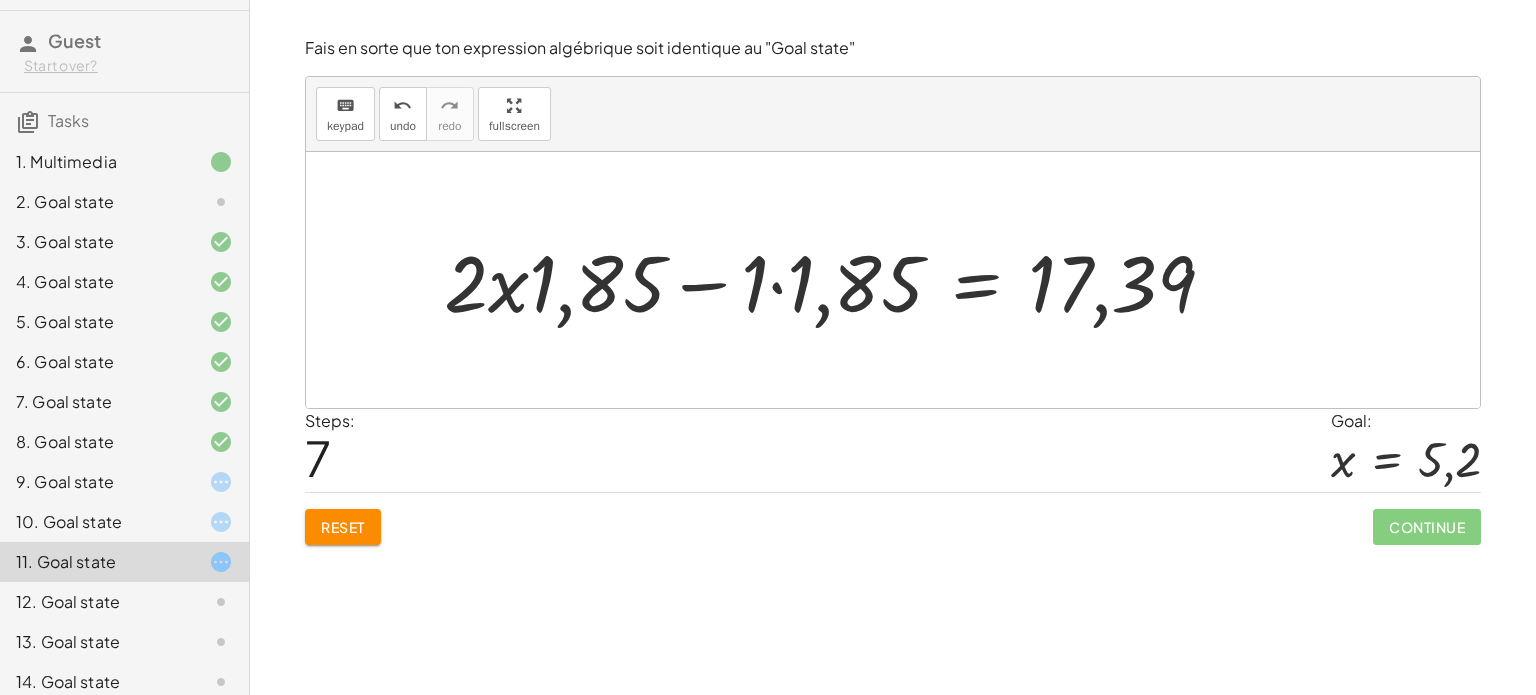 scroll, scrollTop: 100, scrollLeft: 0, axis: vertical 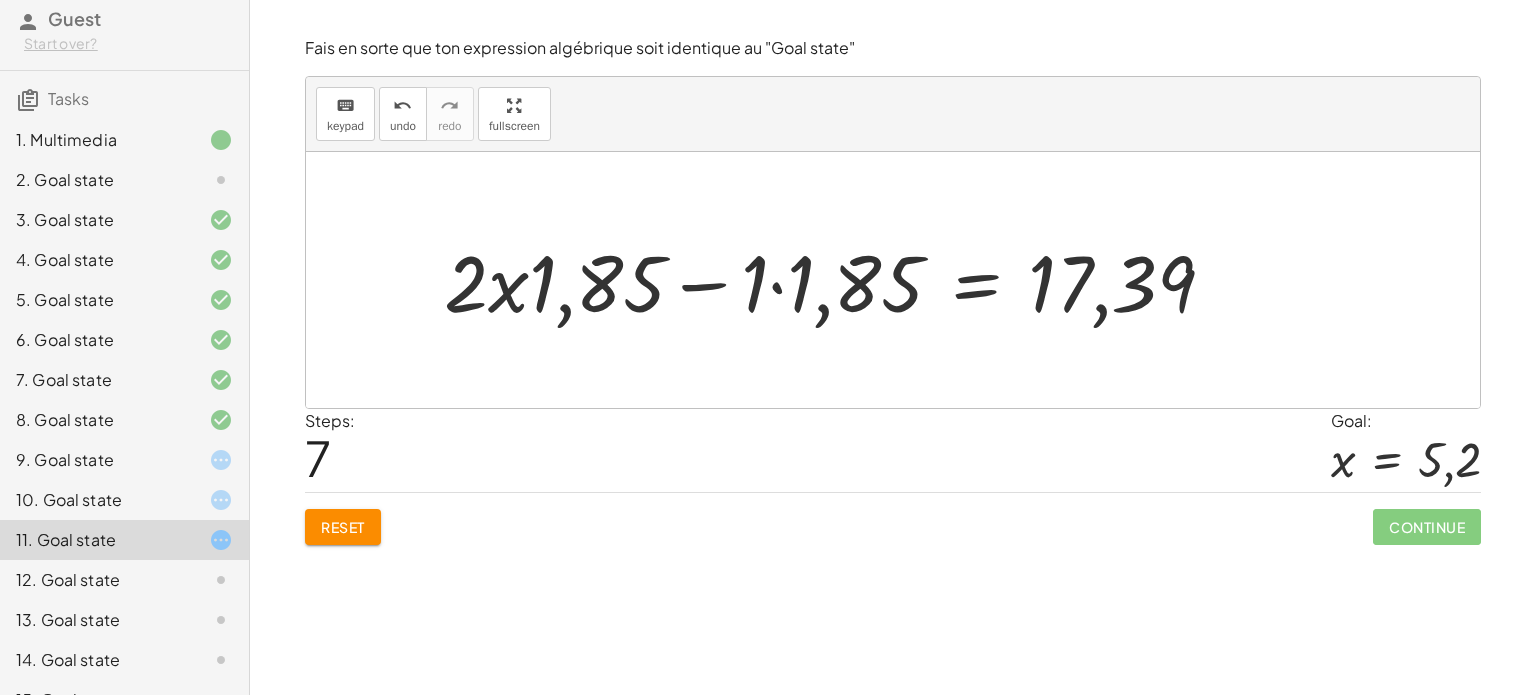 click on "12. Goal state" 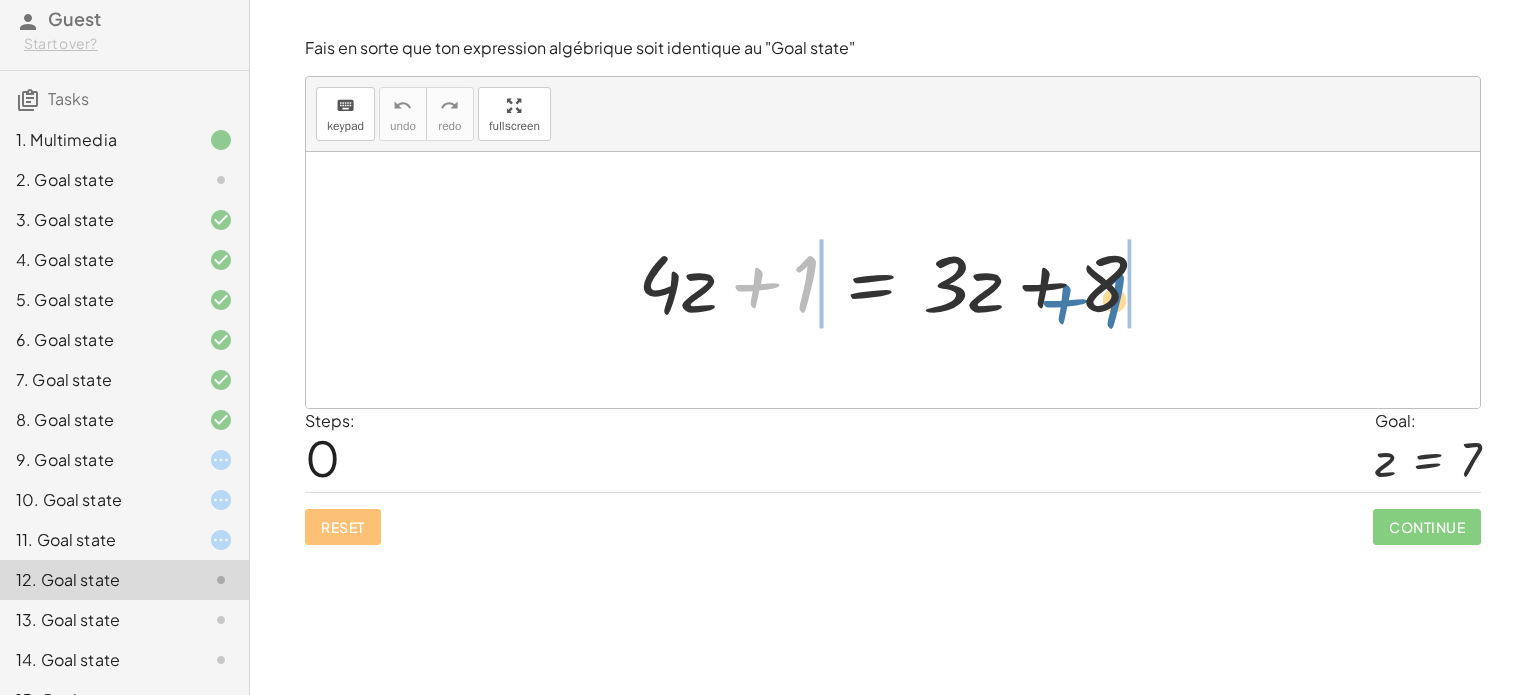 drag, startPoint x: 812, startPoint y: 265, endPoint x: 1127, endPoint y: 276, distance: 315.19202 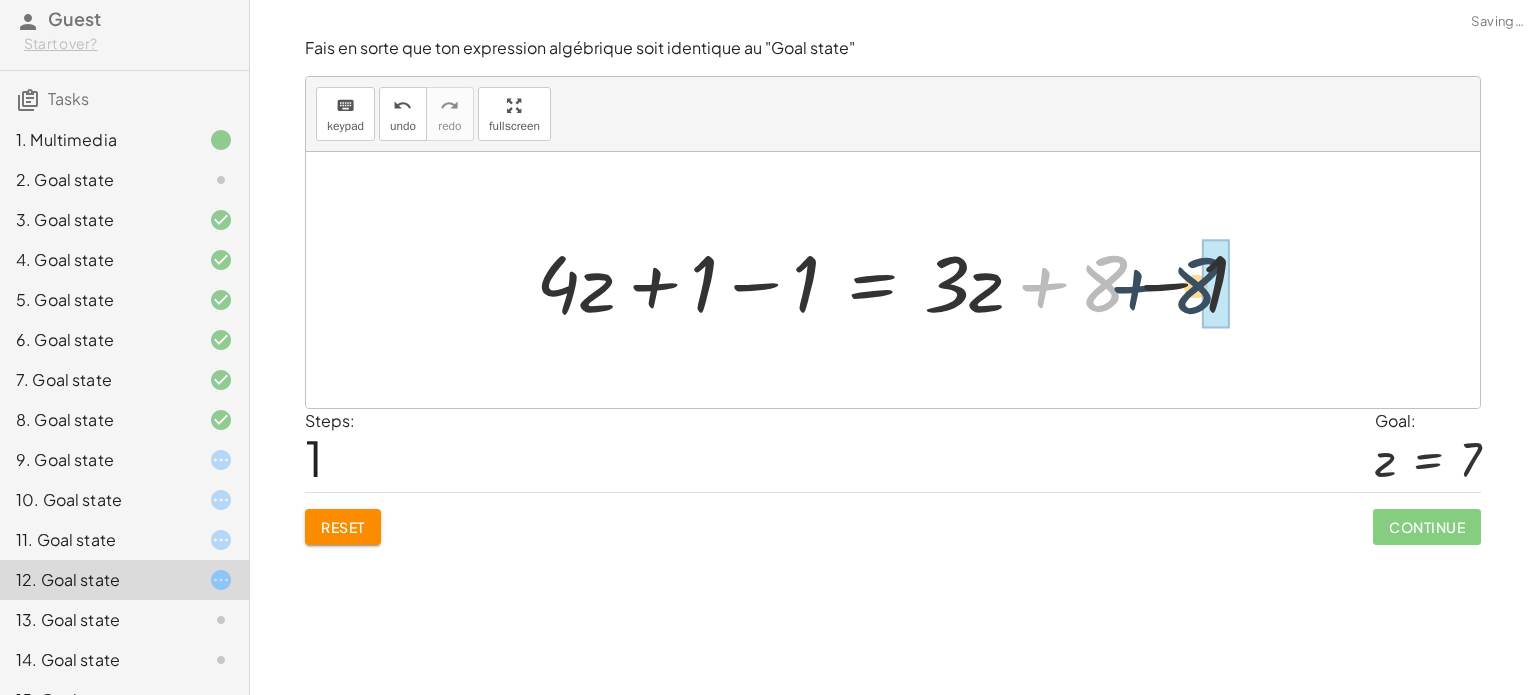 drag, startPoint x: 1121, startPoint y: 289, endPoint x: 1228, endPoint y: 290, distance: 107.00467 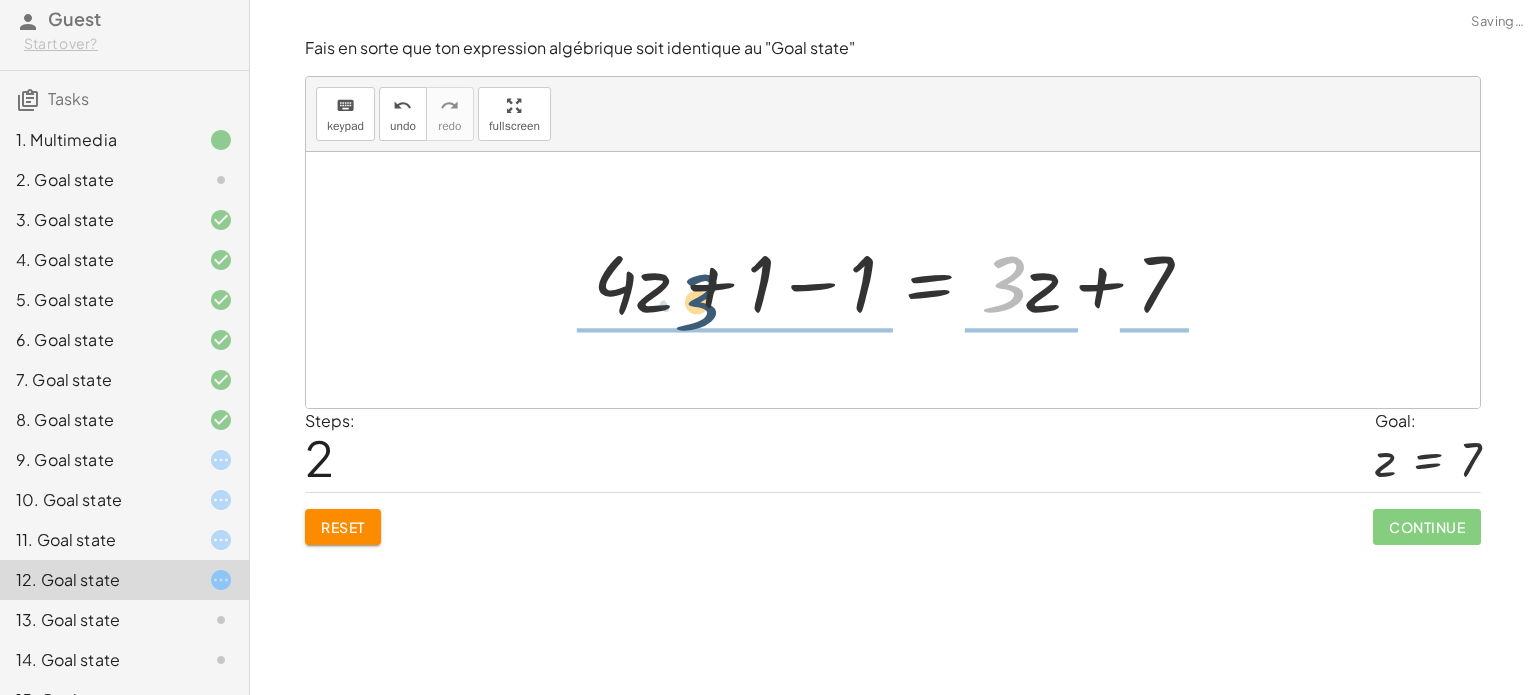 drag, startPoint x: 976, startPoint y: 282, endPoint x: 532, endPoint y: 288, distance: 444.04053 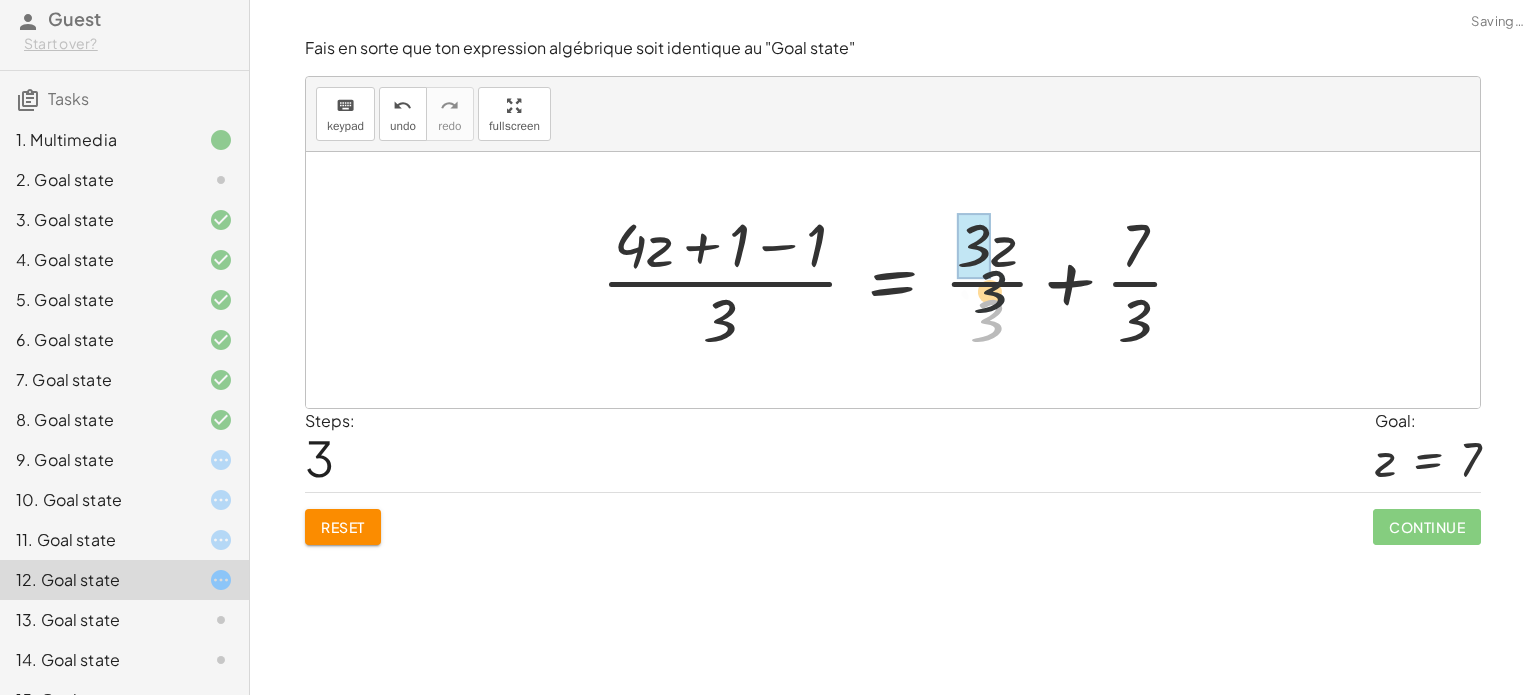 drag, startPoint x: 978, startPoint y: 328, endPoint x: 980, endPoint y: 280, distance: 48.04165 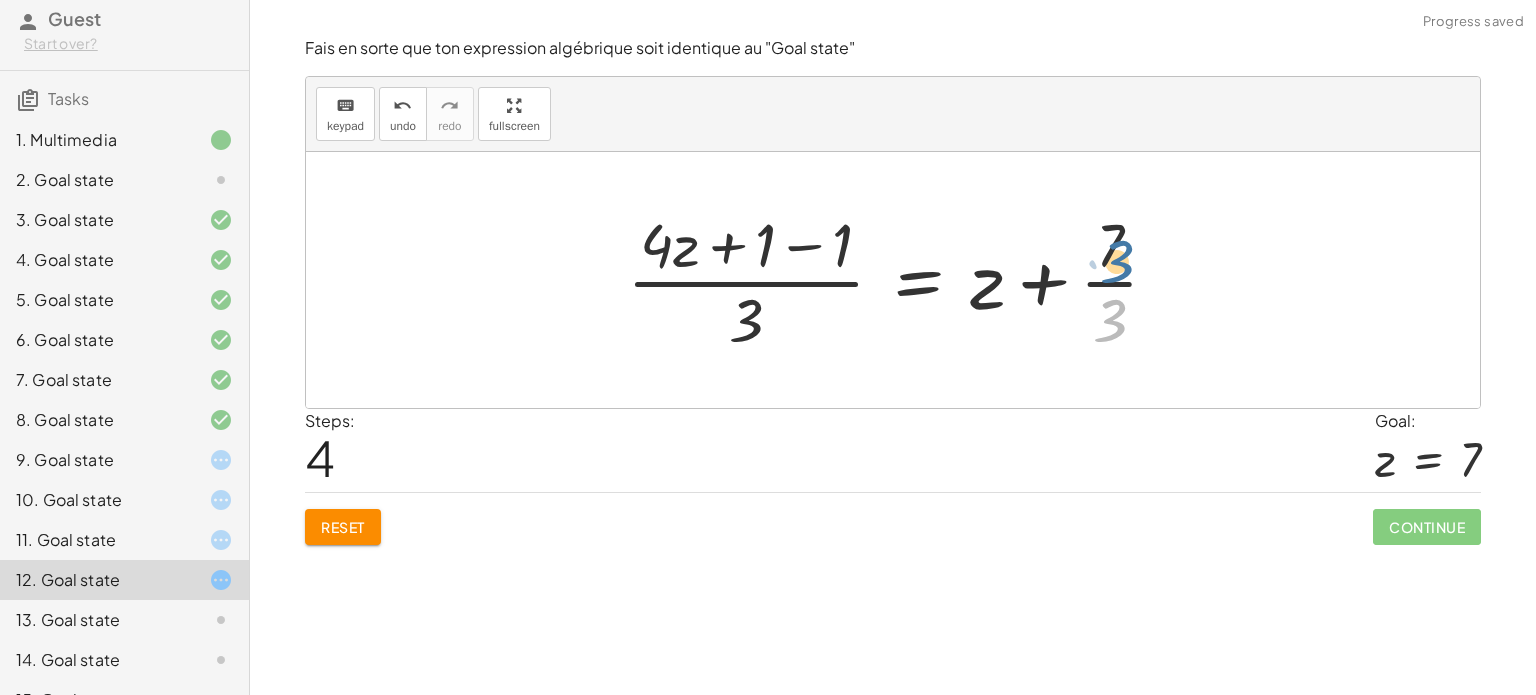 drag, startPoint x: 1088, startPoint y: 307, endPoint x: 1094, endPoint y: 259, distance: 48.373547 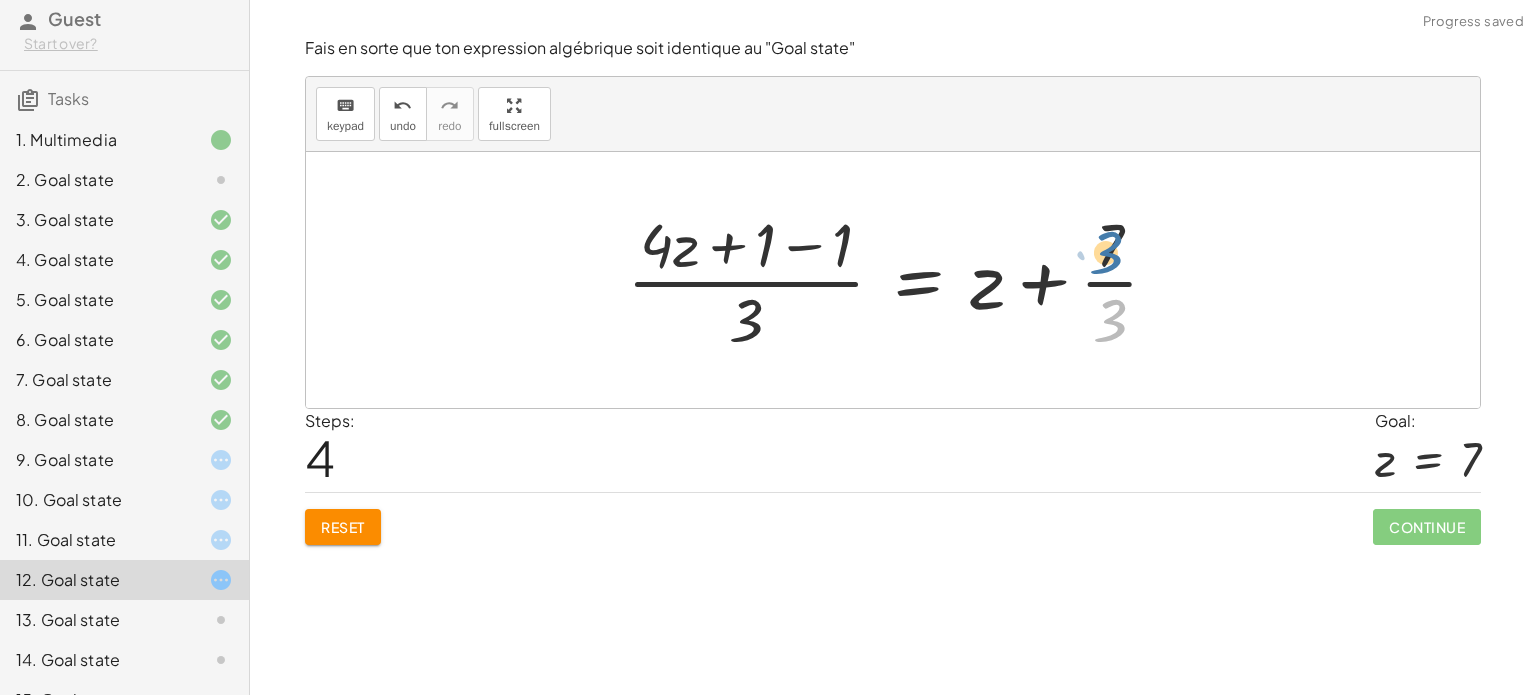 drag, startPoint x: 1112, startPoint y: 302, endPoint x: 1111, endPoint y: 223, distance: 79.00633 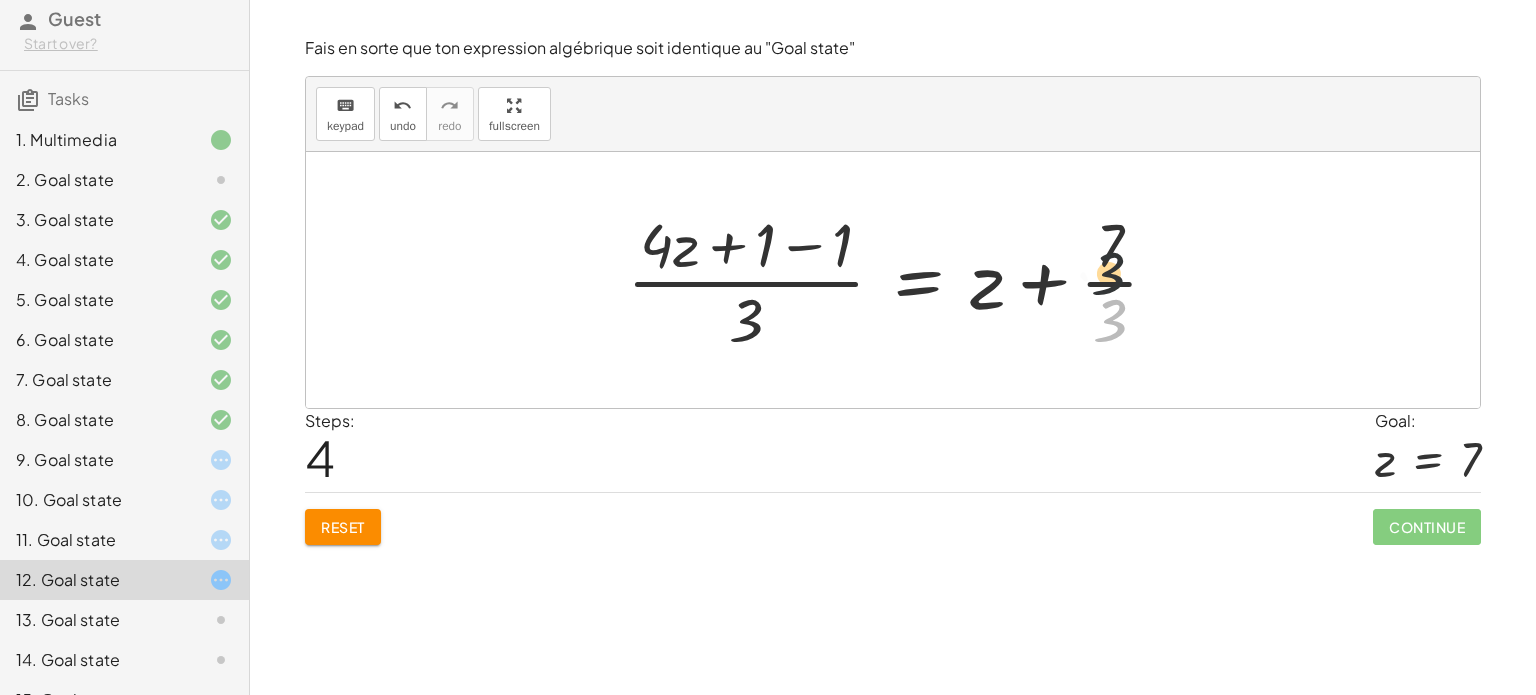 drag, startPoint x: 1120, startPoint y: 307, endPoint x: 1116, endPoint y: 235, distance: 72.11102 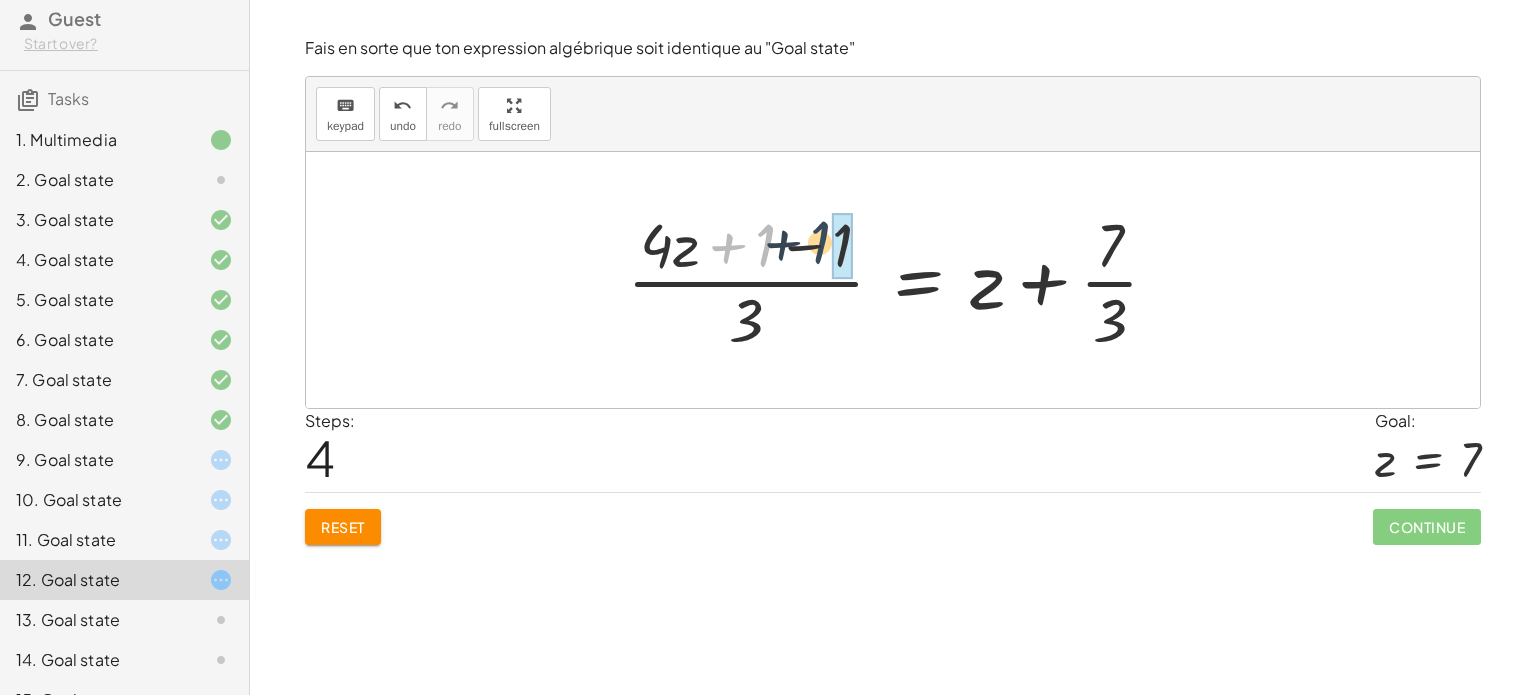 drag, startPoint x: 768, startPoint y: 255, endPoint x: 835, endPoint y: 251, distance: 67.11929 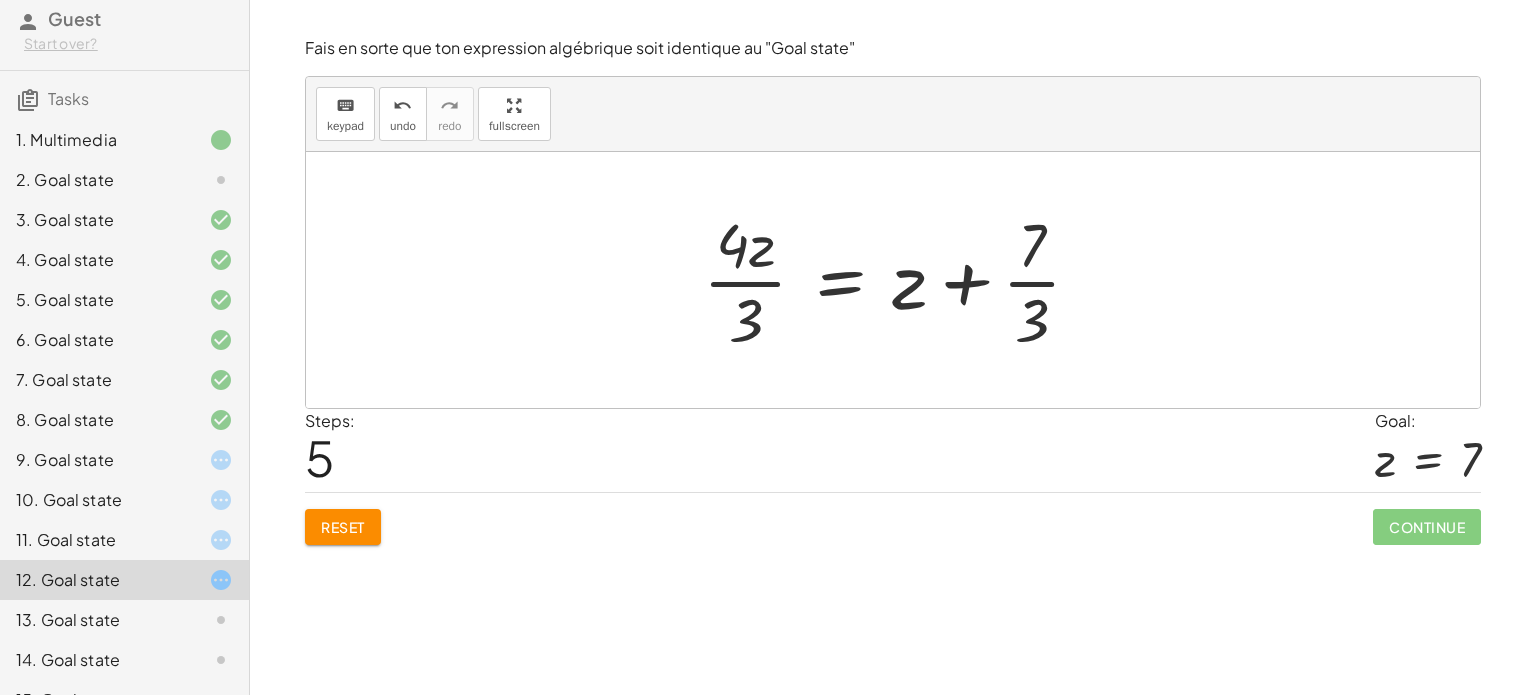 click 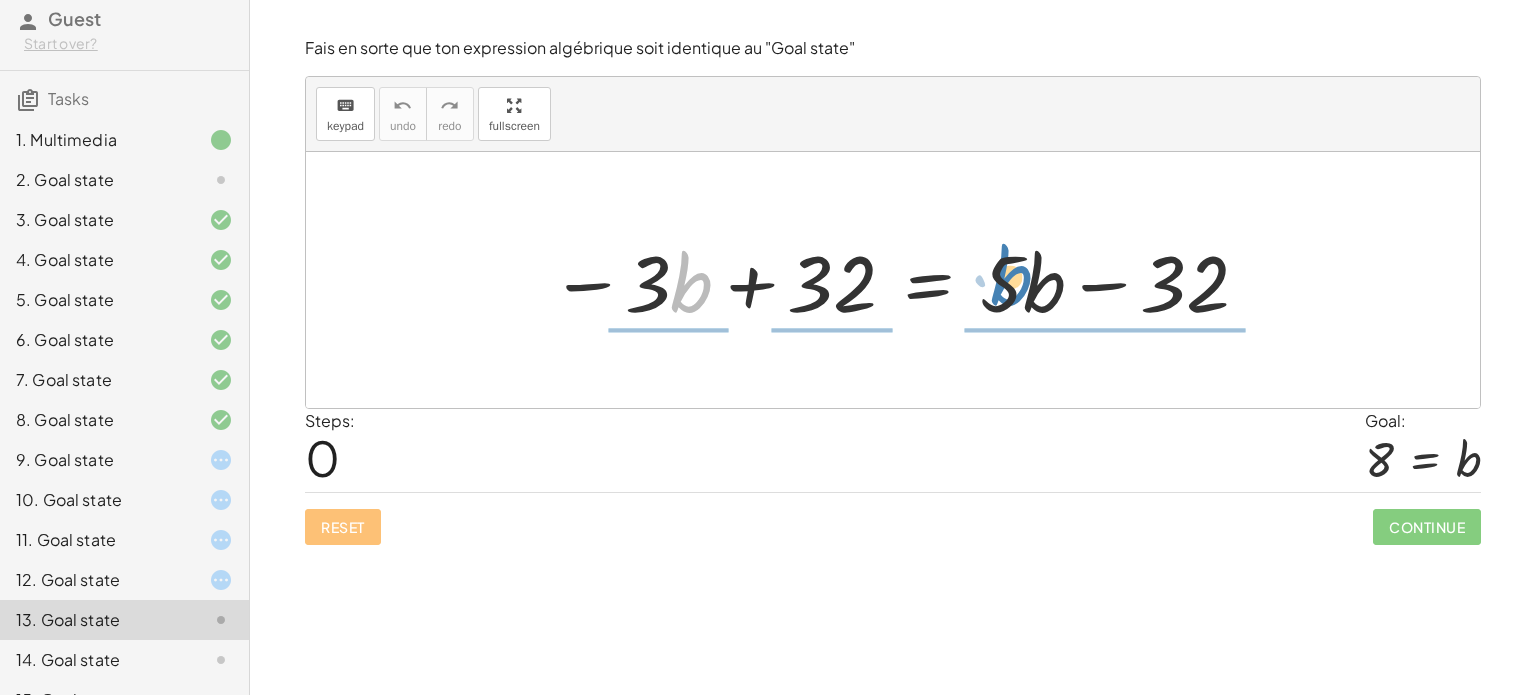 drag, startPoint x: 691, startPoint y: 251, endPoint x: 1032, endPoint y: 240, distance: 341.17737 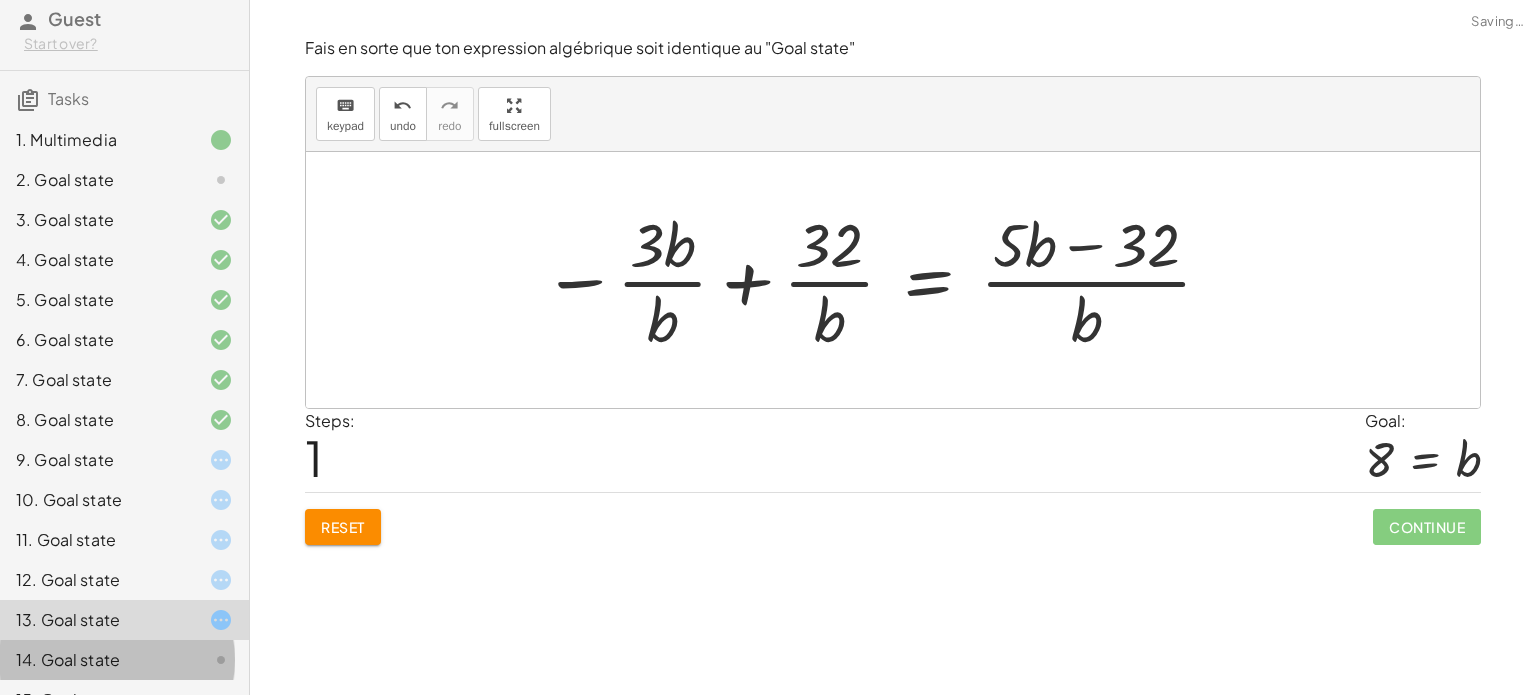 drag, startPoint x: 164, startPoint y: 643, endPoint x: 145, endPoint y: 667, distance: 30.610456 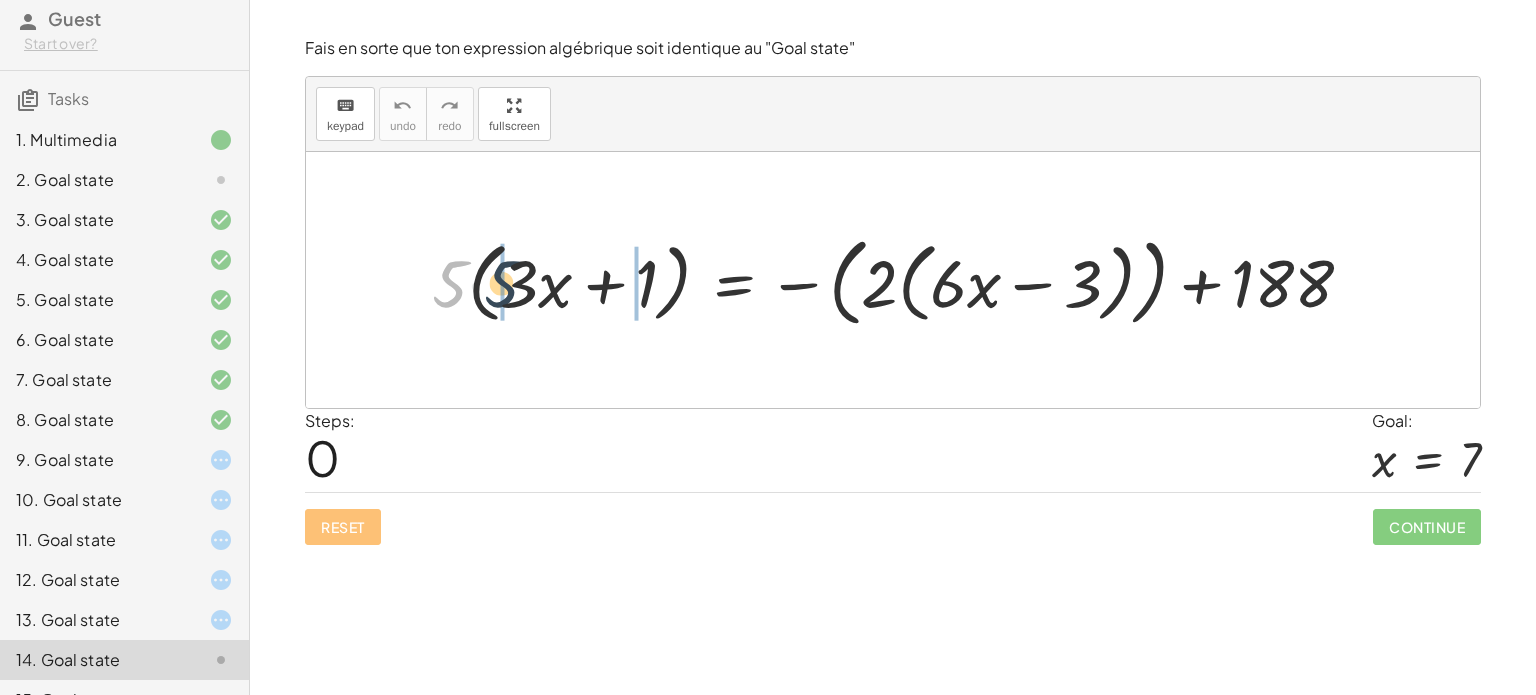 drag, startPoint x: 450, startPoint y: 275, endPoint x: 527, endPoint y: 273, distance: 77.02597 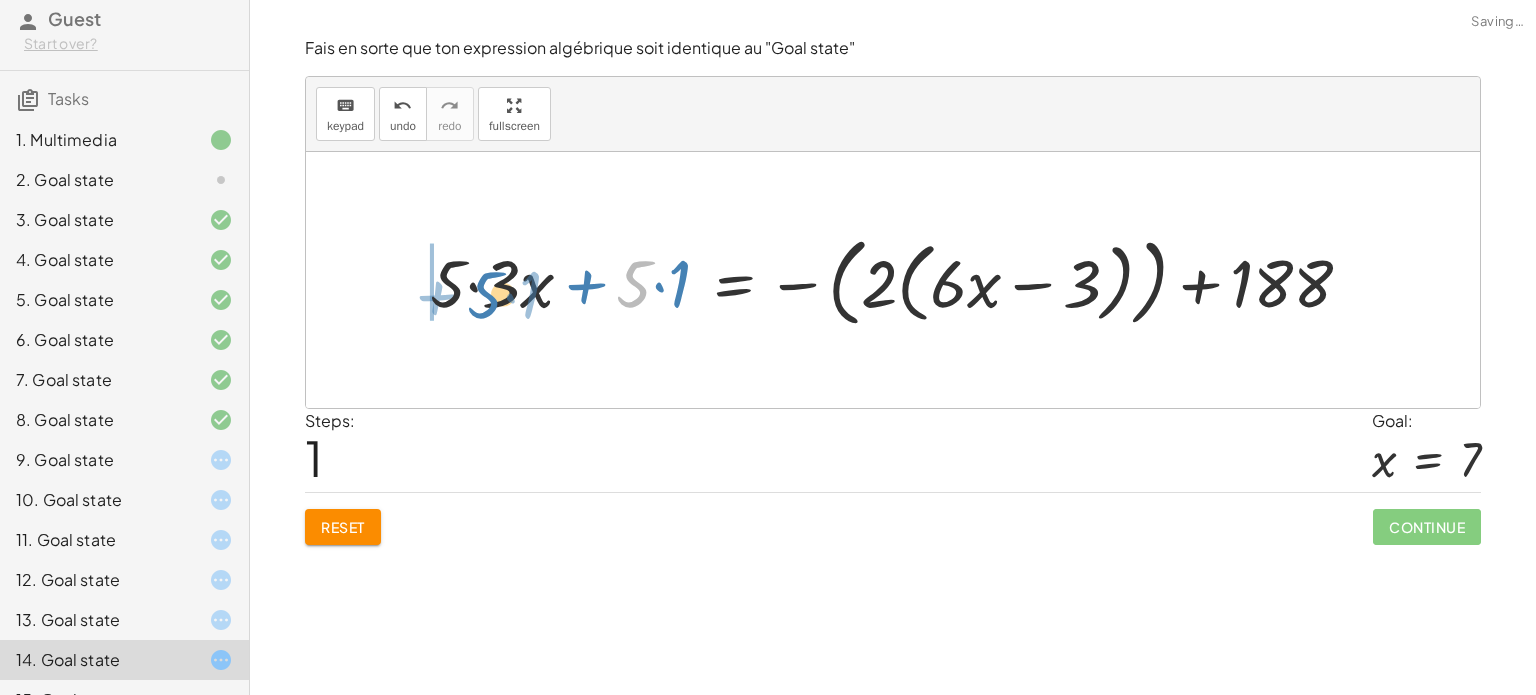 drag, startPoint x: 639, startPoint y: 284, endPoint x: 485, endPoint y: 295, distance: 154.39236 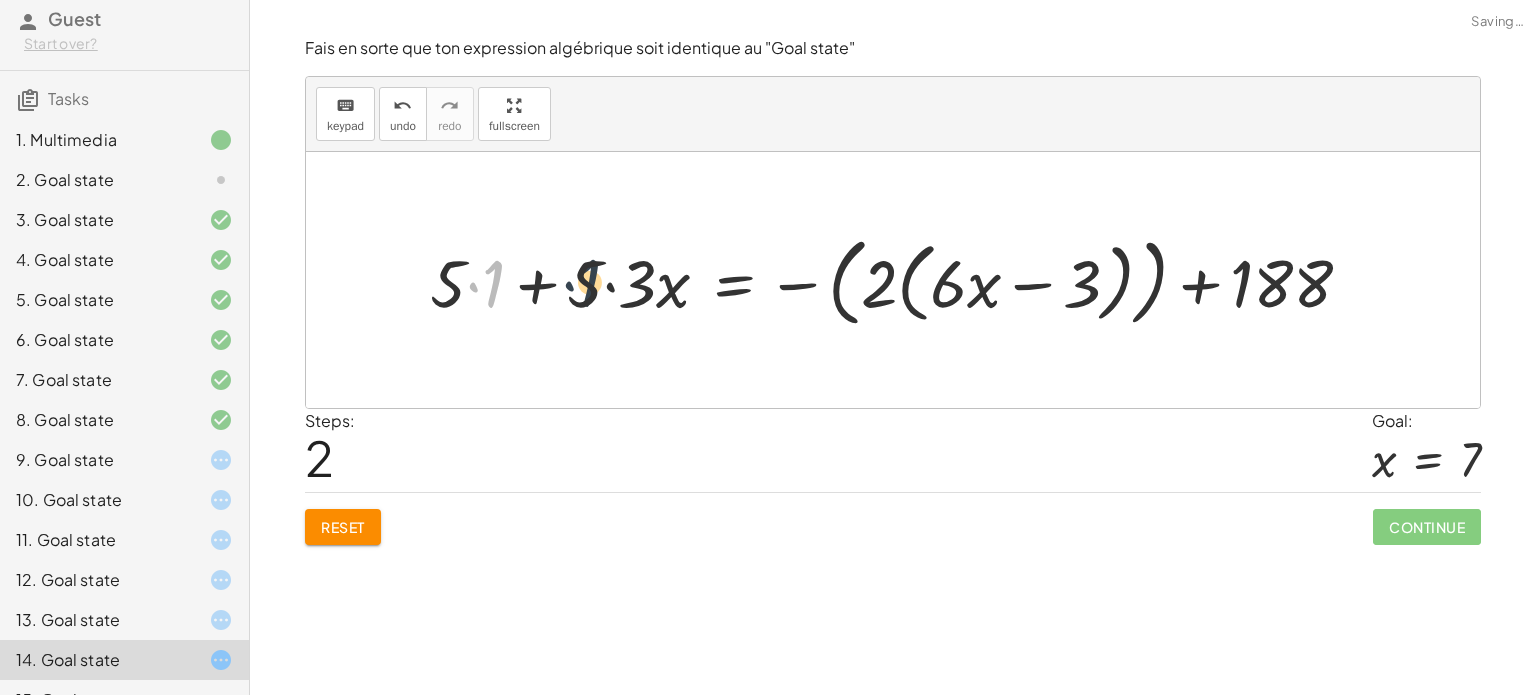 drag, startPoint x: 472, startPoint y: 291, endPoint x: 588, endPoint y: 289, distance: 116.01724 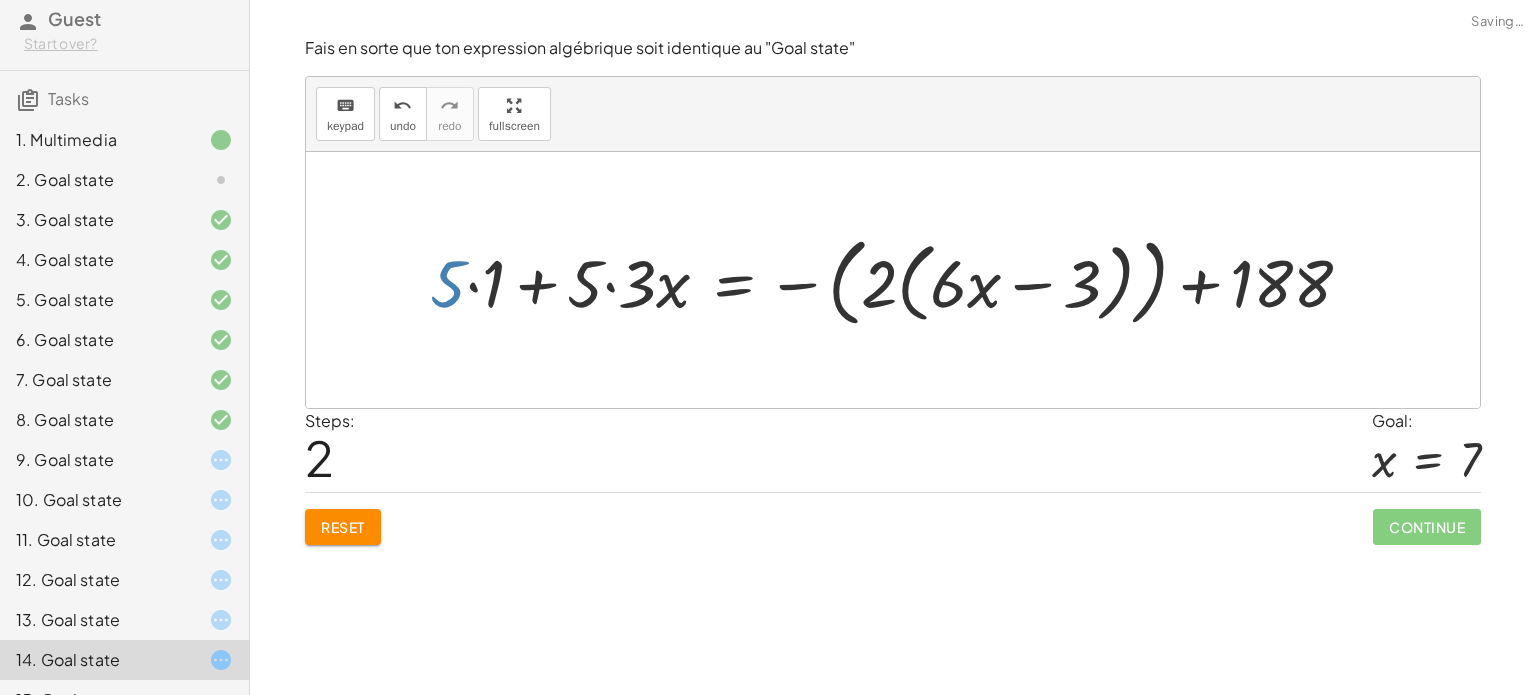 click at bounding box center (899, 279) 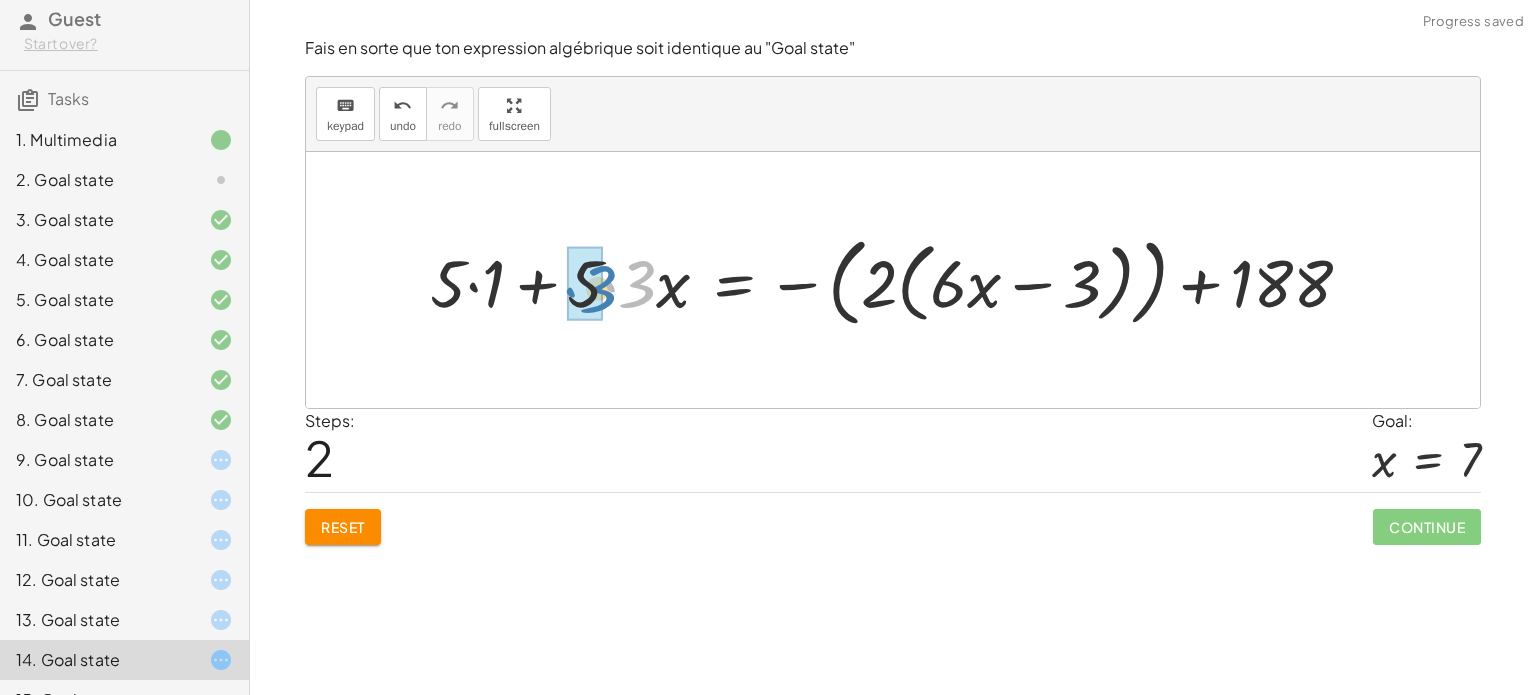drag, startPoint x: 636, startPoint y: 283, endPoint x: 596, endPoint y: 288, distance: 40.311287 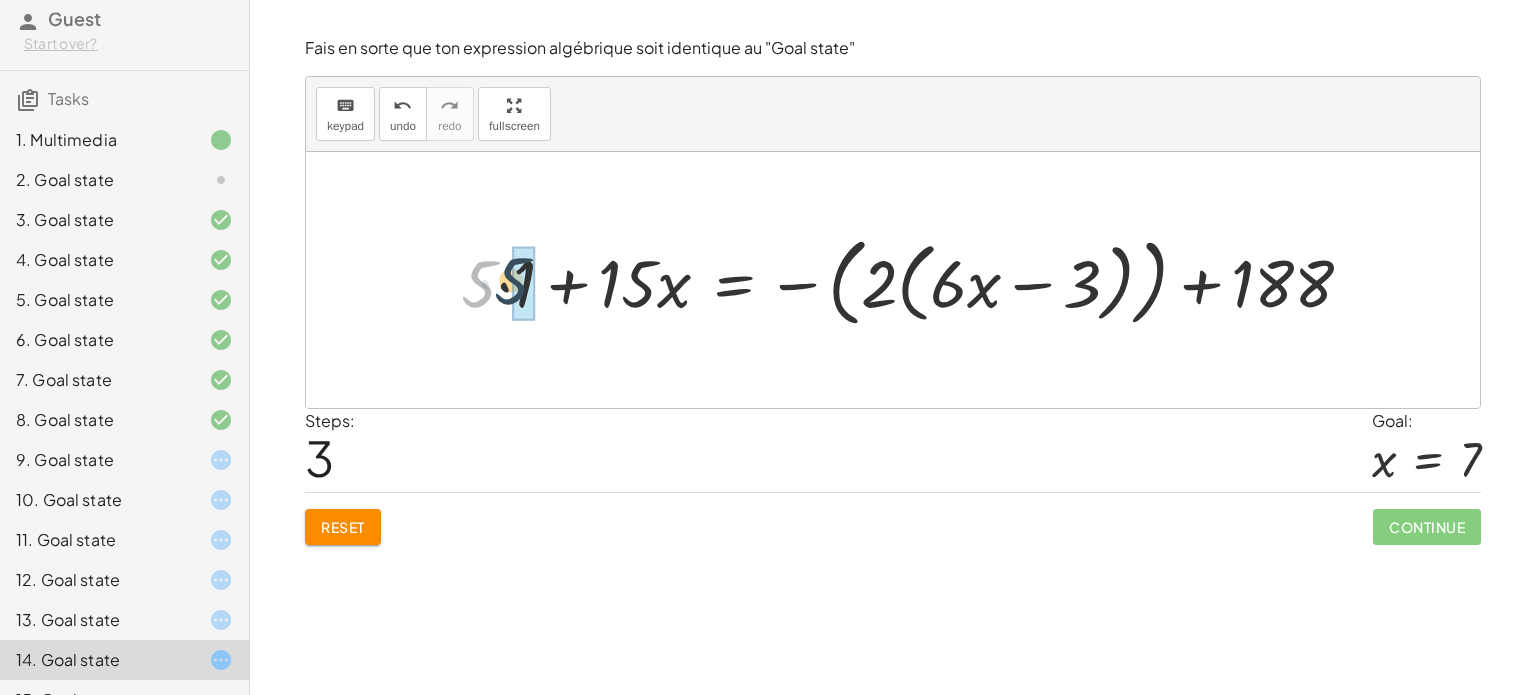 drag, startPoint x: 492, startPoint y: 287, endPoint x: 520, endPoint y: 287, distance: 28 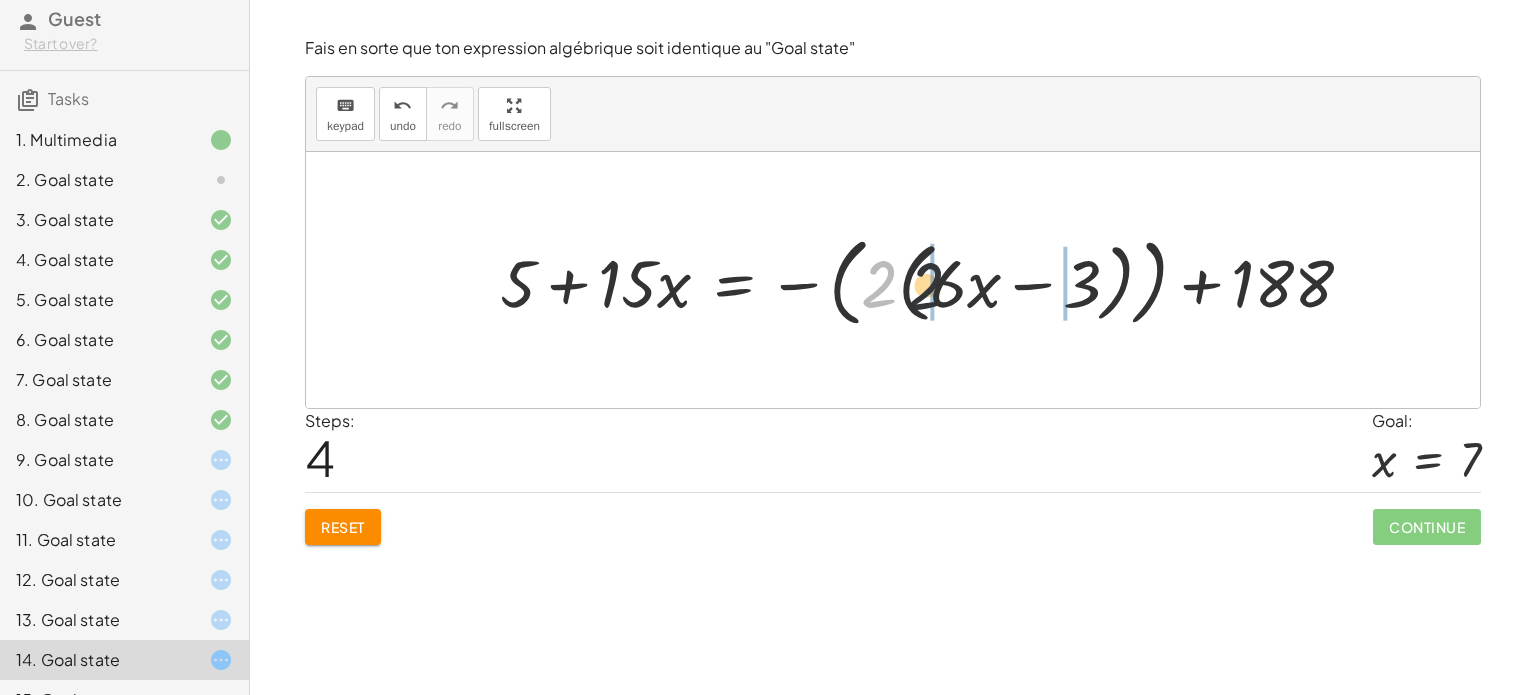 drag, startPoint x: 871, startPoint y: 287, endPoint x: 953, endPoint y: 287, distance: 82 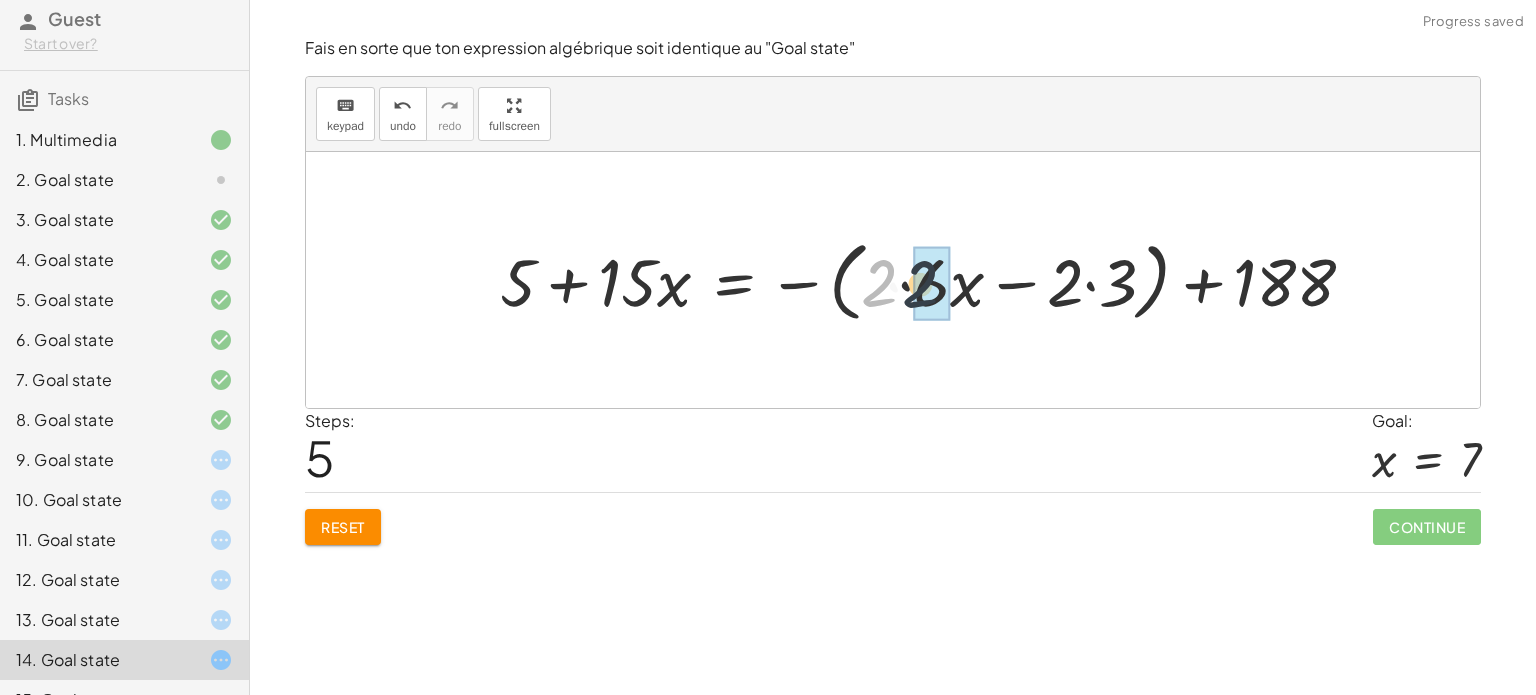 drag, startPoint x: 886, startPoint y: 286, endPoint x: 915, endPoint y: 286, distance: 29 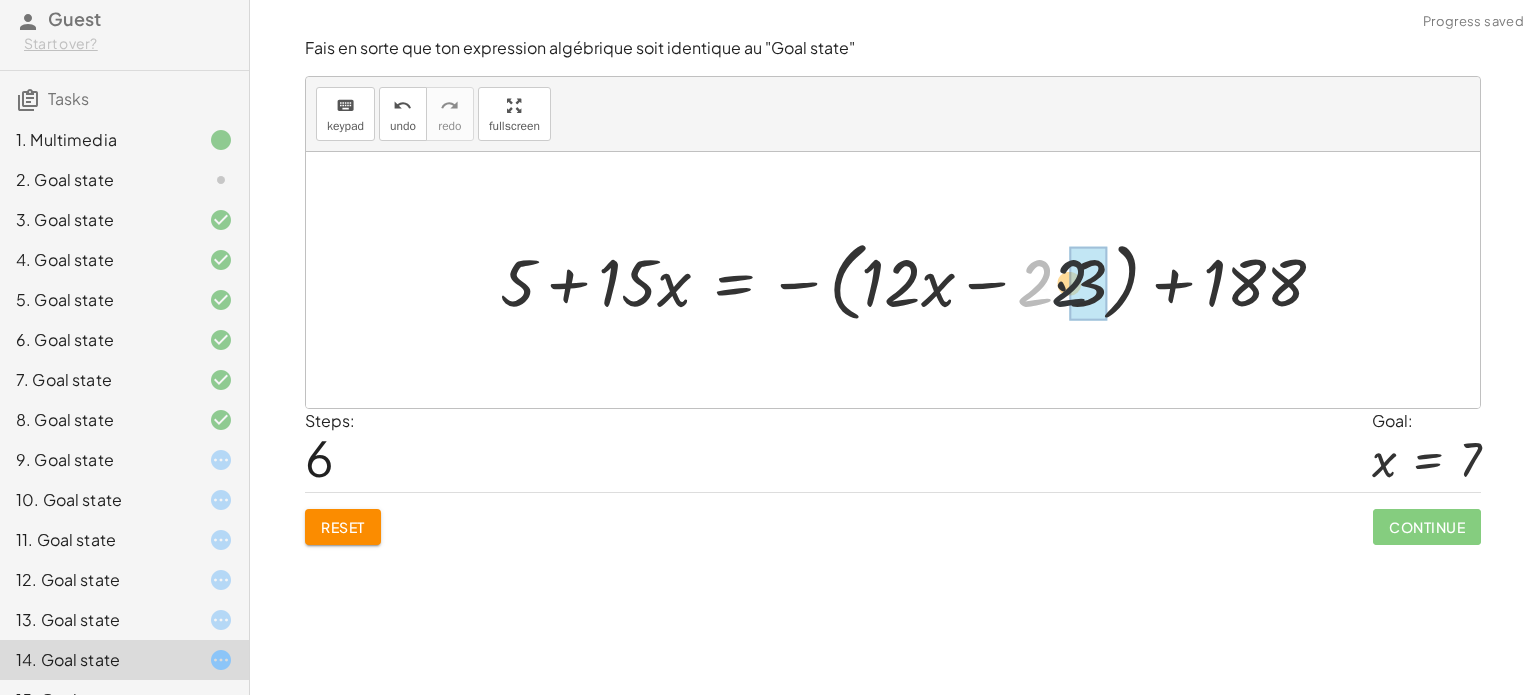 drag, startPoint x: 1029, startPoint y: 287, endPoint x: 1088, endPoint y: 286, distance: 59.008472 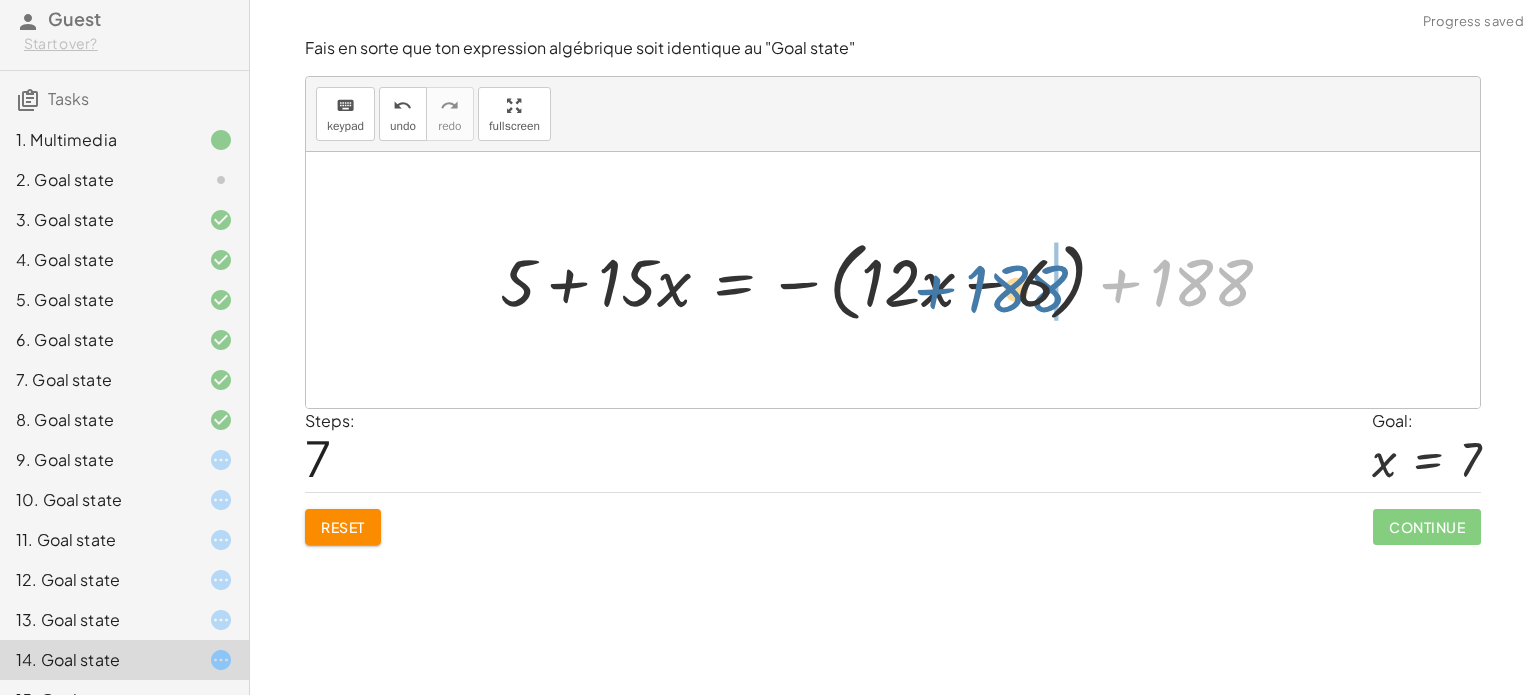 drag, startPoint x: 1182, startPoint y: 281, endPoint x: 974, endPoint y: 285, distance: 208.03845 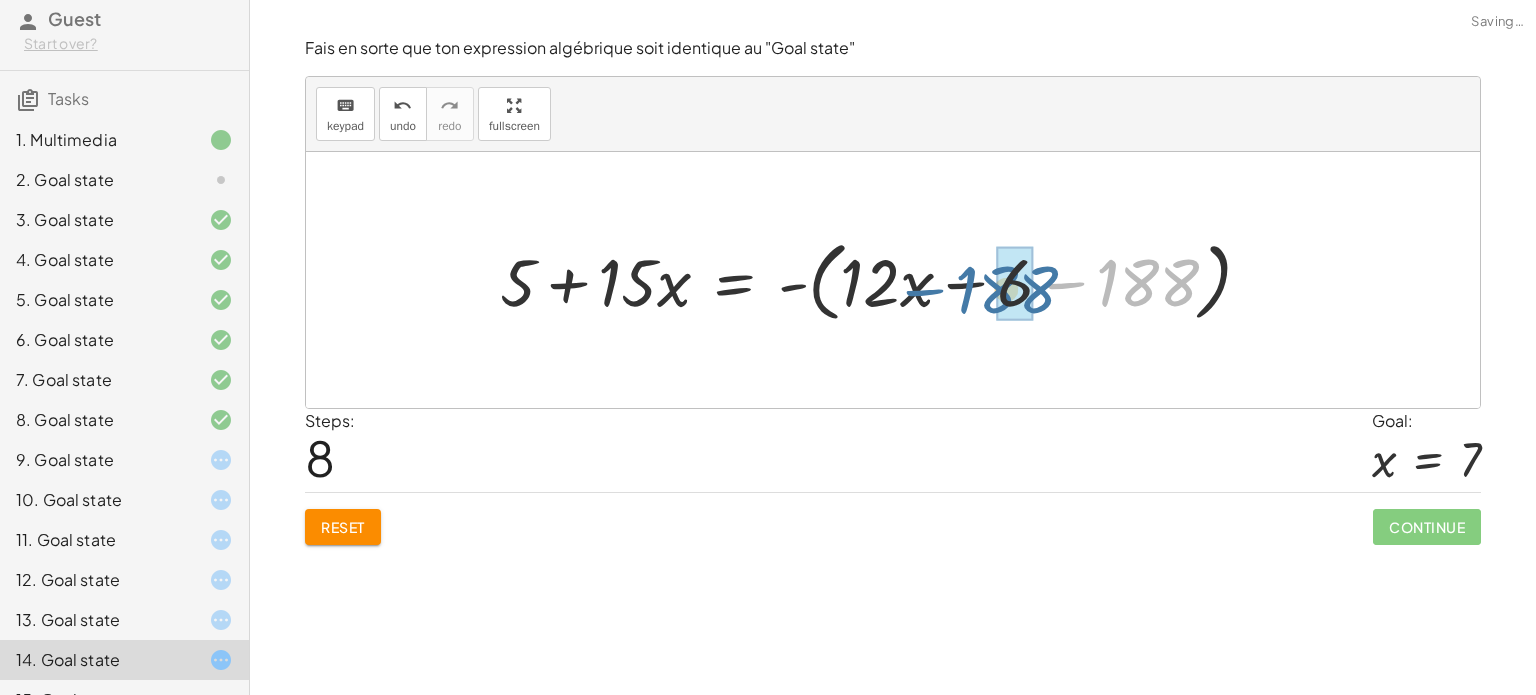 drag, startPoint x: 1172, startPoint y: 294, endPoint x: 1033, endPoint y: 301, distance: 139.17615 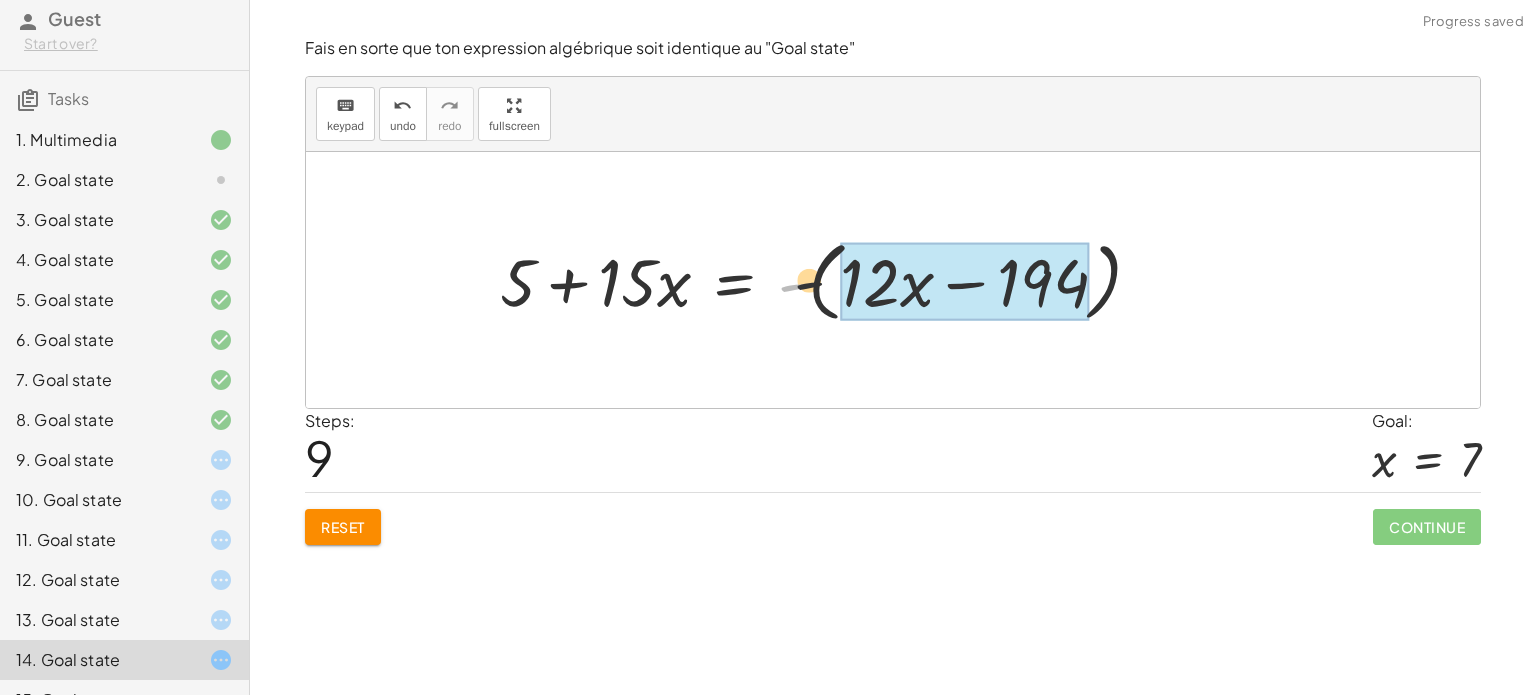 drag, startPoint x: 797, startPoint y: 287, endPoint x: 869, endPoint y: 282, distance: 72.1734 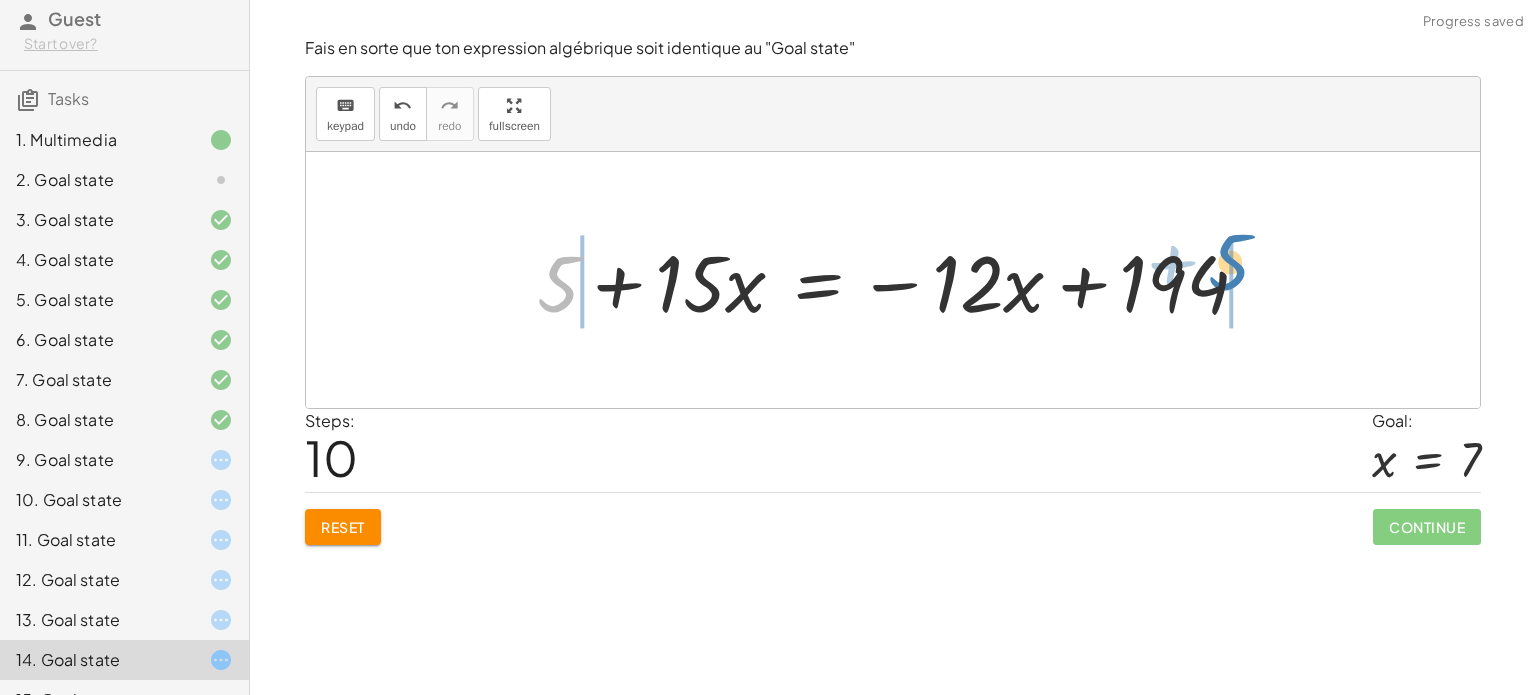 drag, startPoint x: 560, startPoint y: 283, endPoint x: 1247, endPoint y: 259, distance: 687.41907 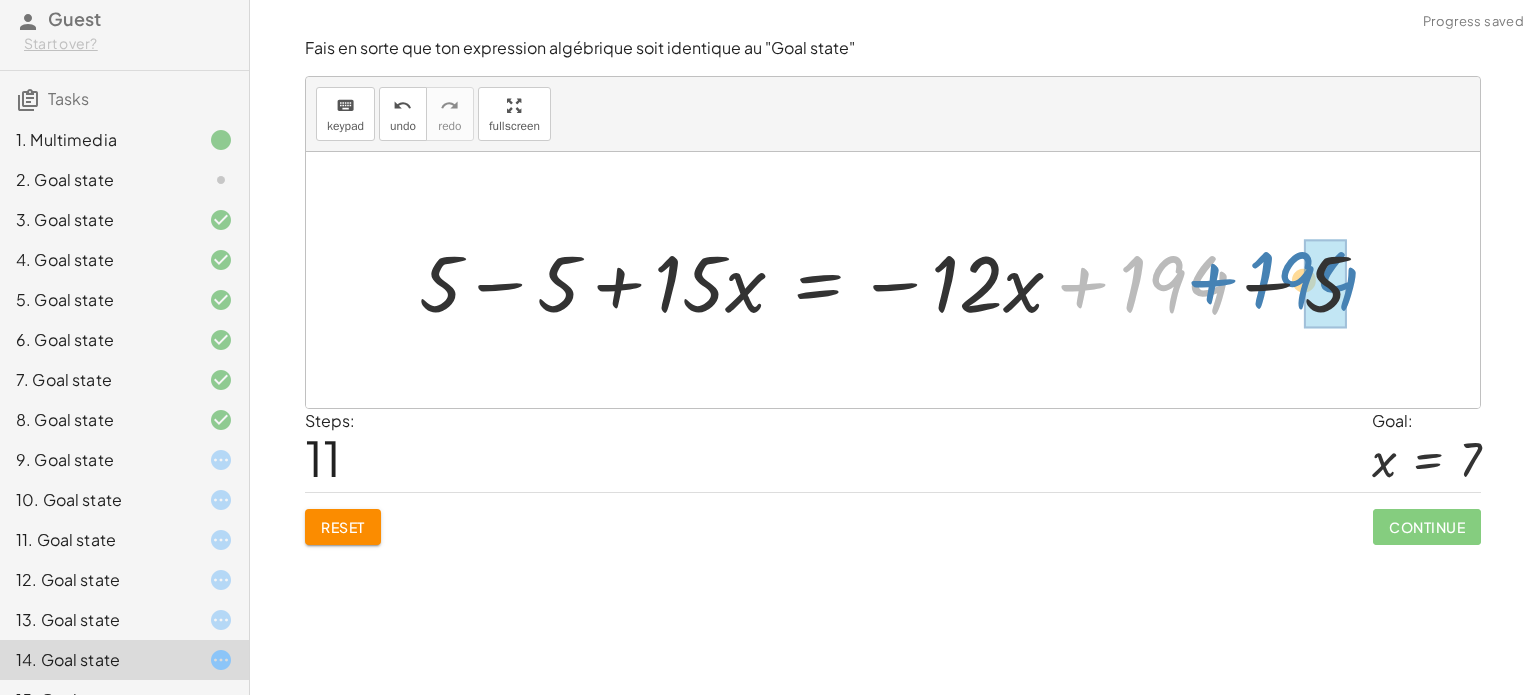 drag, startPoint x: 1184, startPoint y: 275, endPoint x: 1307, endPoint y: 273, distance: 123.01626 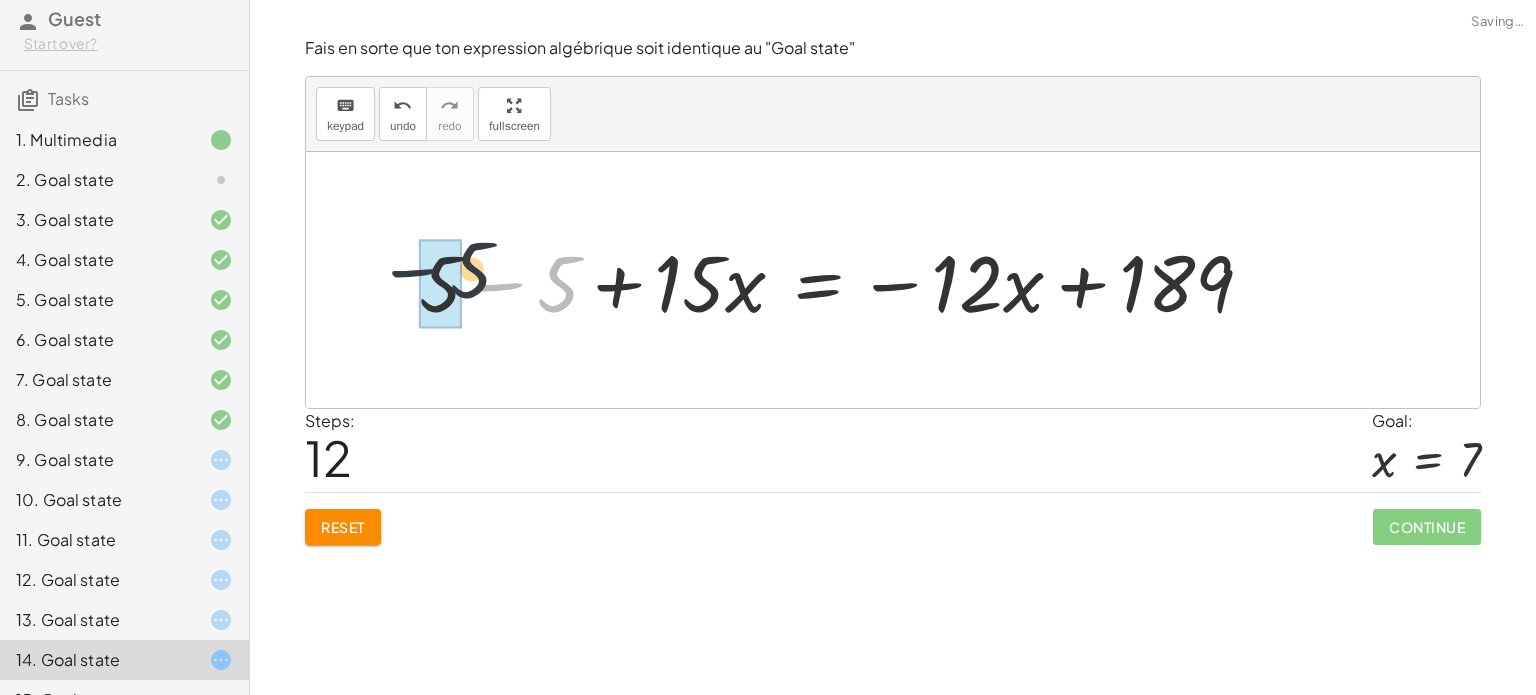 drag, startPoint x: 552, startPoint y: 289, endPoint x: 448, endPoint y: 284, distance: 104.120125 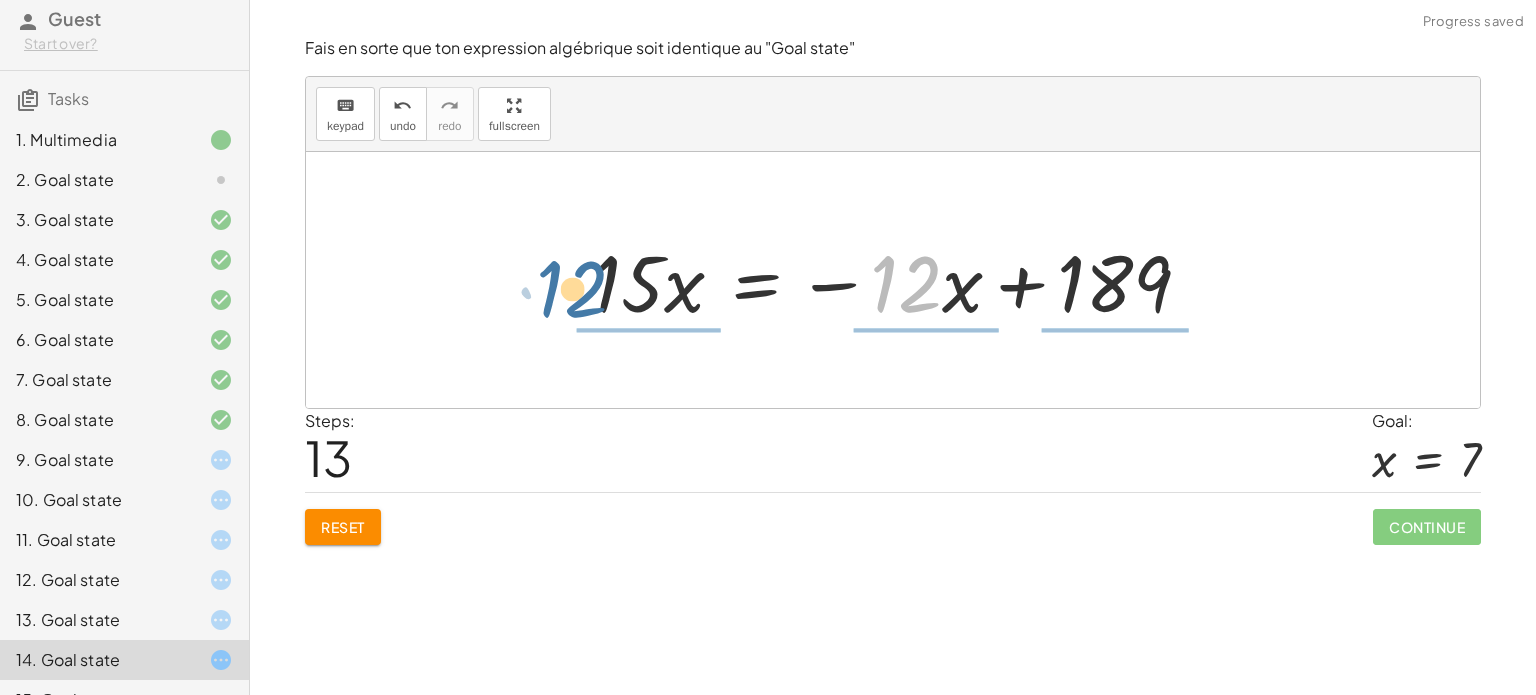 drag, startPoint x: 894, startPoint y: 296, endPoint x: 550, endPoint y: 299, distance: 344.0131 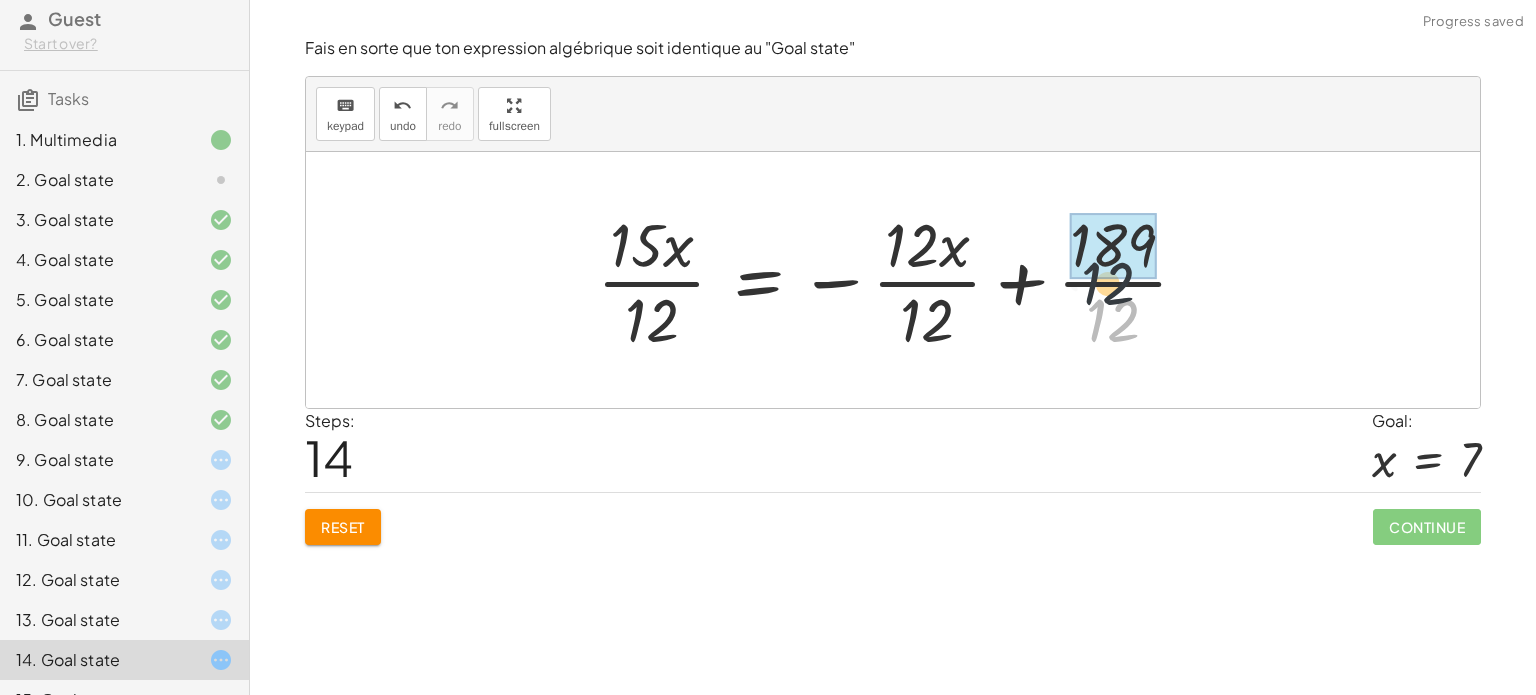 drag, startPoint x: 1102, startPoint y: 321, endPoint x: 1095, endPoint y: 279, distance: 42.579338 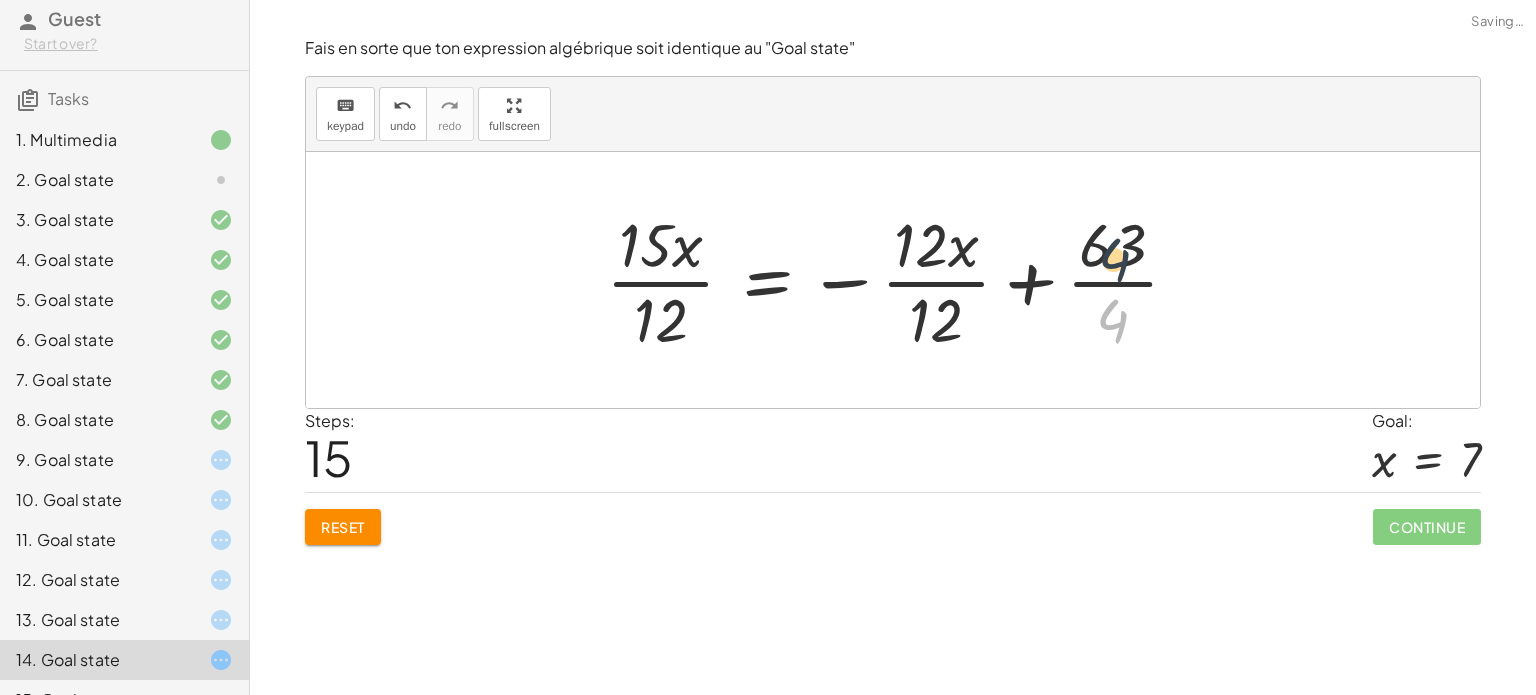 drag, startPoint x: 1128, startPoint y: 322, endPoint x: 1127, endPoint y: 268, distance: 54.00926 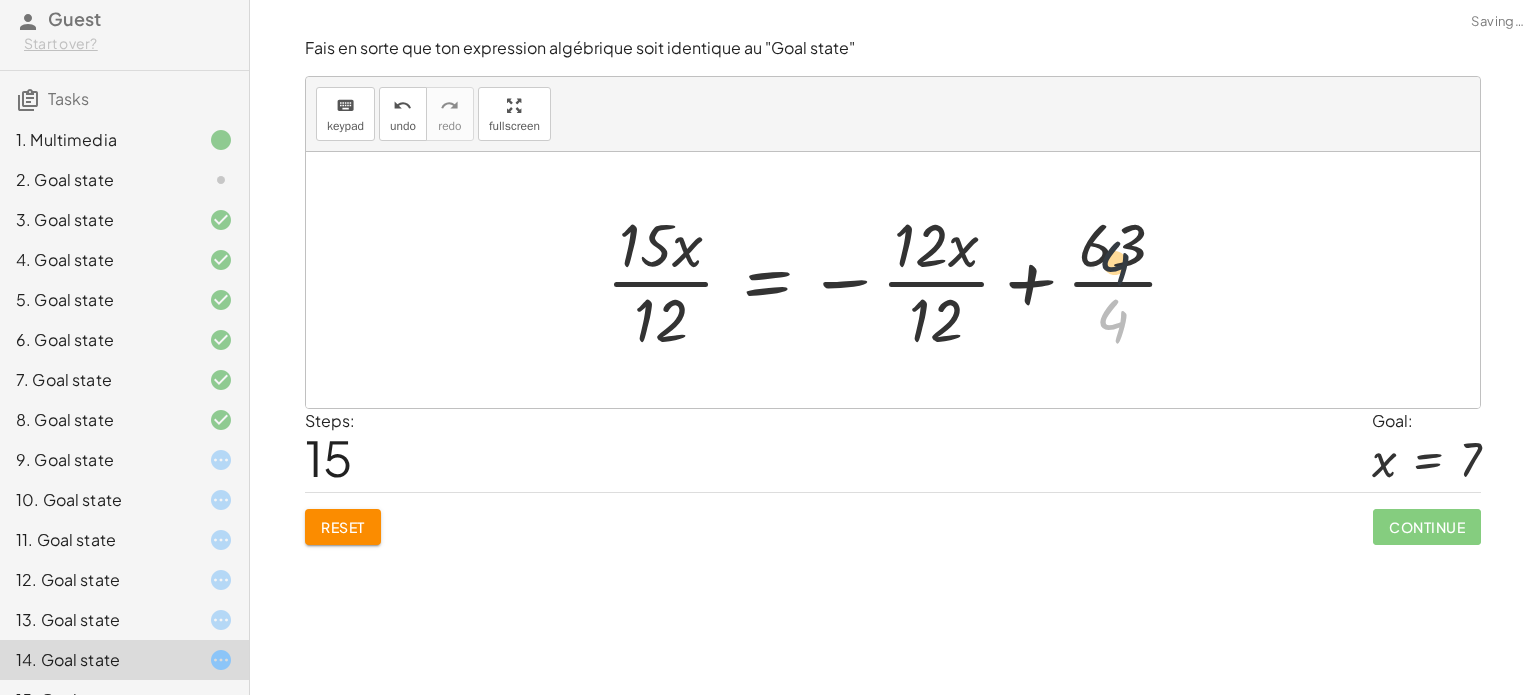 drag, startPoint x: 1121, startPoint y: 332, endPoint x: 1123, endPoint y: 251, distance: 81.02469 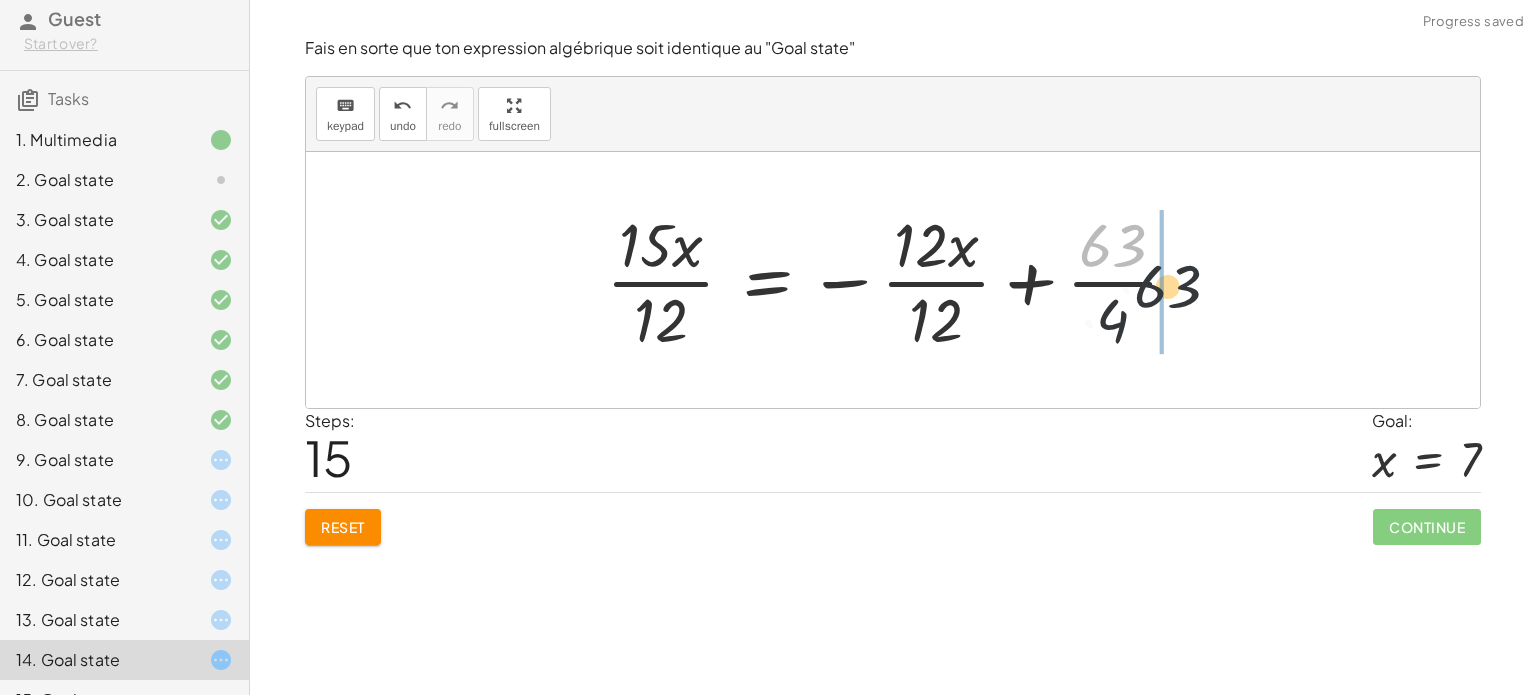 drag, startPoint x: 1108, startPoint y: 239, endPoint x: 1114, endPoint y: 319, distance: 80.224686 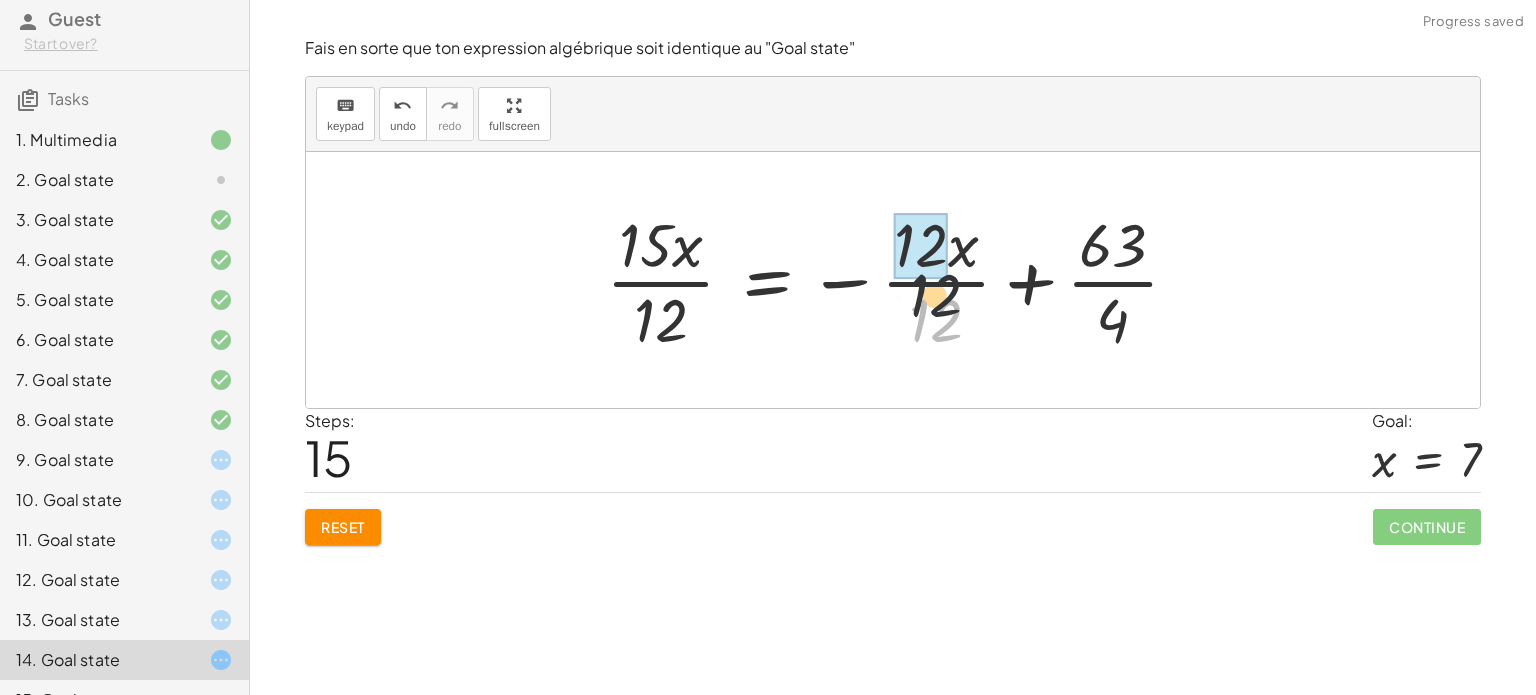 drag, startPoint x: 950, startPoint y: 305, endPoint x: 946, endPoint y: 246, distance: 59.135437 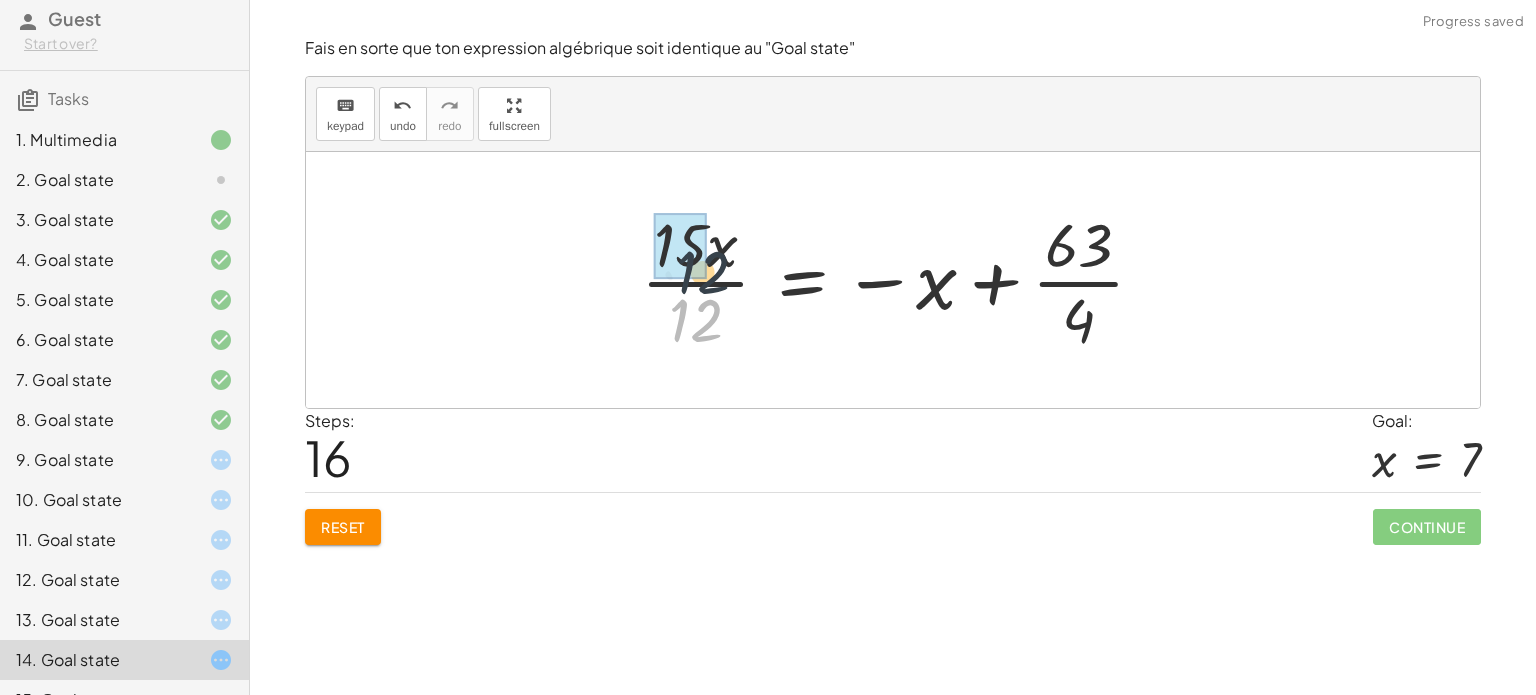drag, startPoint x: 661, startPoint y: 318, endPoint x: 670, endPoint y: 259, distance: 59.682495 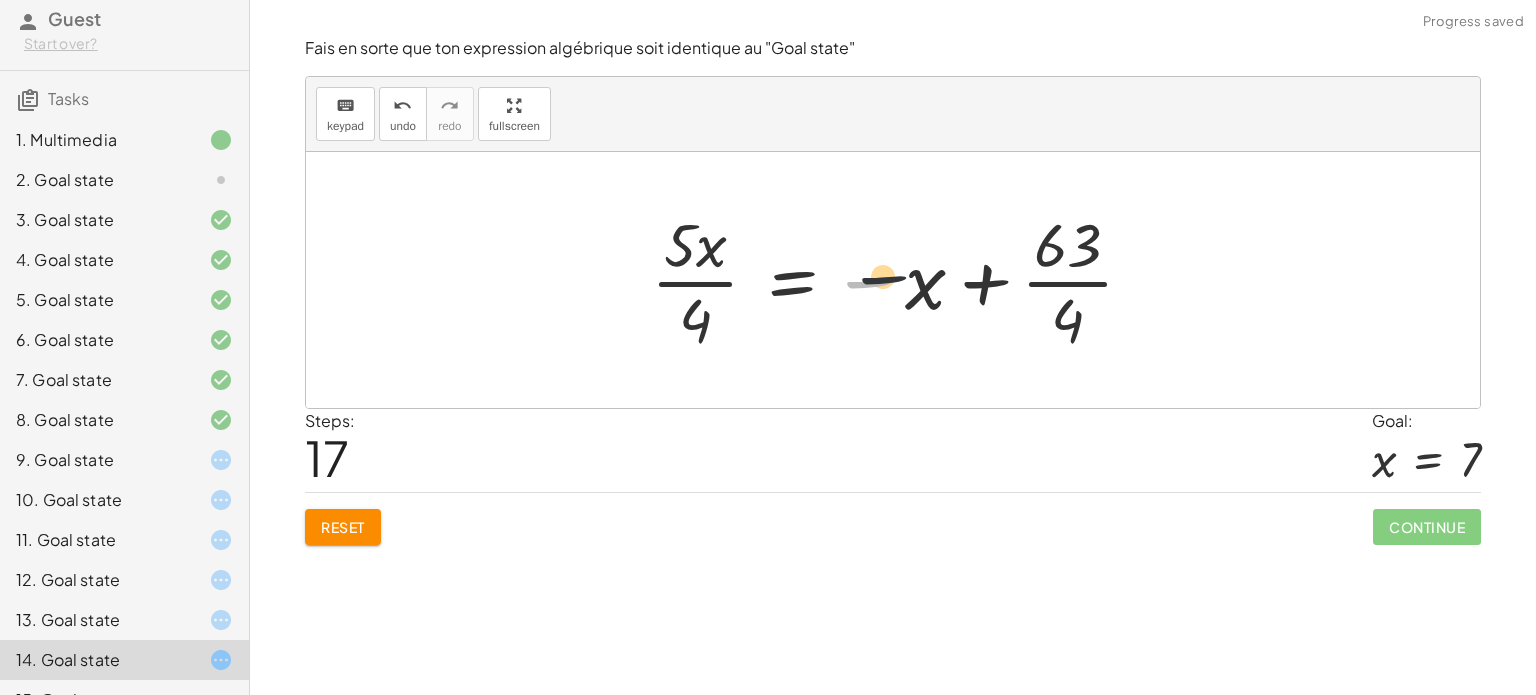 drag, startPoint x: 872, startPoint y: 281, endPoint x: 1104, endPoint y: 275, distance: 232.07758 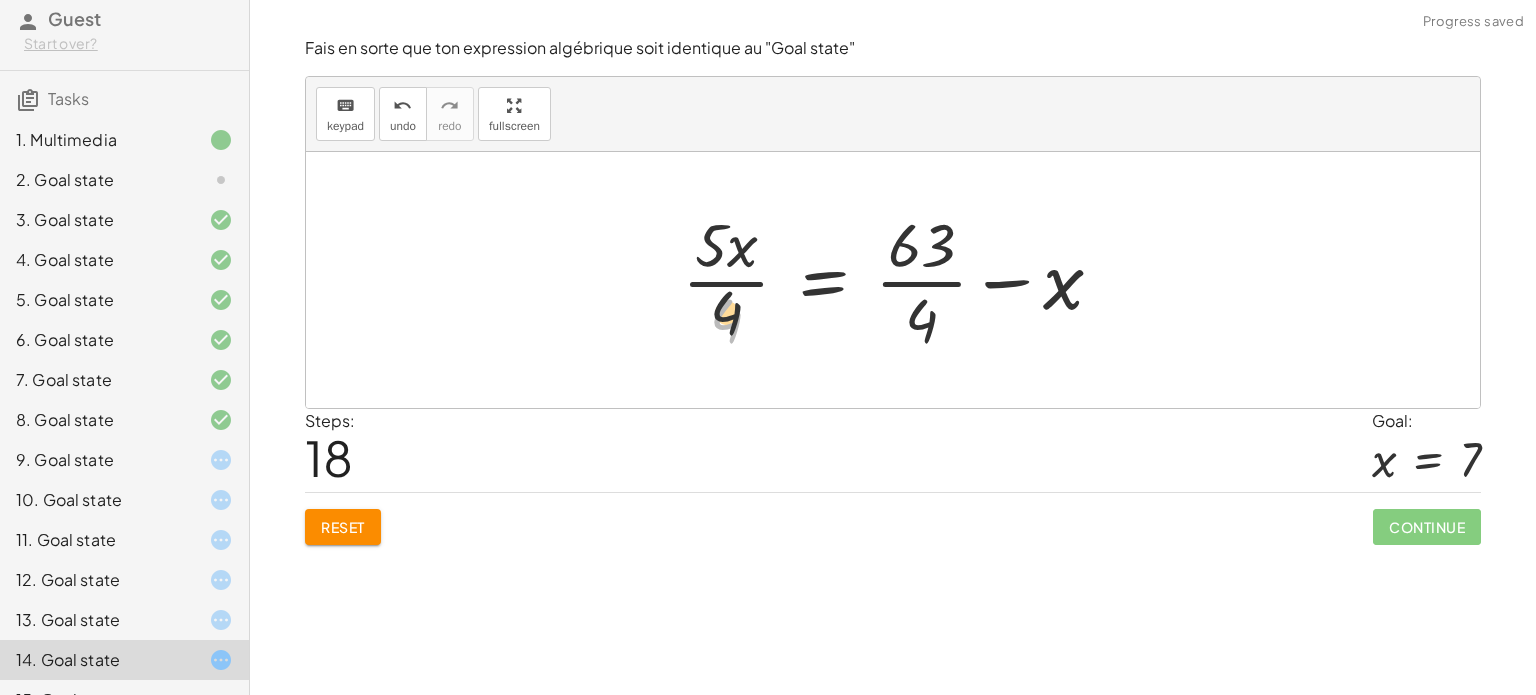 drag, startPoint x: 720, startPoint y: 312, endPoint x: 722, endPoint y: 229, distance: 83.02409 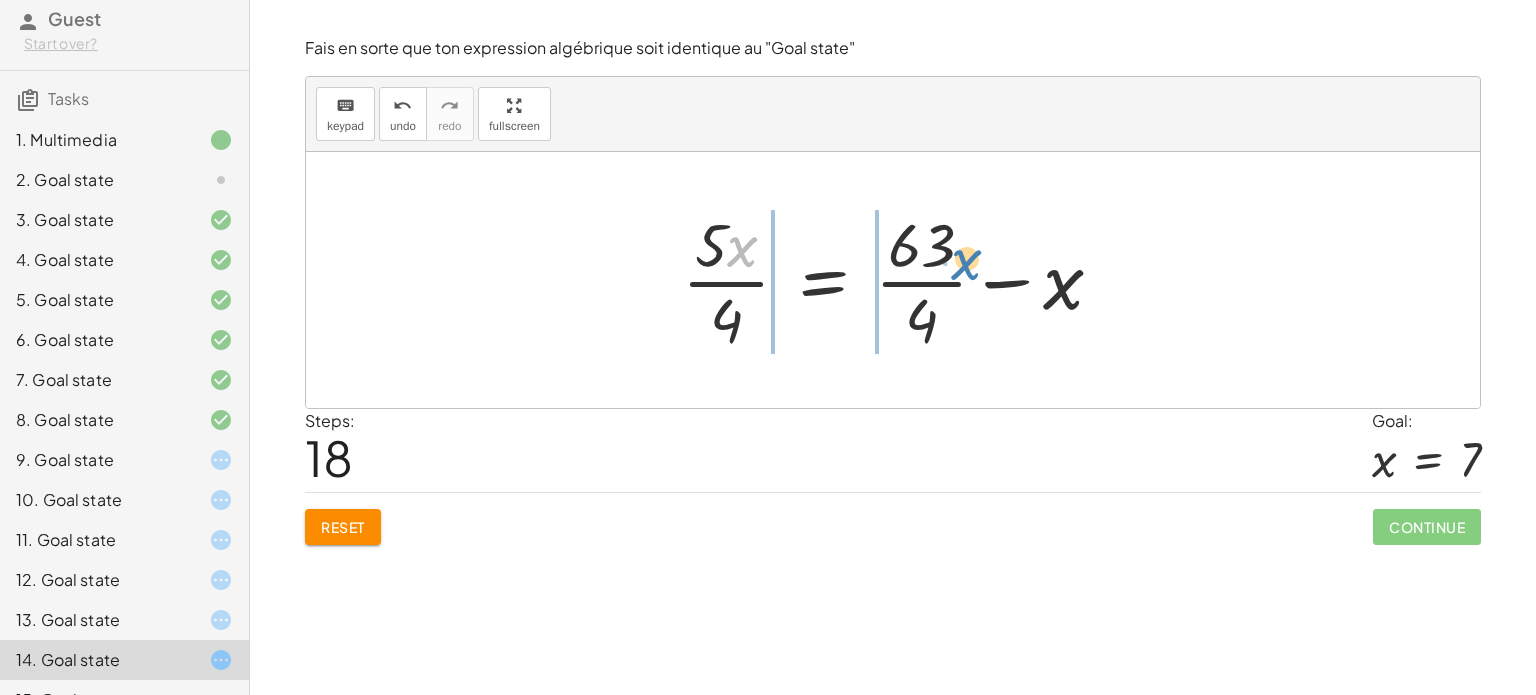 drag, startPoint x: 744, startPoint y: 247, endPoint x: 956, endPoint y: 258, distance: 212.28519 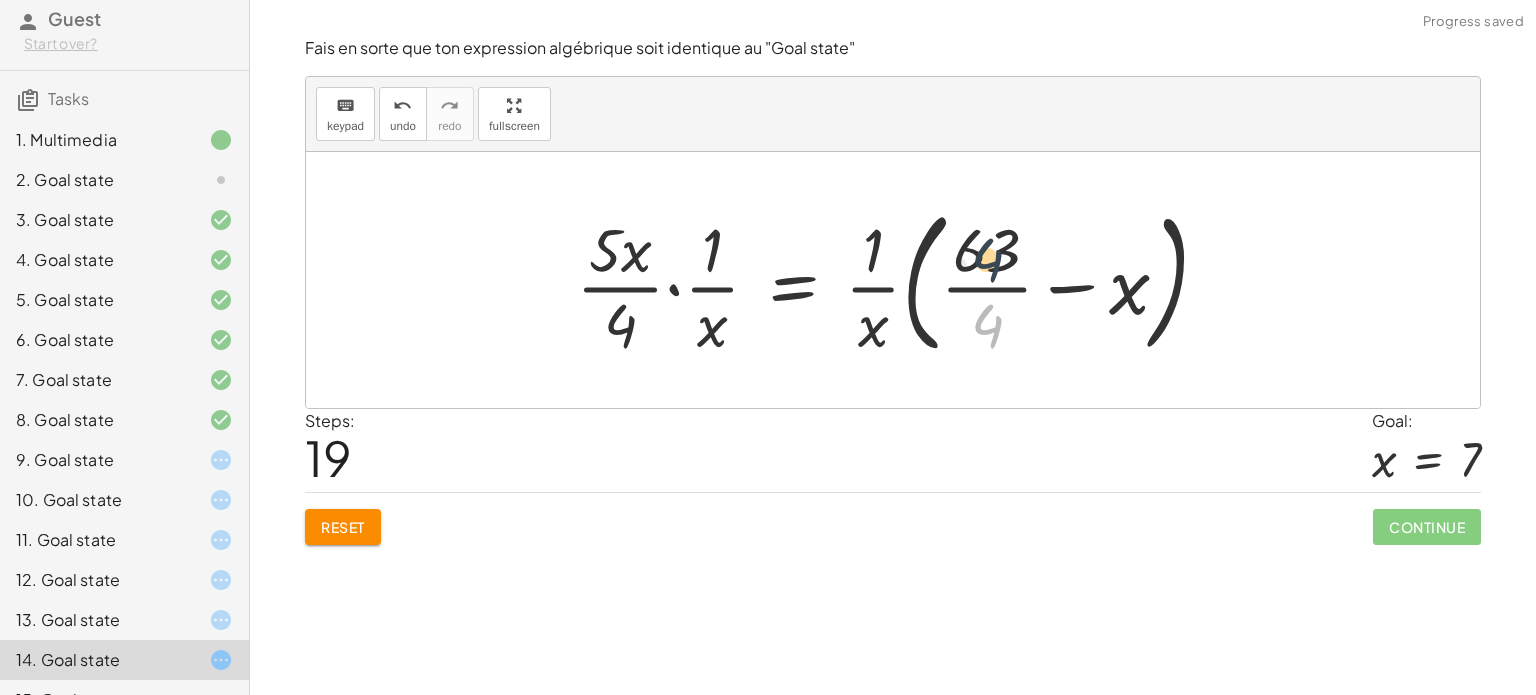 drag, startPoint x: 984, startPoint y: 303, endPoint x: 980, endPoint y: 245, distance: 58.137768 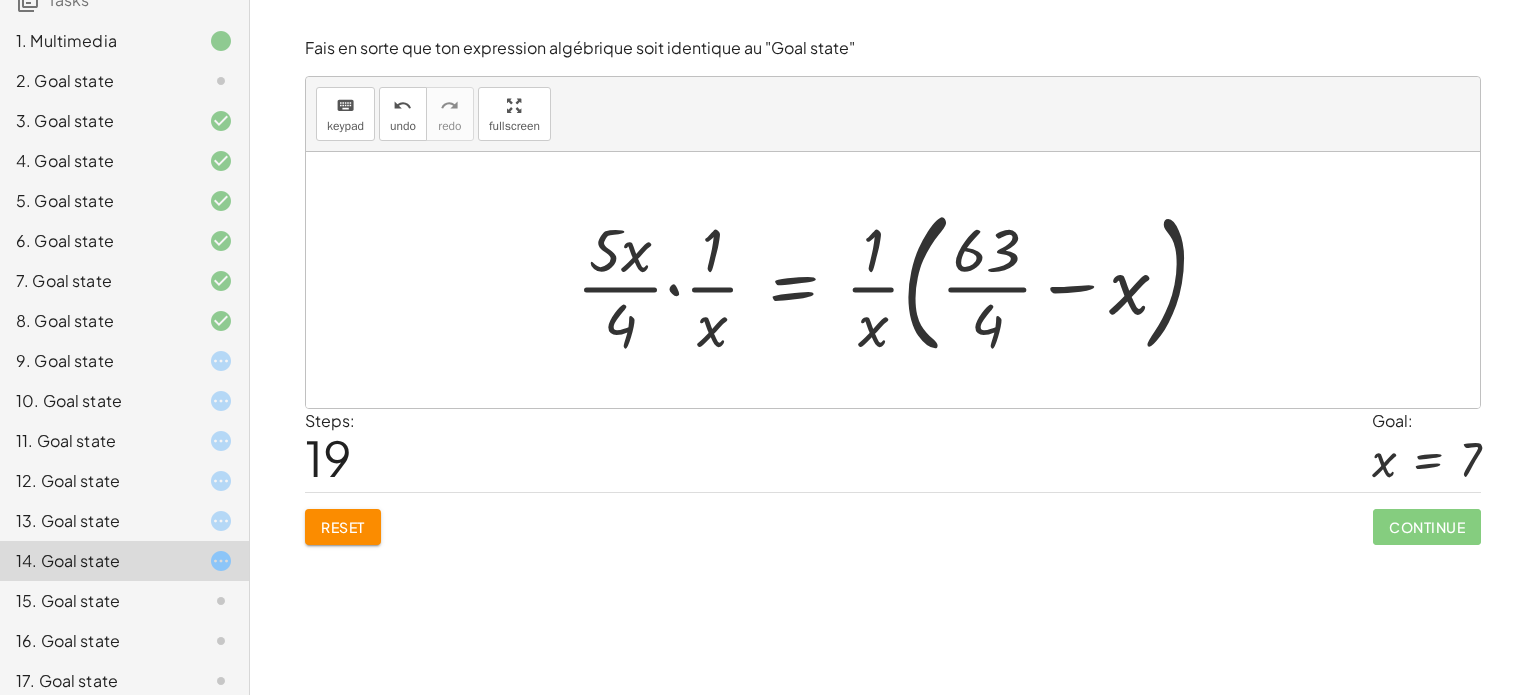 scroll, scrollTop: 200, scrollLeft: 0, axis: vertical 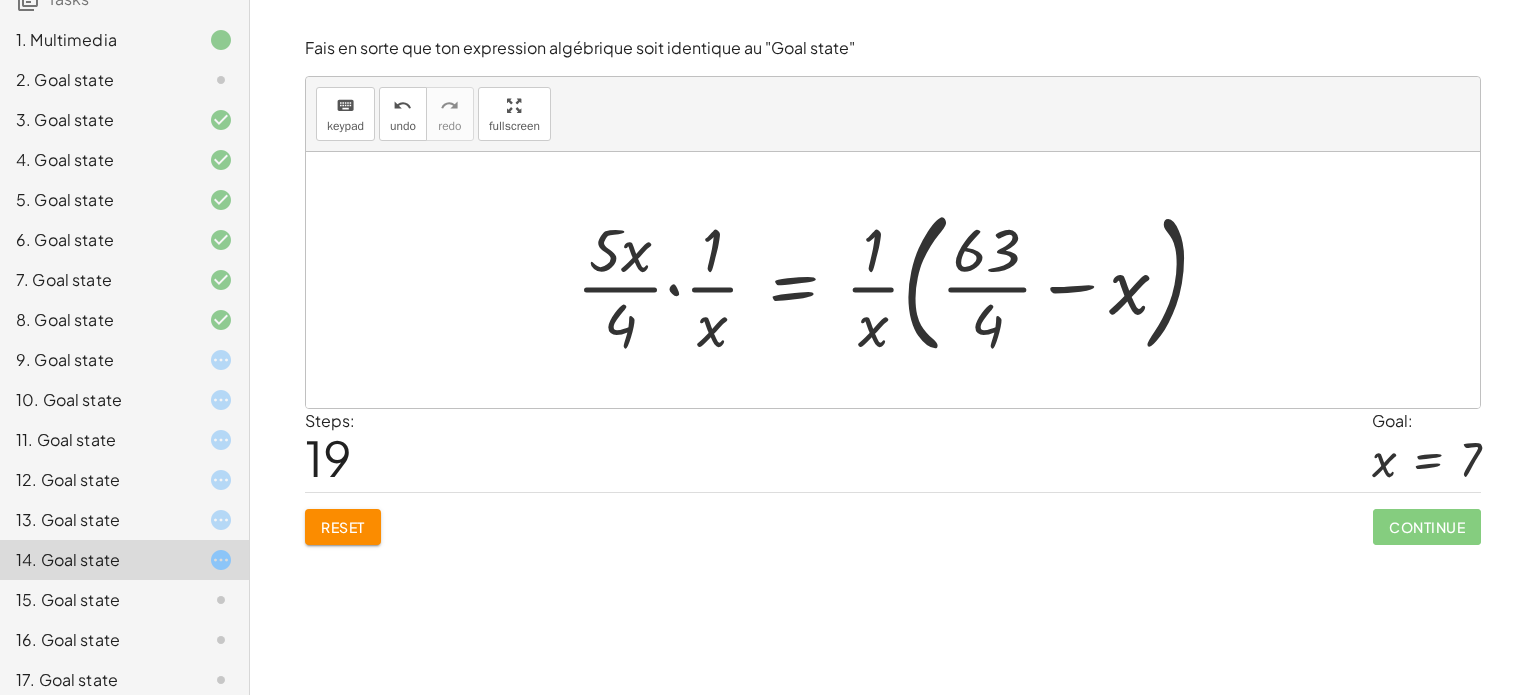 click 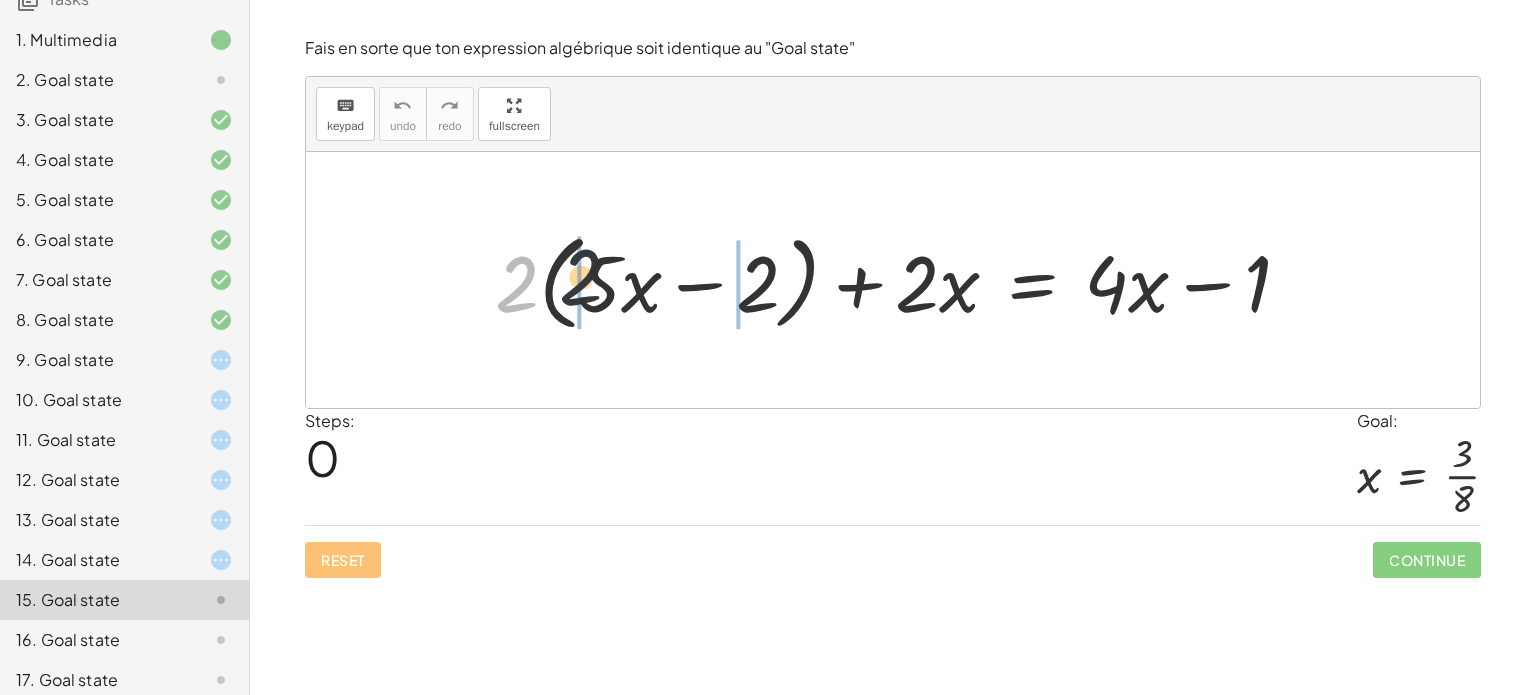 drag, startPoint x: 509, startPoint y: 299, endPoint x: 607, endPoint y: 298, distance: 98.005104 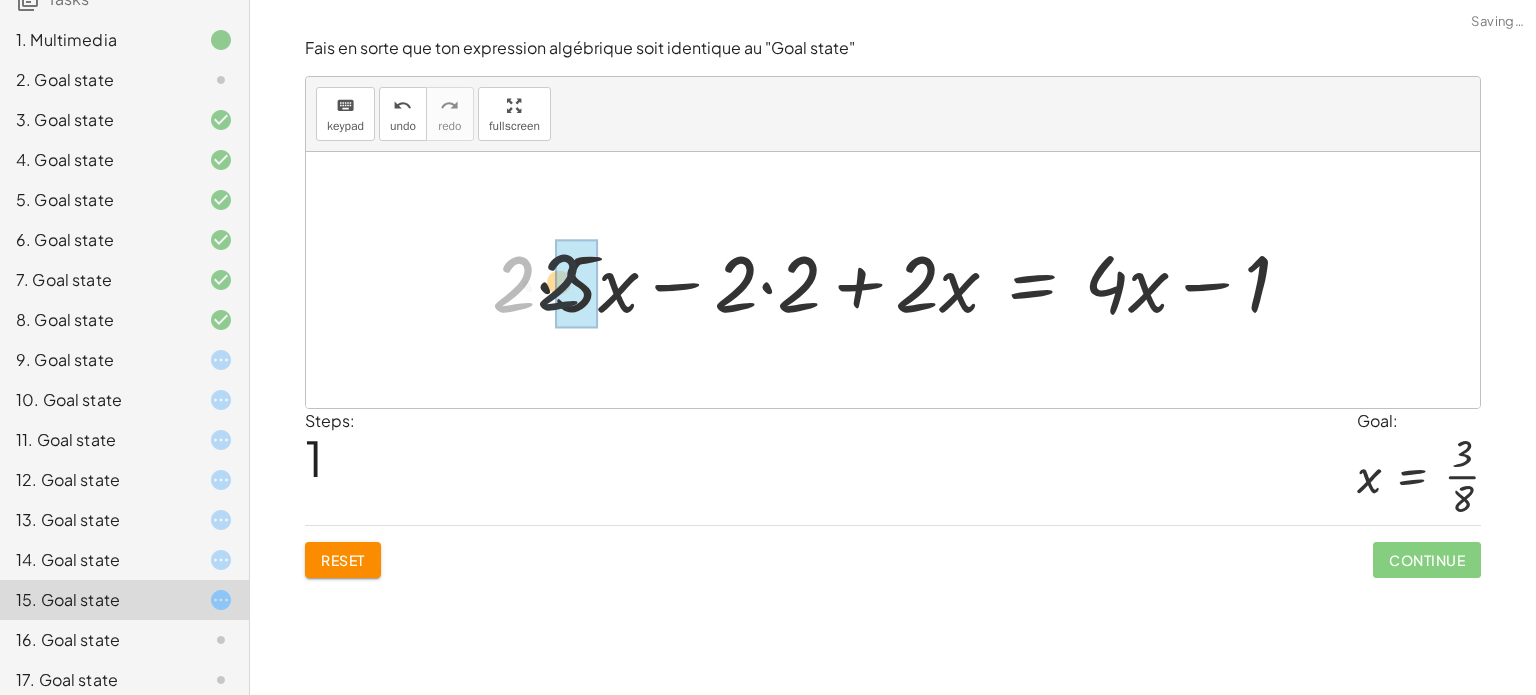 drag, startPoint x: 496, startPoint y: 295, endPoint x: 551, endPoint y: 295, distance: 55 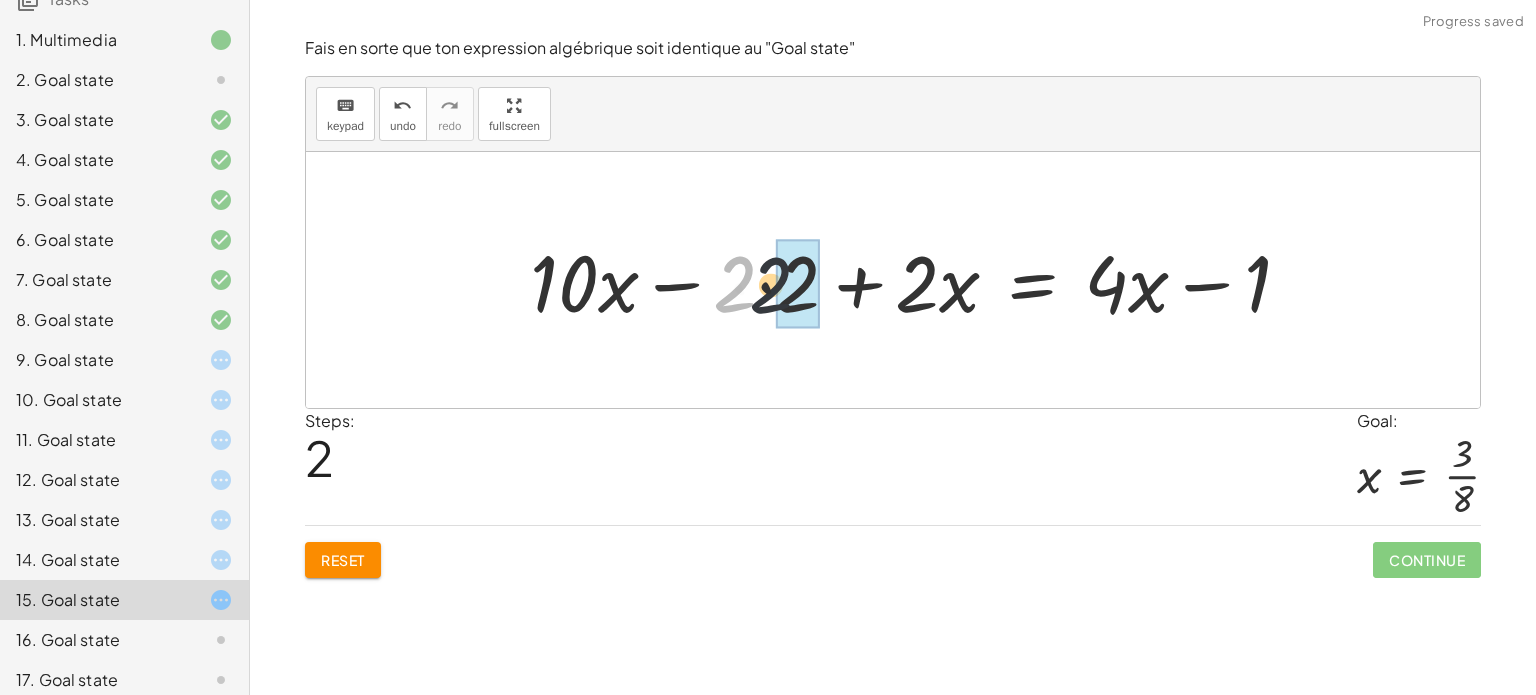 drag, startPoint x: 732, startPoint y: 295, endPoint x: 780, endPoint y: 295, distance: 48 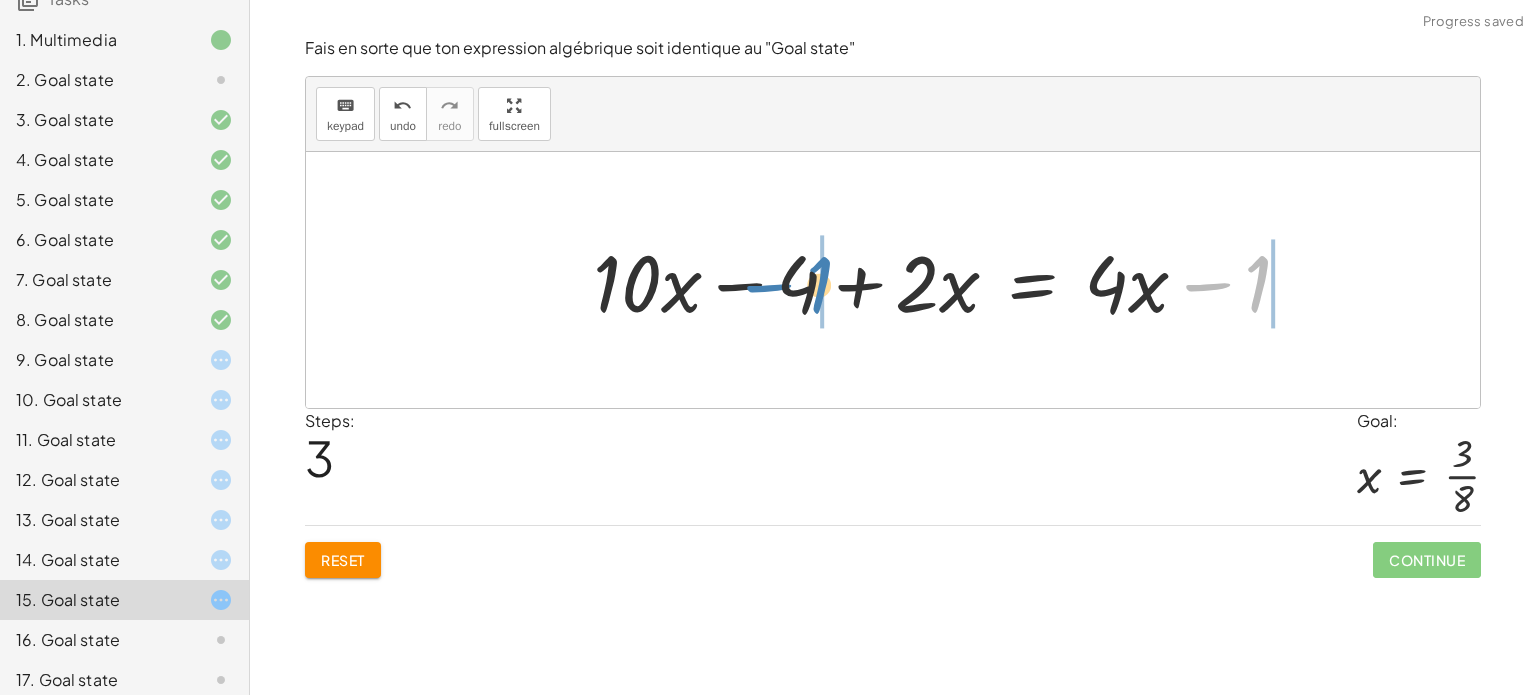 drag, startPoint x: 1245, startPoint y: 289, endPoint x: 792, endPoint y: 287, distance: 453.00443 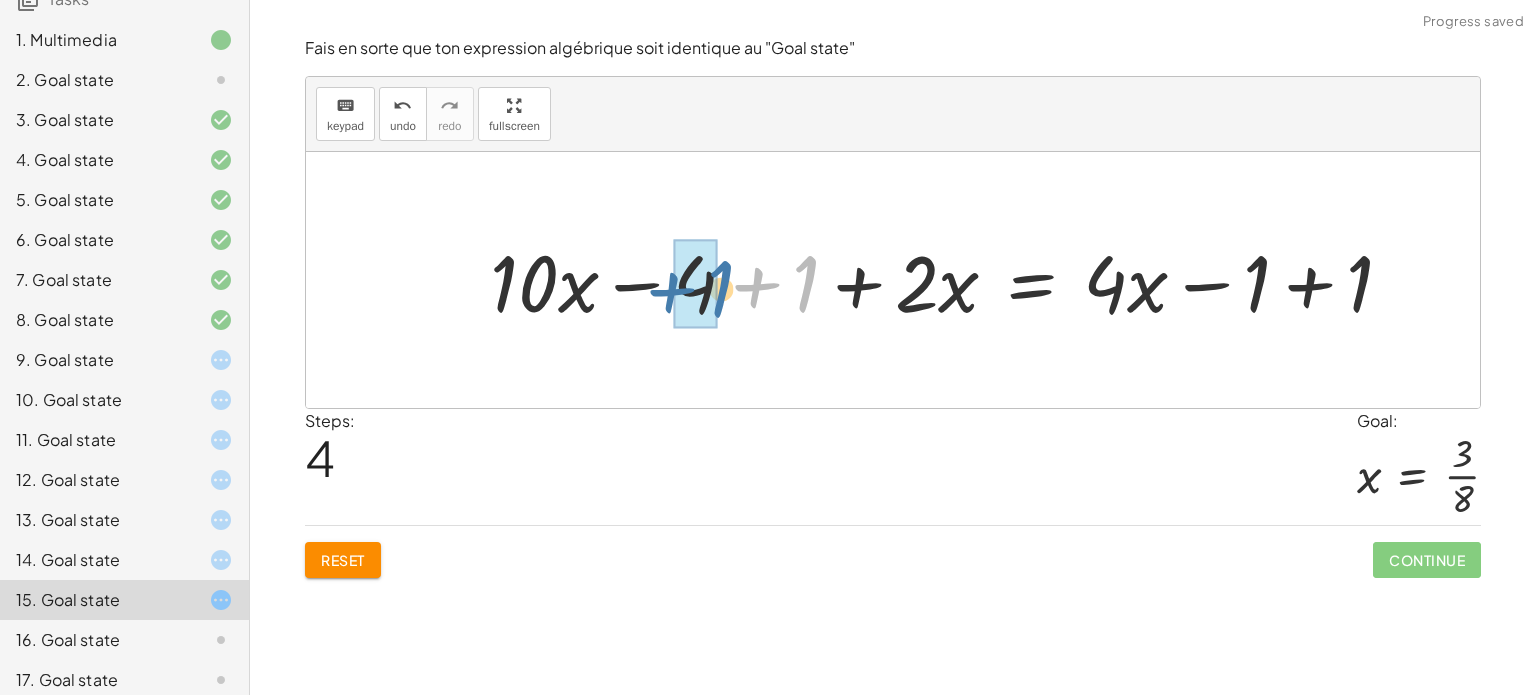 drag, startPoint x: 807, startPoint y: 288, endPoint x: 720, endPoint y: 293, distance: 87.14356 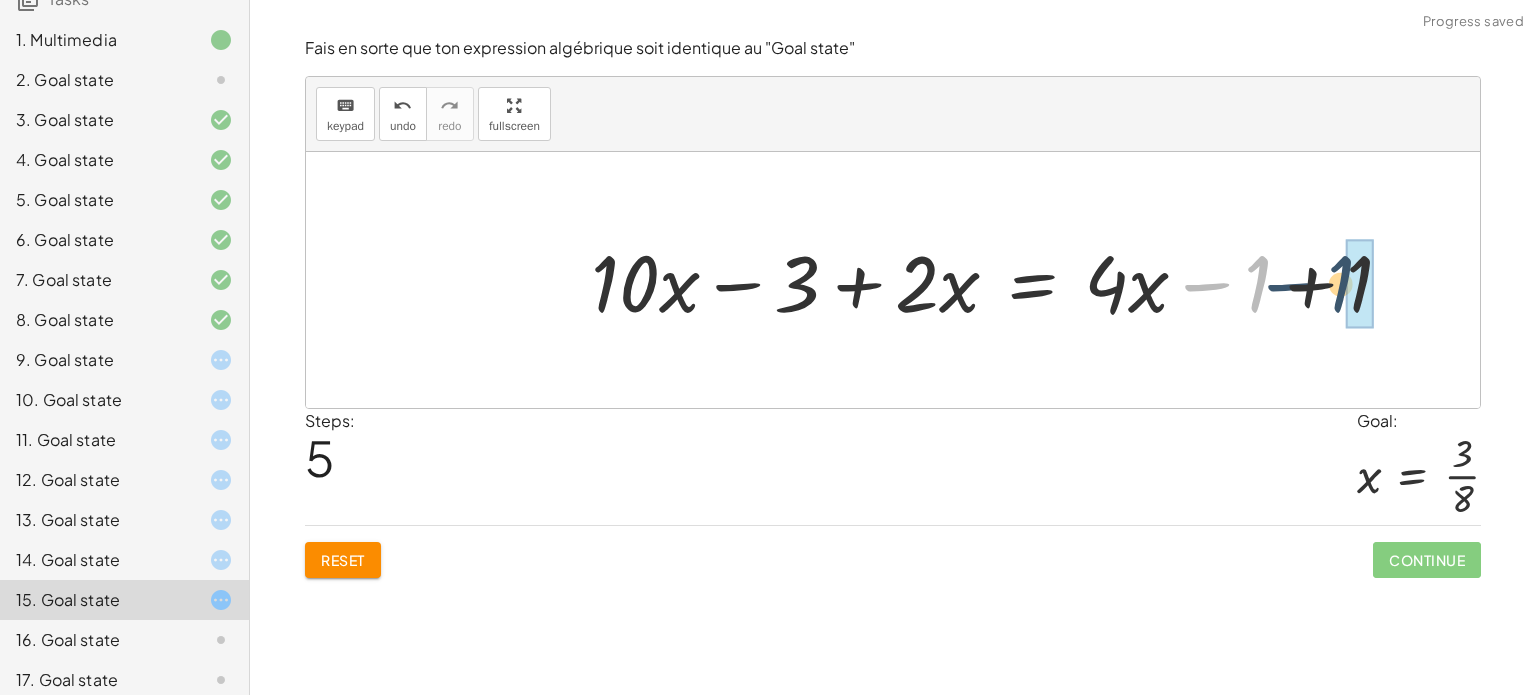 drag, startPoint x: 1233, startPoint y: 295, endPoint x: 1326, endPoint y: 294, distance: 93.00538 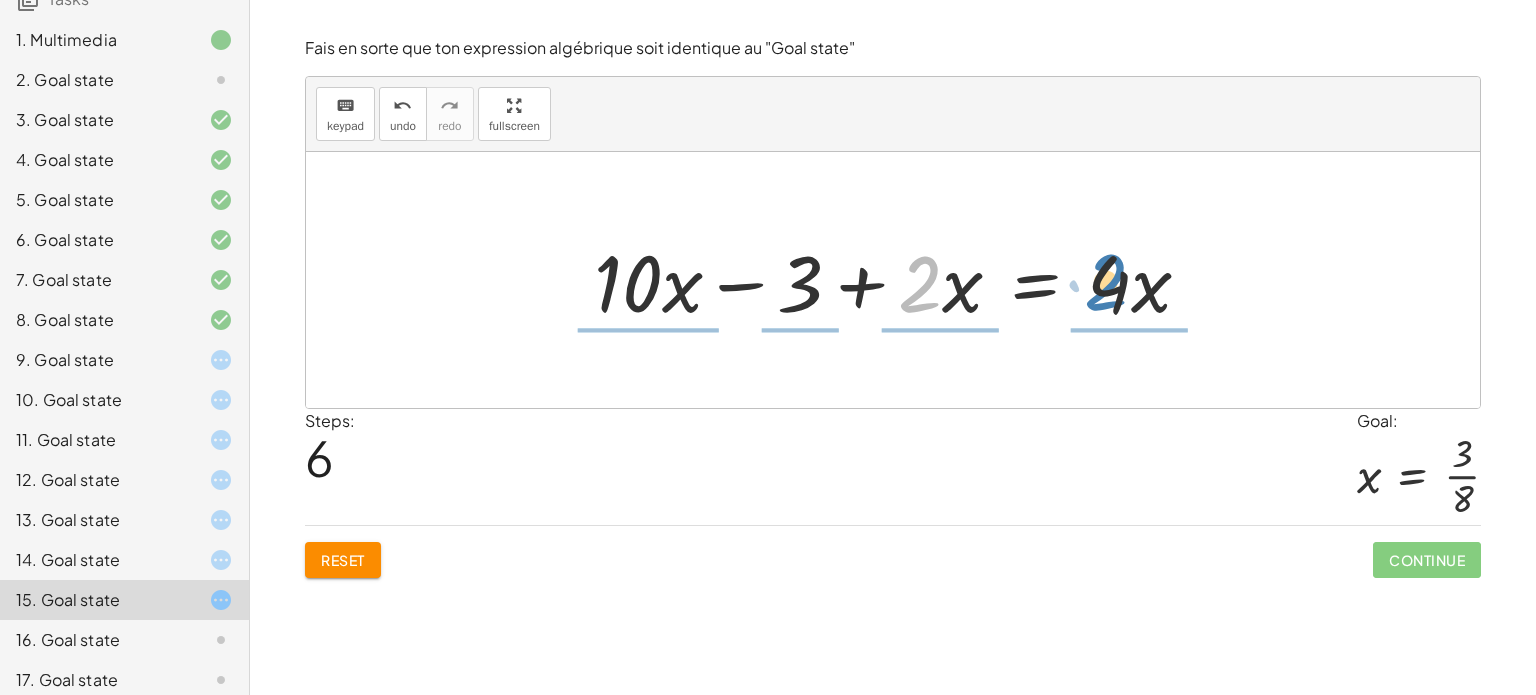 drag, startPoint x: 928, startPoint y: 299, endPoint x: 1115, endPoint y: 297, distance: 187.0107 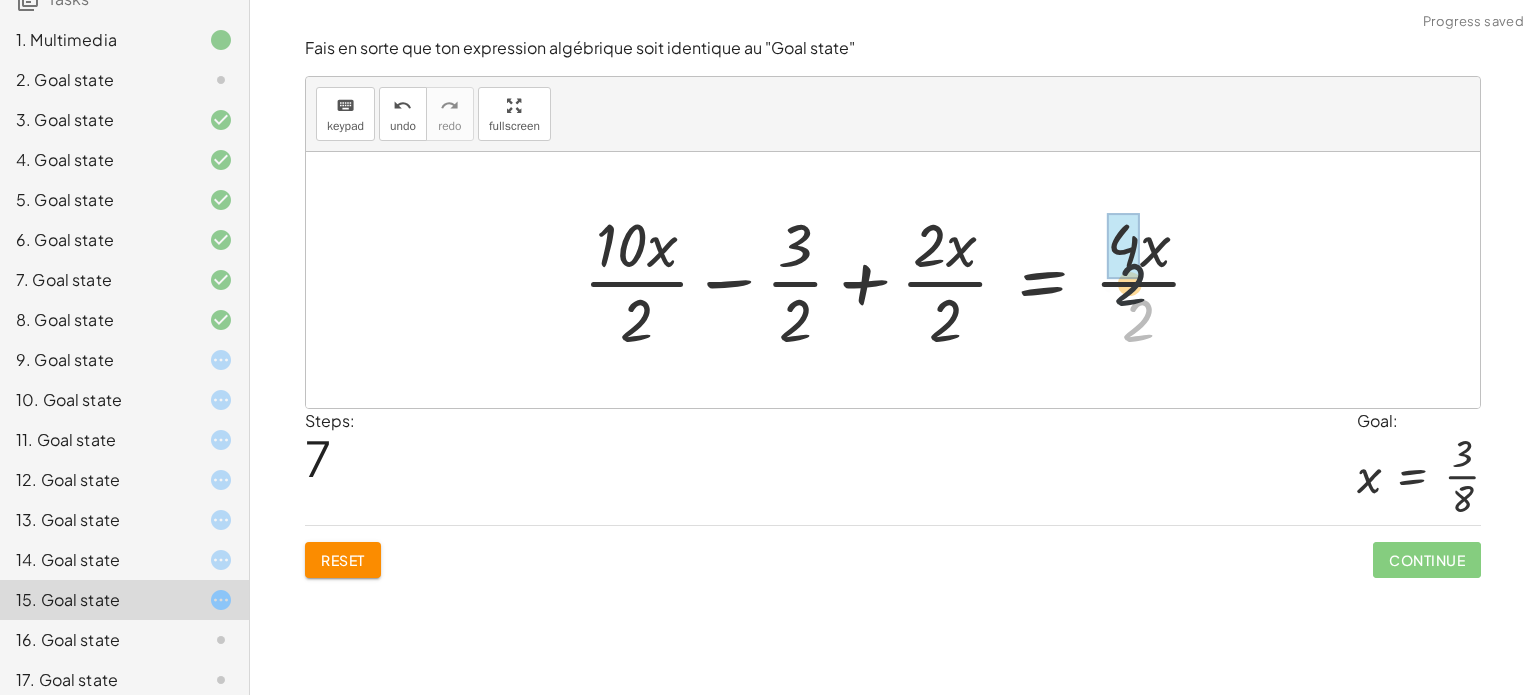 drag, startPoint x: 1147, startPoint y: 311, endPoint x: 1136, endPoint y: 257, distance: 55.108982 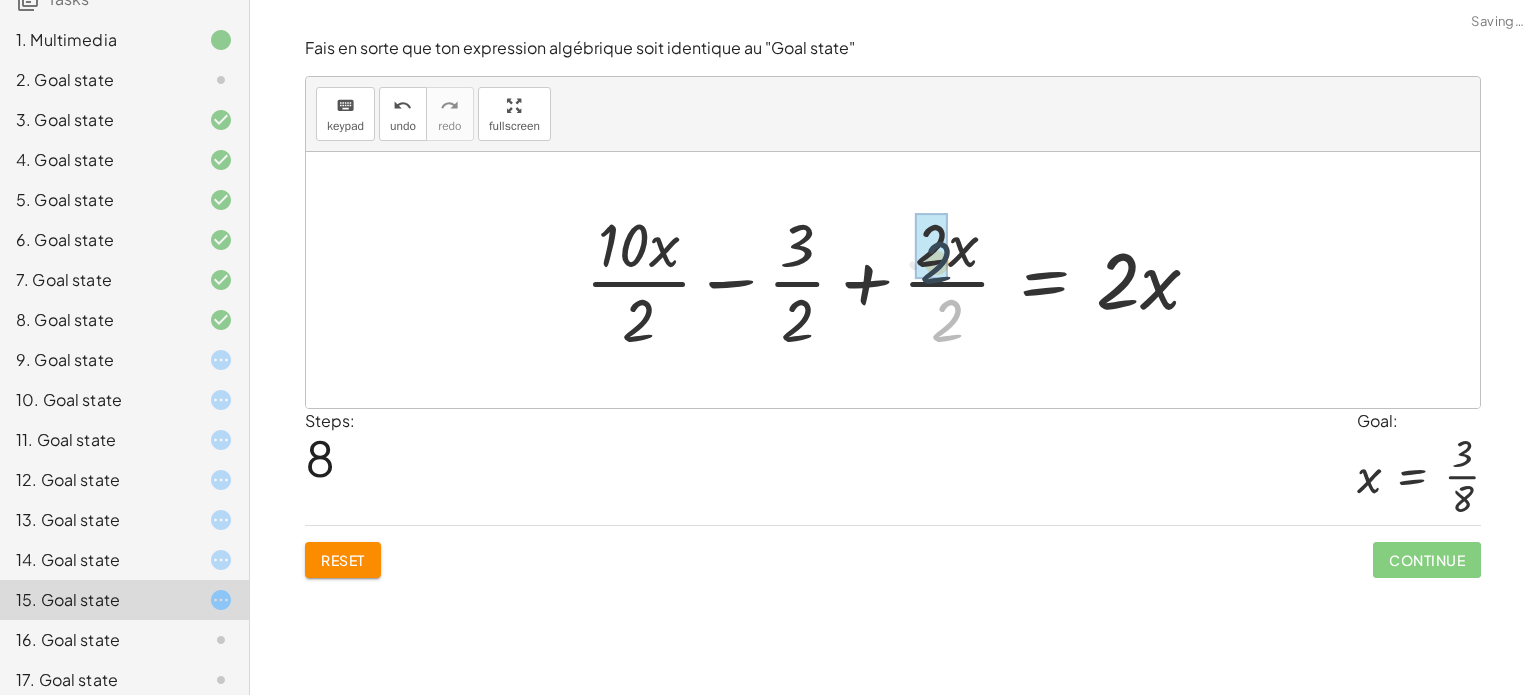 drag, startPoint x: 952, startPoint y: 325, endPoint x: 941, endPoint y: 267, distance: 59.03389 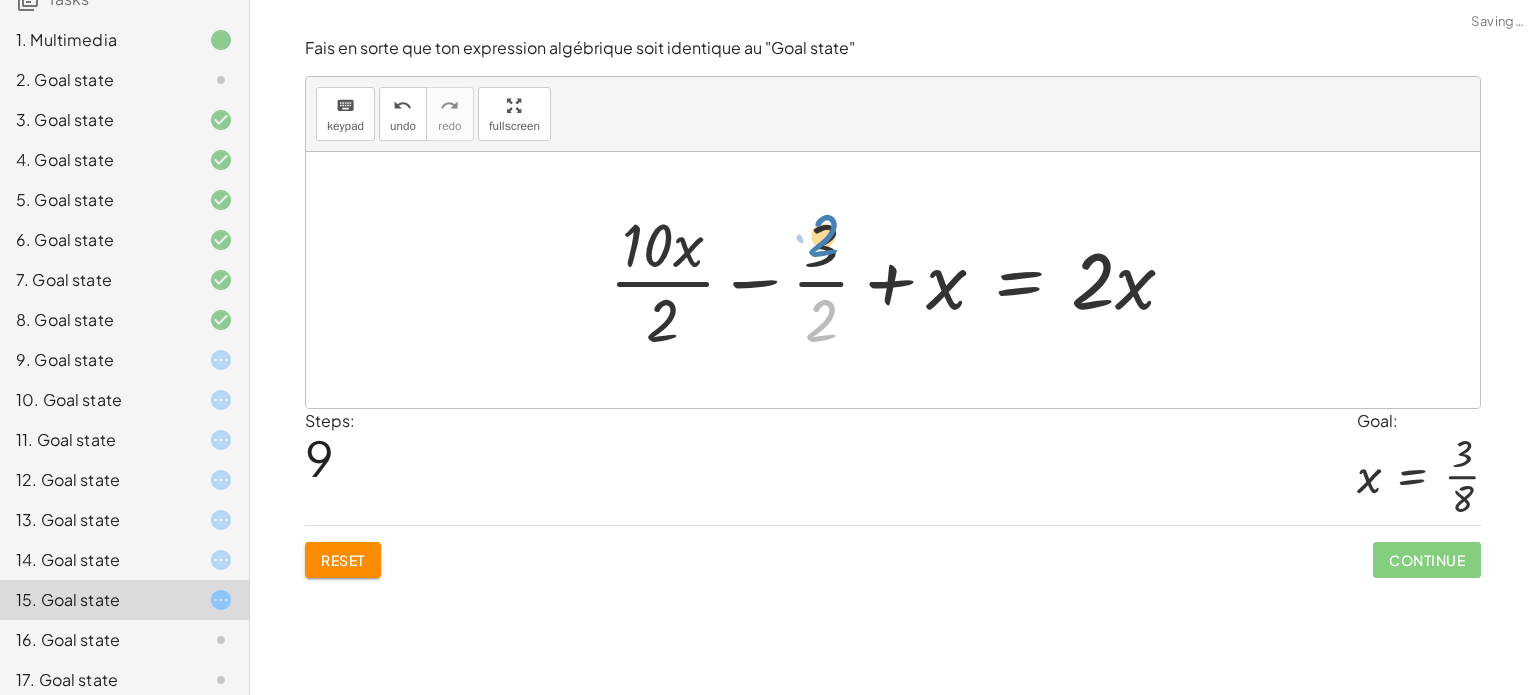 drag, startPoint x: 850, startPoint y: 327, endPoint x: 852, endPoint y: 242, distance: 85.02353 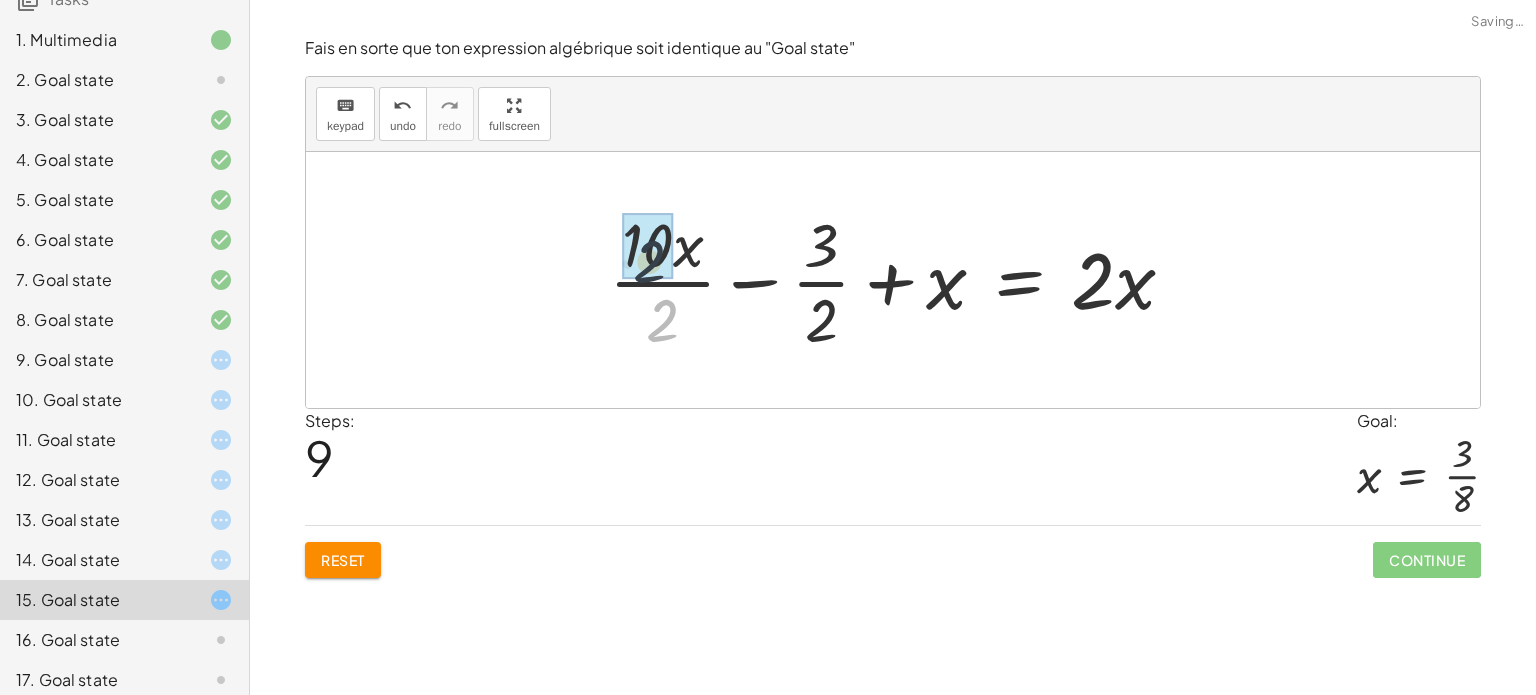 drag, startPoint x: 671, startPoint y: 321, endPoint x: 661, endPoint y: 279, distance: 43.174065 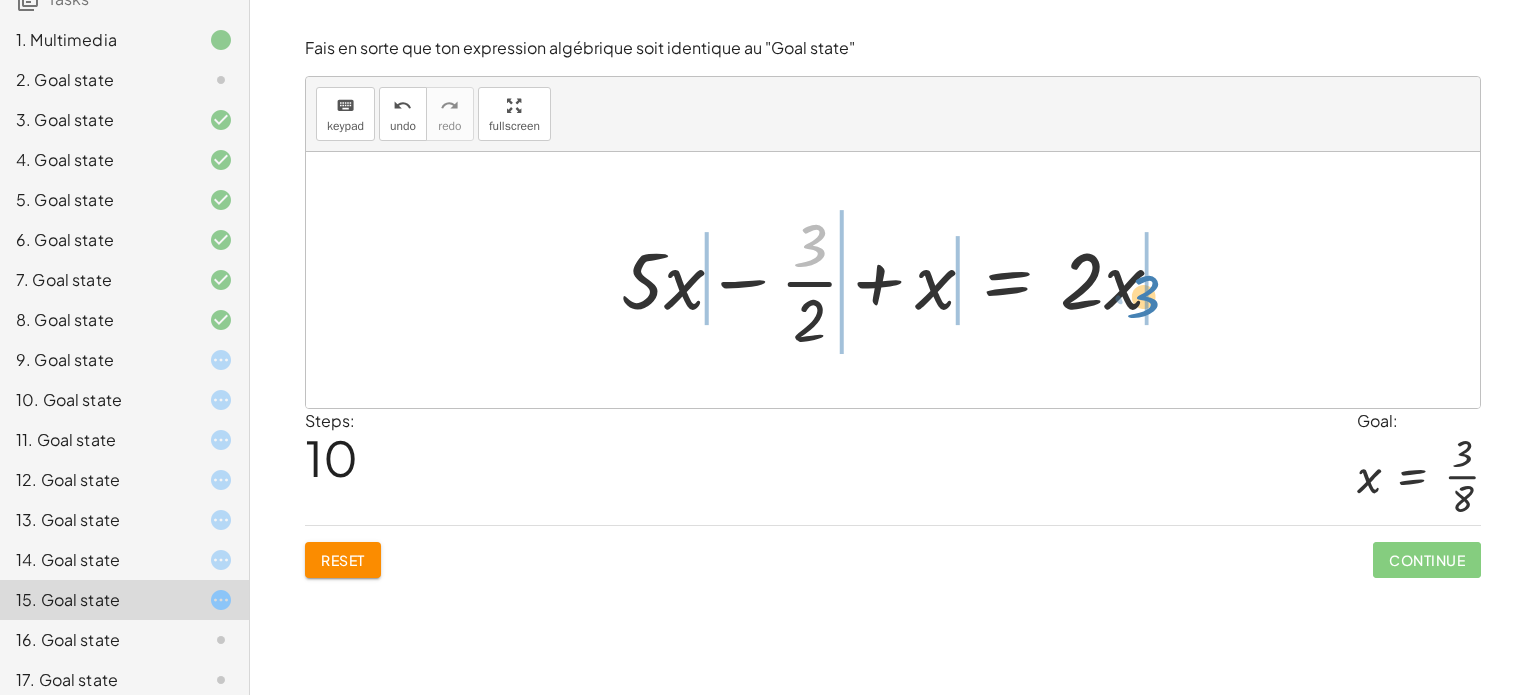 drag, startPoint x: 816, startPoint y: 254, endPoint x: 1152, endPoint y: 305, distance: 339.8485 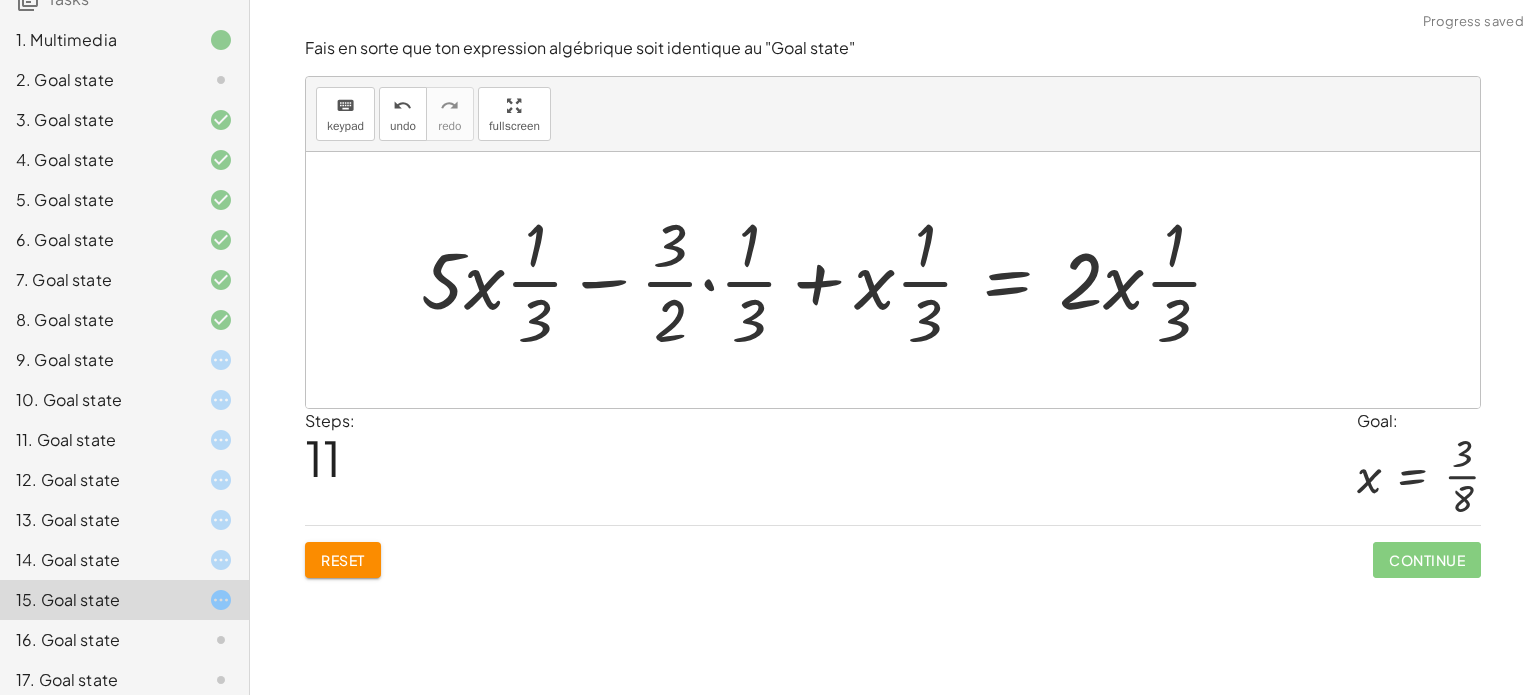 click 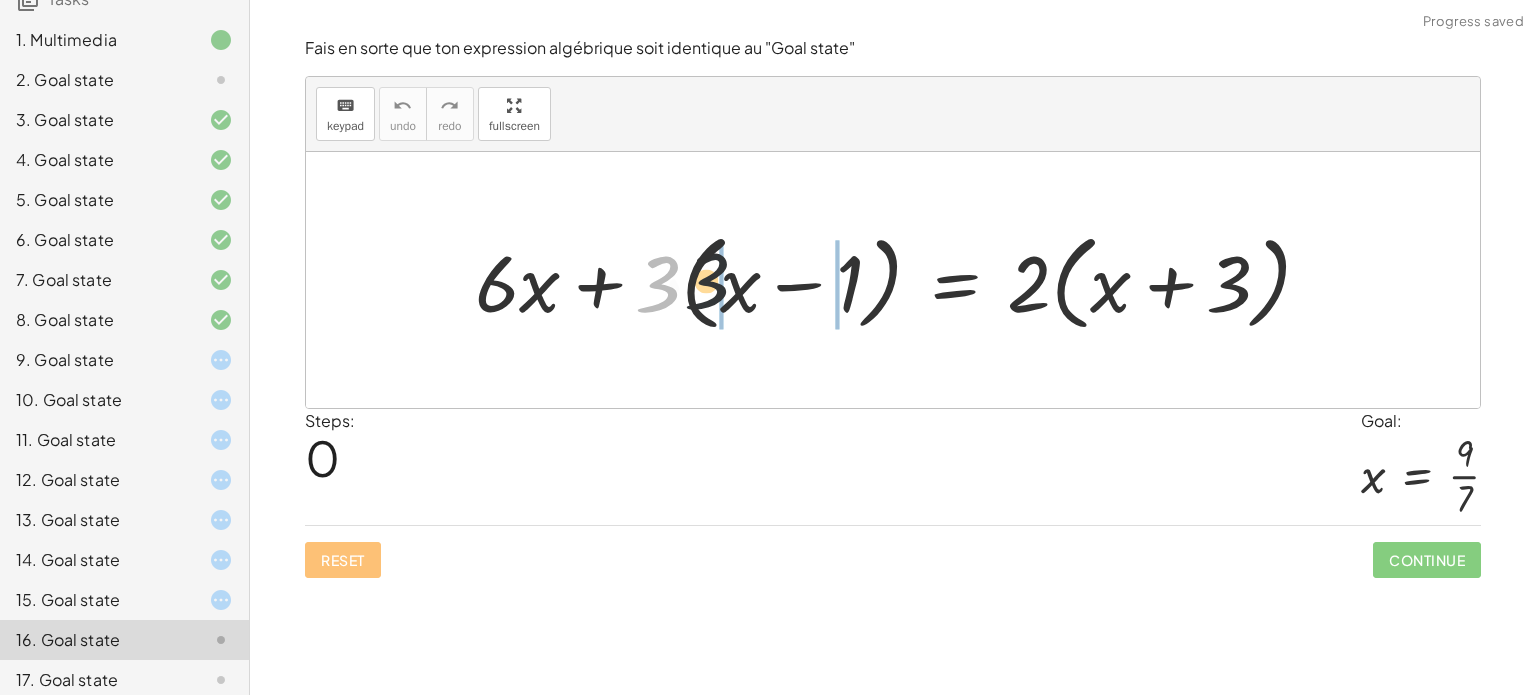 drag, startPoint x: 666, startPoint y: 297, endPoint x: 732, endPoint y: 291, distance: 66.27216 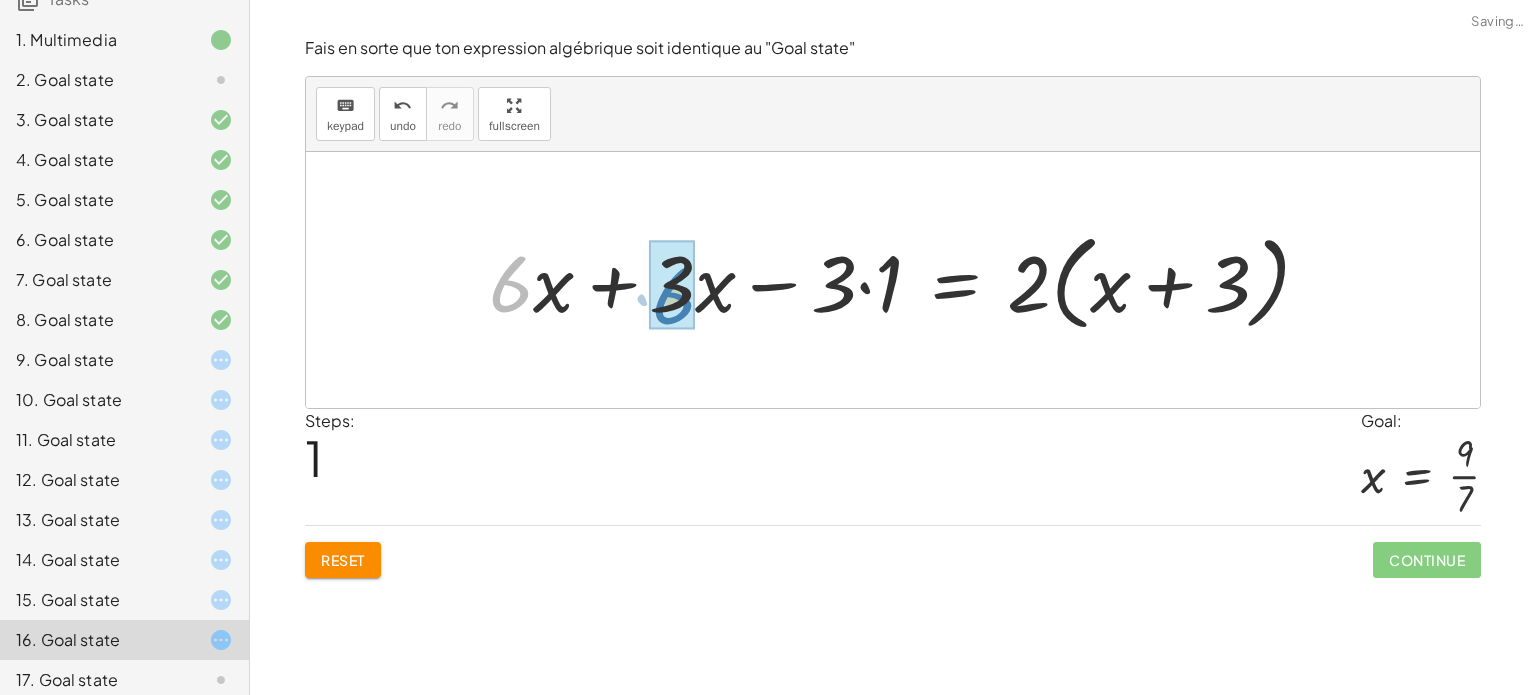 drag, startPoint x: 506, startPoint y: 296, endPoint x: 671, endPoint y: 308, distance: 165.43579 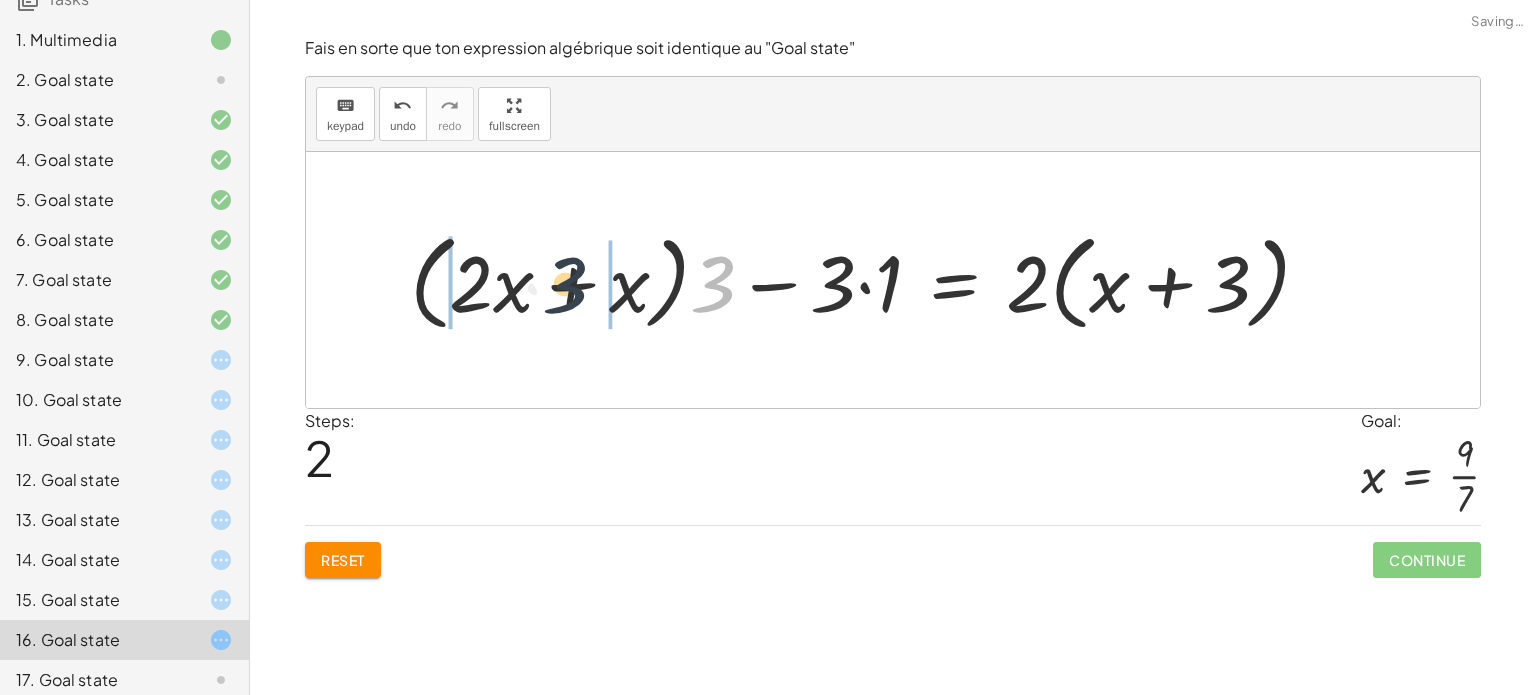 drag, startPoint x: 704, startPoint y: 295, endPoint x: 495, endPoint y: 301, distance: 209.0861 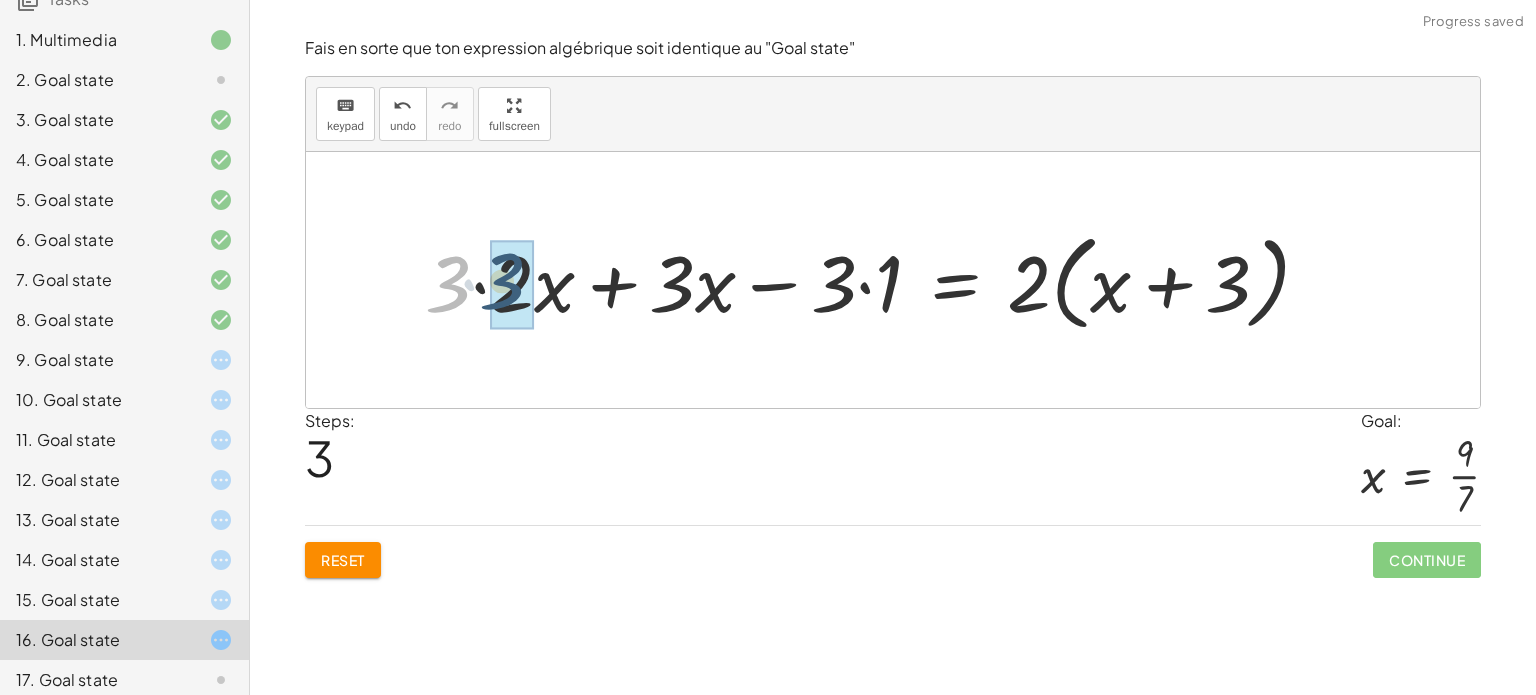 drag, startPoint x: 456, startPoint y: 303, endPoint x: 512, endPoint y: 300, distance: 56.0803 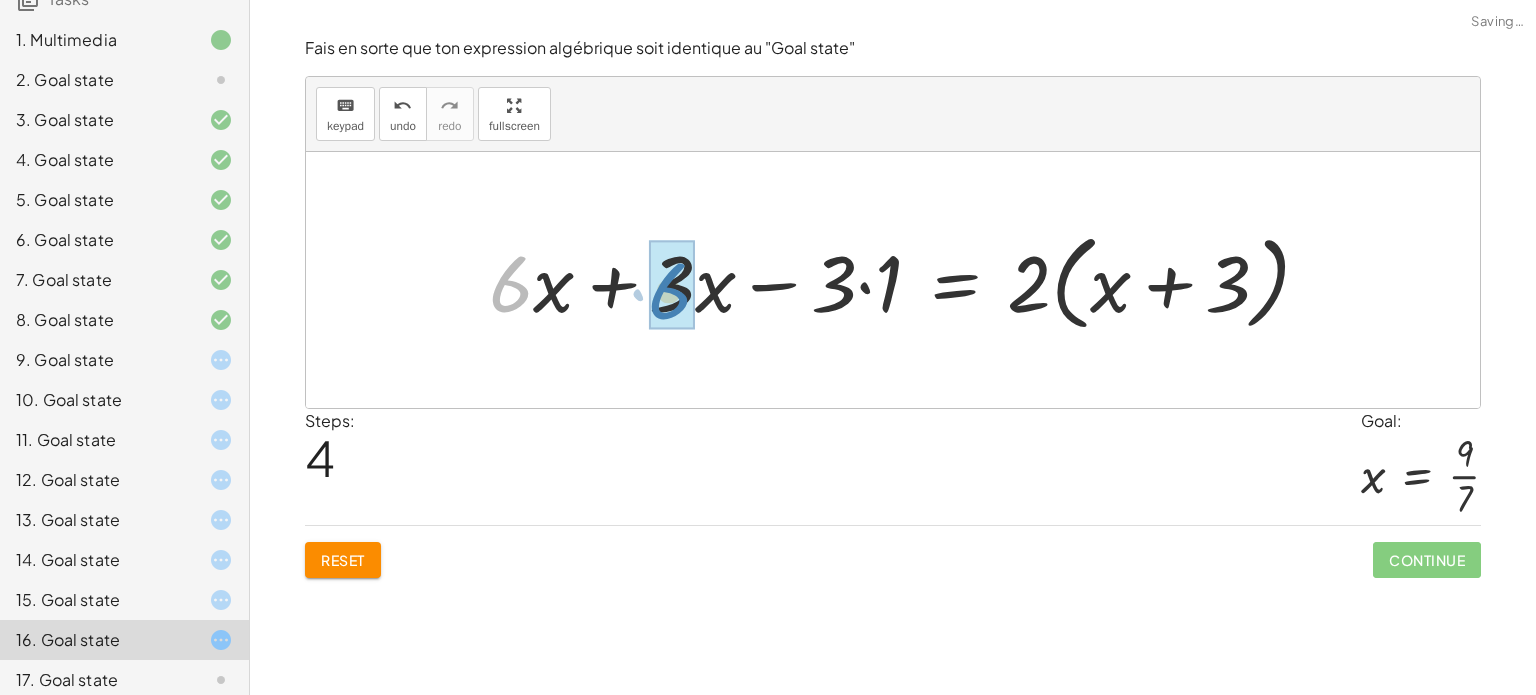 drag, startPoint x: 510, startPoint y: 302, endPoint x: 672, endPoint y: 309, distance: 162.15117 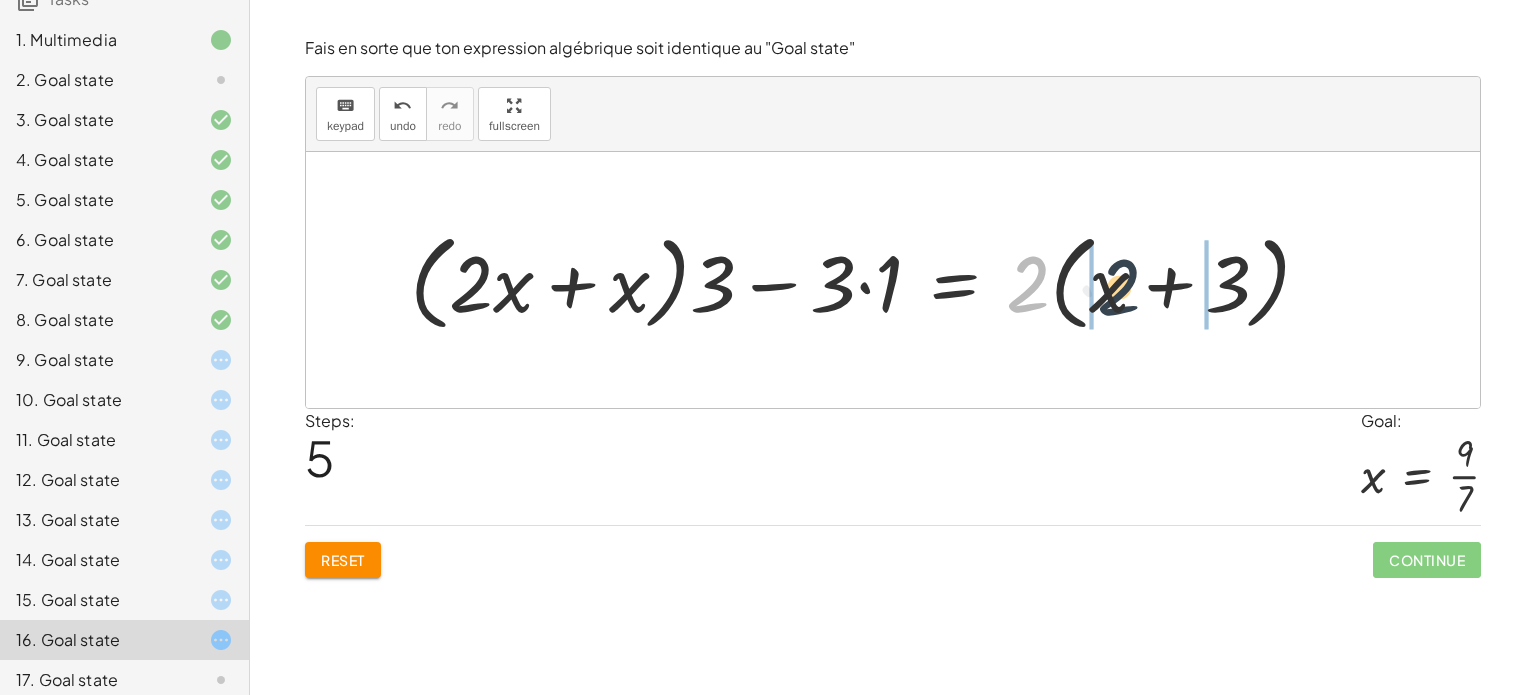 drag, startPoint x: 1022, startPoint y: 301, endPoint x: 1116, endPoint y: 304, distance: 94.04786 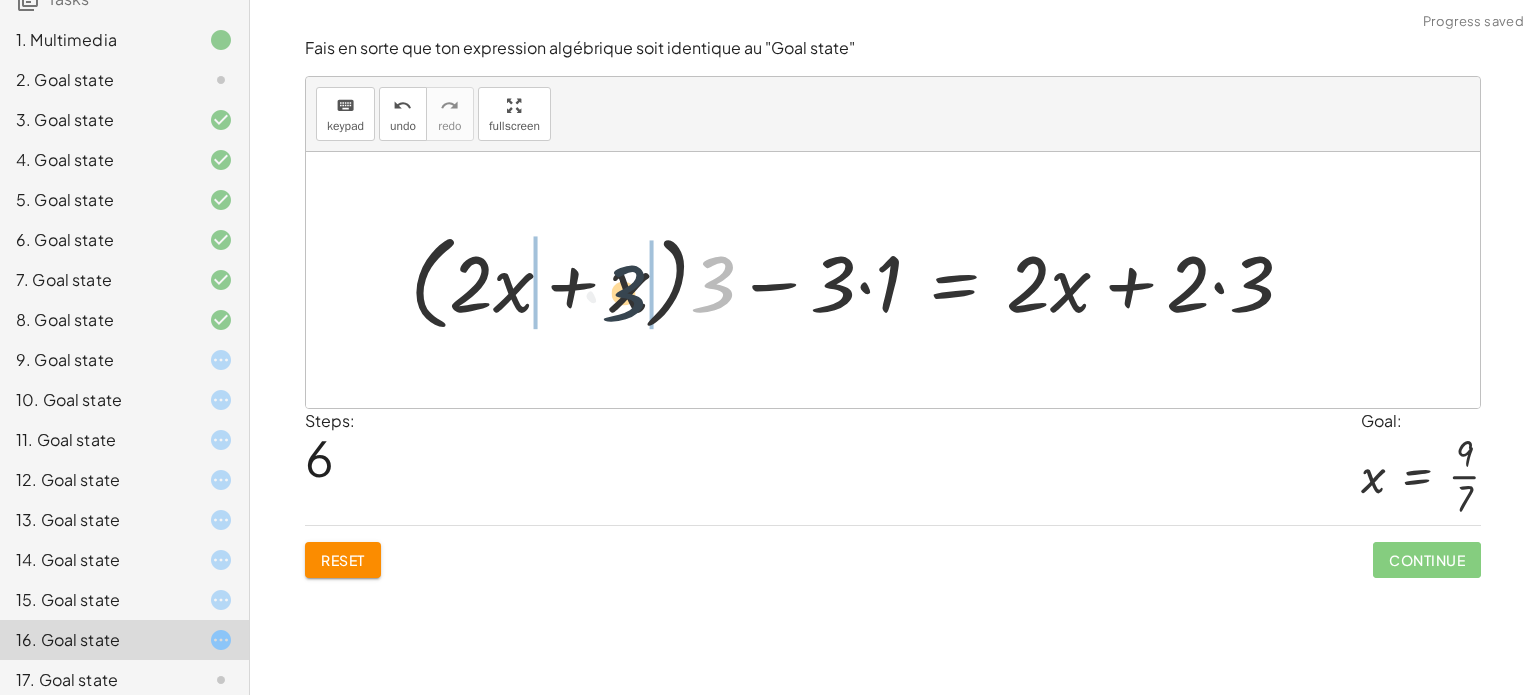 drag, startPoint x: 703, startPoint y: 294, endPoint x: 610, endPoint y: 303, distance: 93.43447 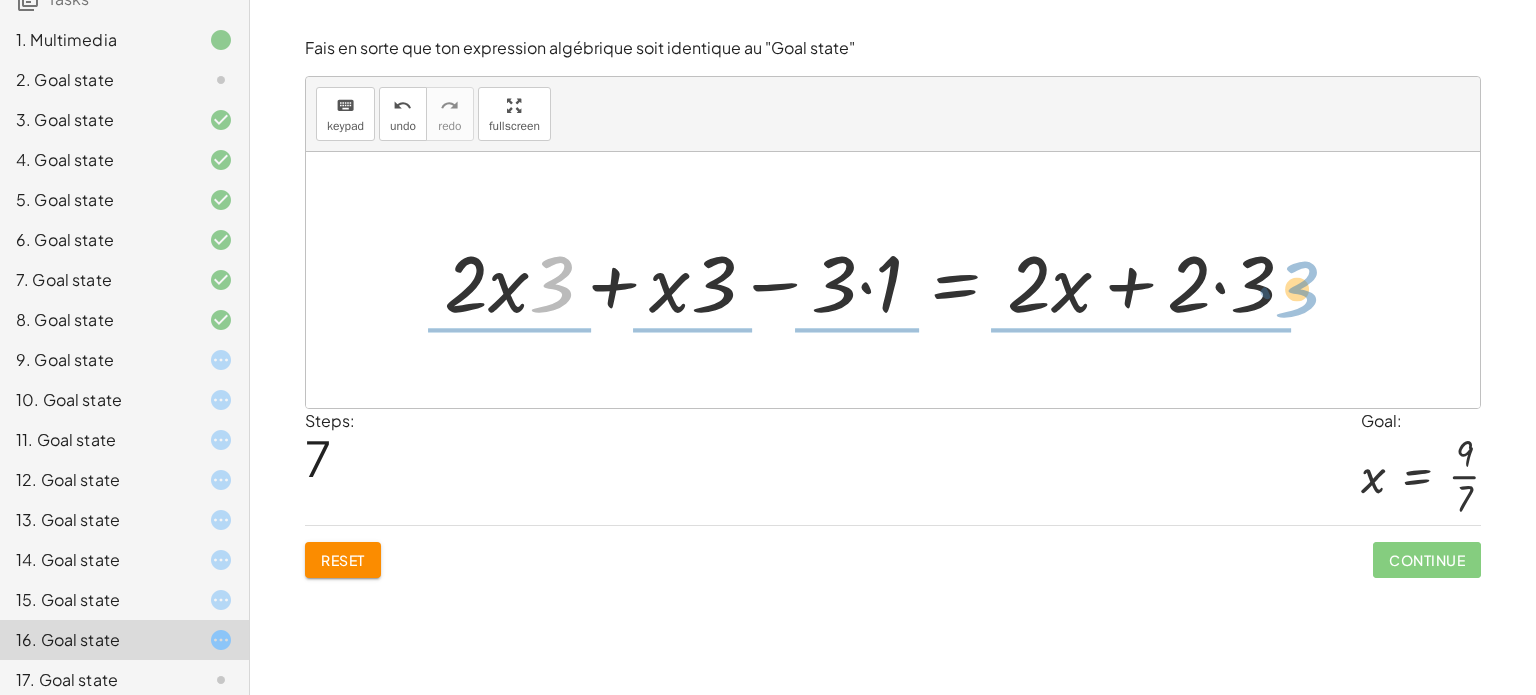 drag, startPoint x: 554, startPoint y: 292, endPoint x: 1315, endPoint y: 295, distance: 761.0059 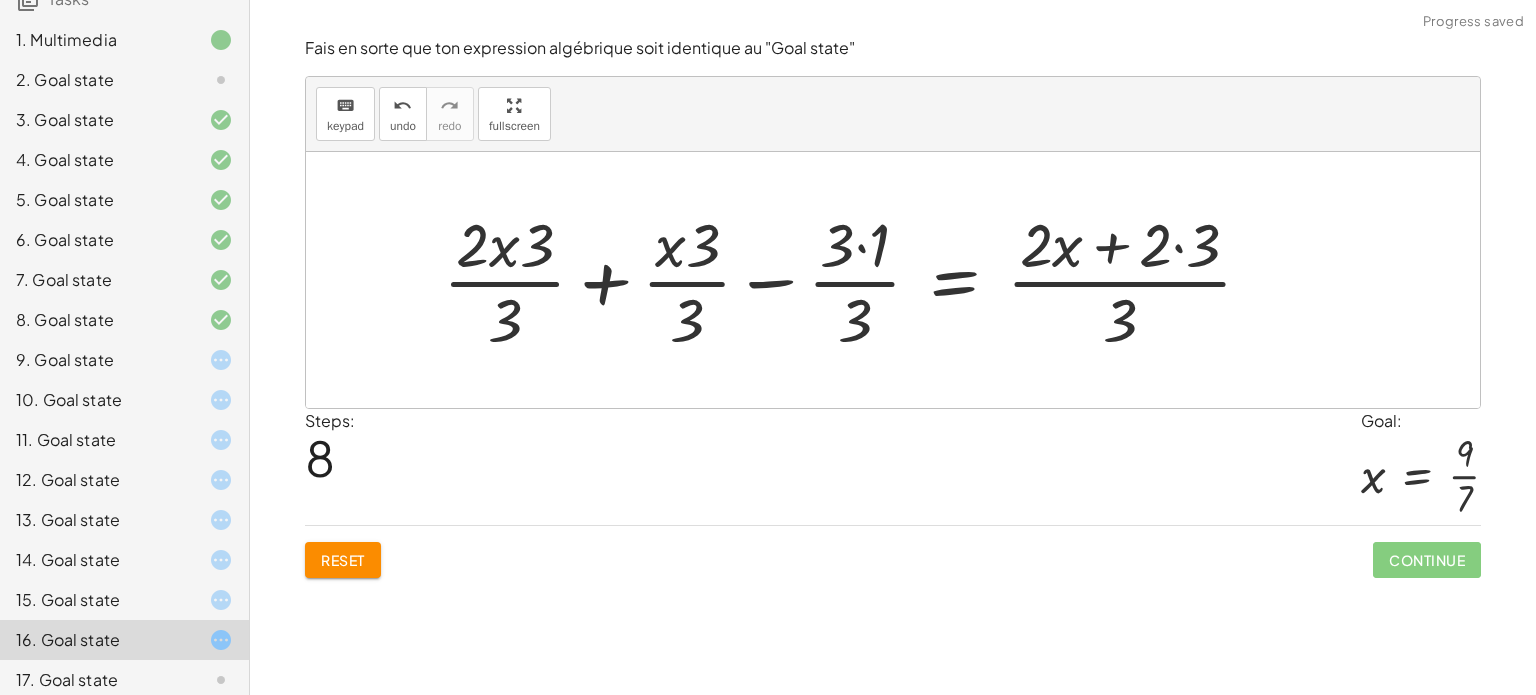 scroll, scrollTop: 300, scrollLeft: 0, axis: vertical 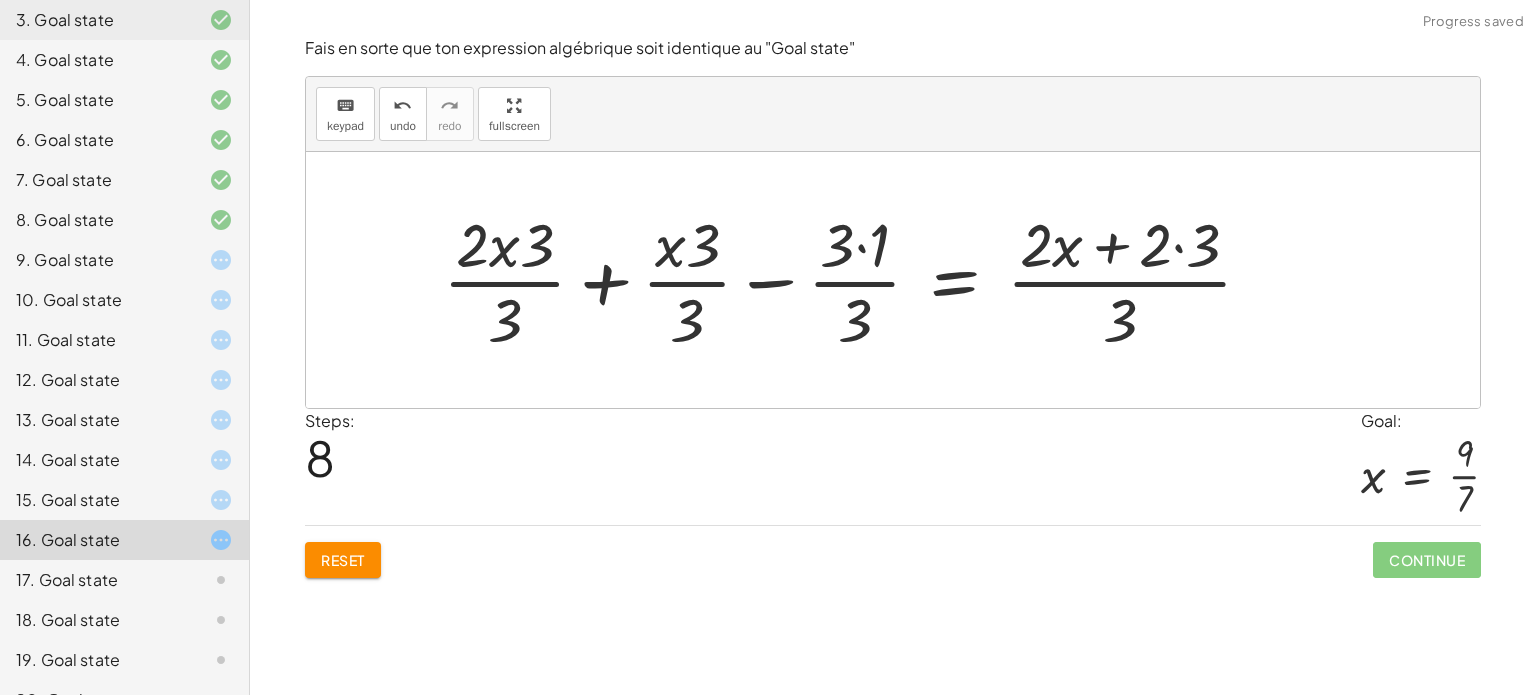 click on "17. Goal state" 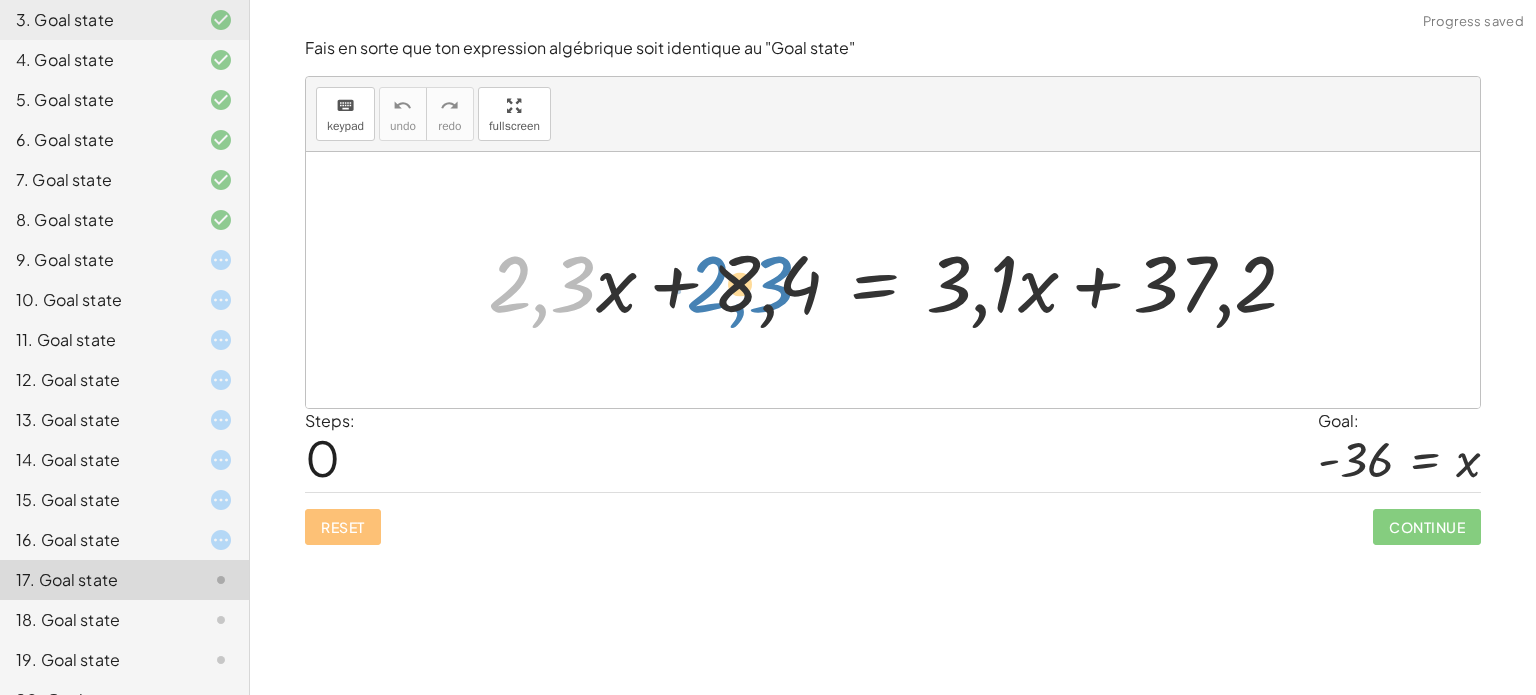 drag, startPoint x: 510, startPoint y: 295, endPoint x: 727, endPoint y: 295, distance: 217 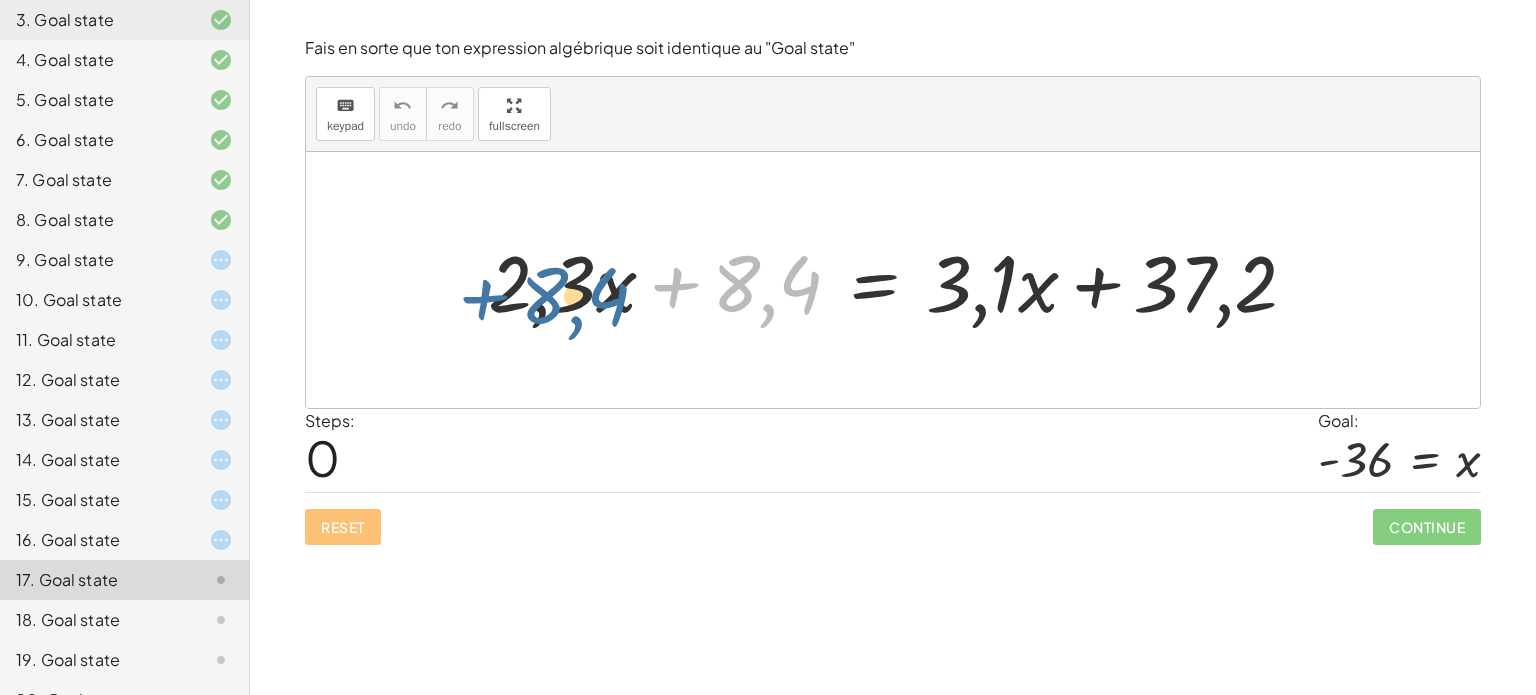 drag, startPoint x: 739, startPoint y: 291, endPoint x: 525, endPoint y: 294, distance: 214.02103 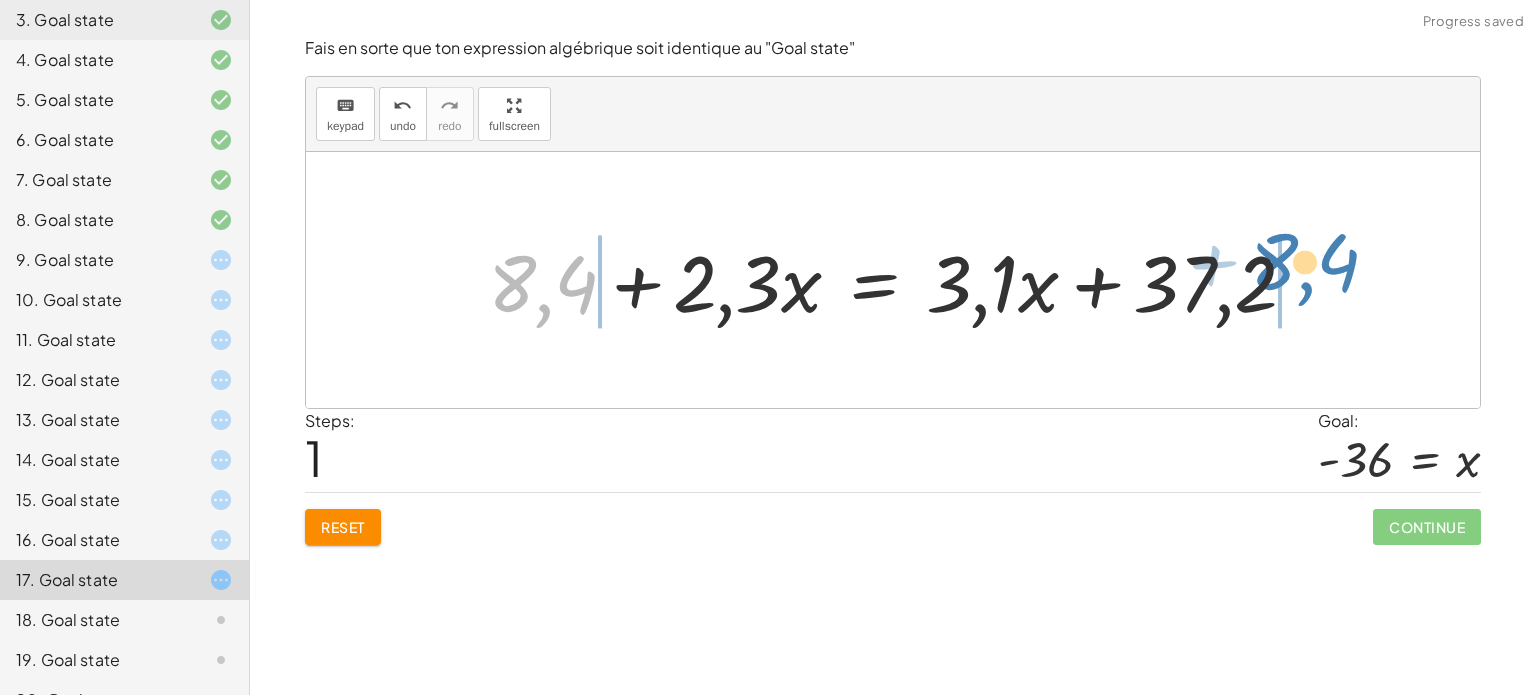 drag, startPoint x: 547, startPoint y: 296, endPoint x: 1312, endPoint y: 275, distance: 765.2882 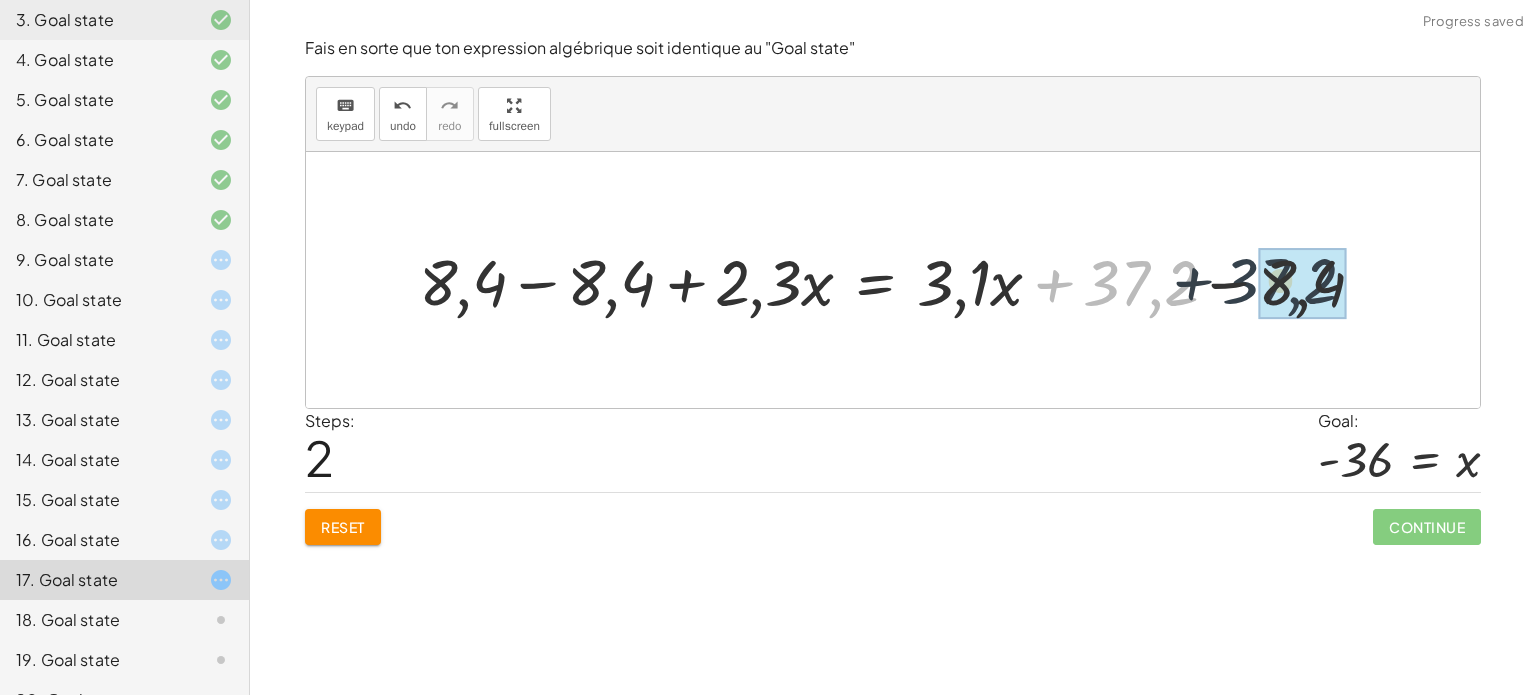 drag, startPoint x: 1135, startPoint y: 288, endPoint x: 1288, endPoint y: 286, distance: 153.01308 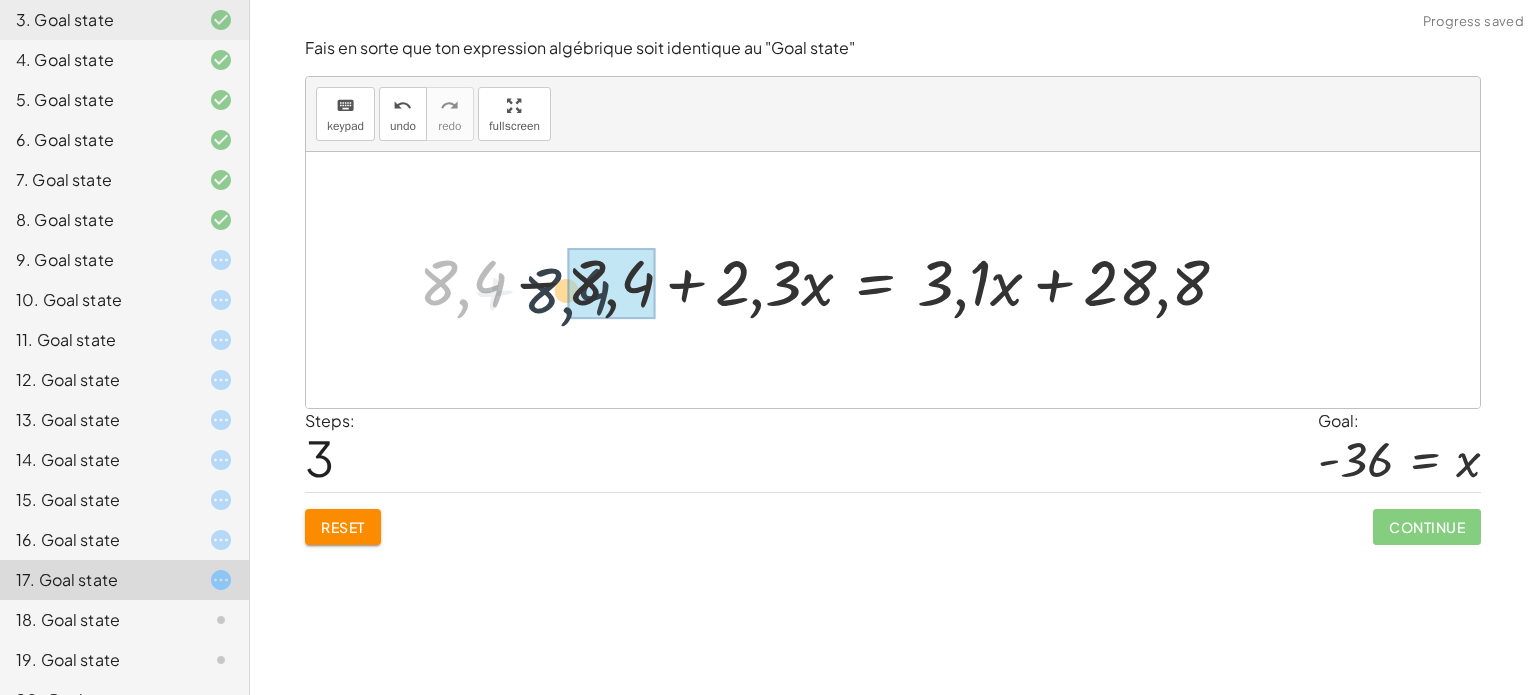 drag, startPoint x: 502, startPoint y: 289, endPoint x: 605, endPoint y: 291, distance: 103.01942 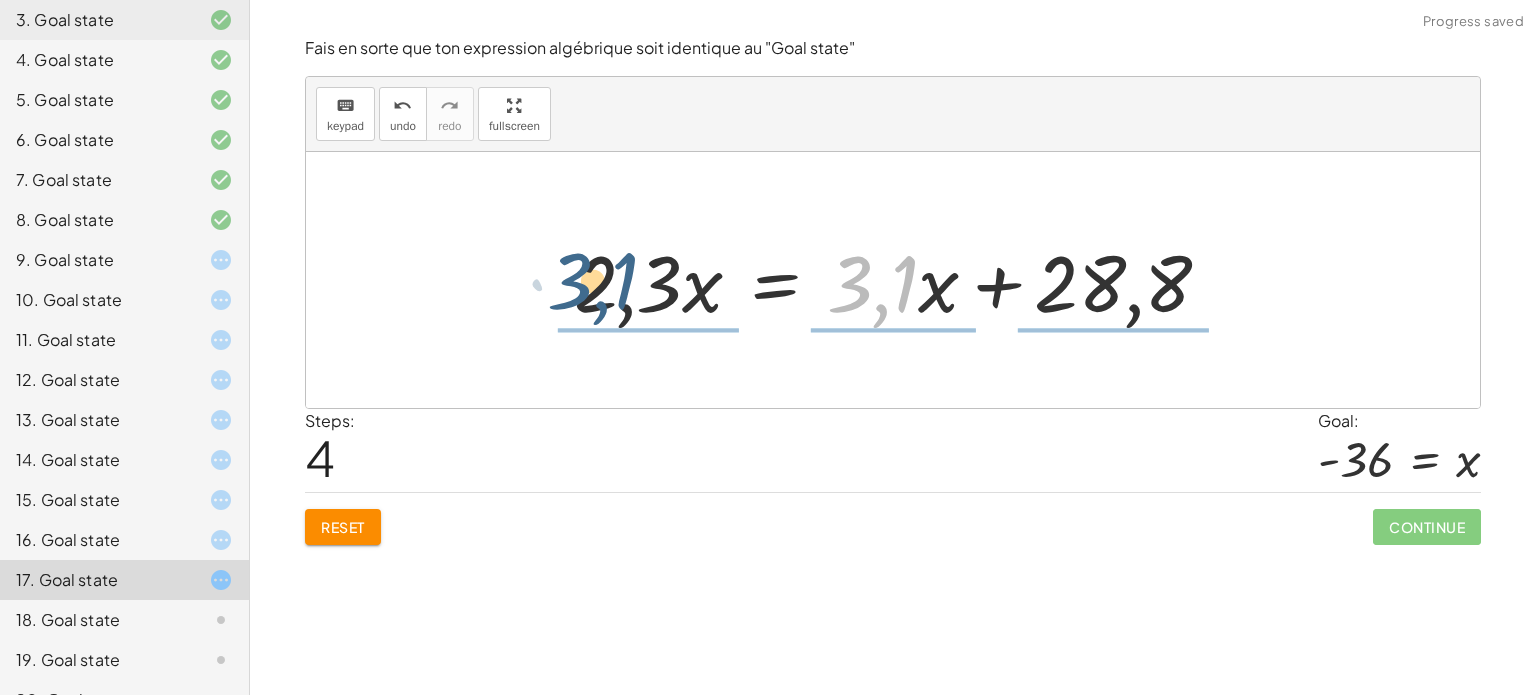 drag, startPoint x: 878, startPoint y: 283, endPoint x: 550, endPoint y: 277, distance: 328.05487 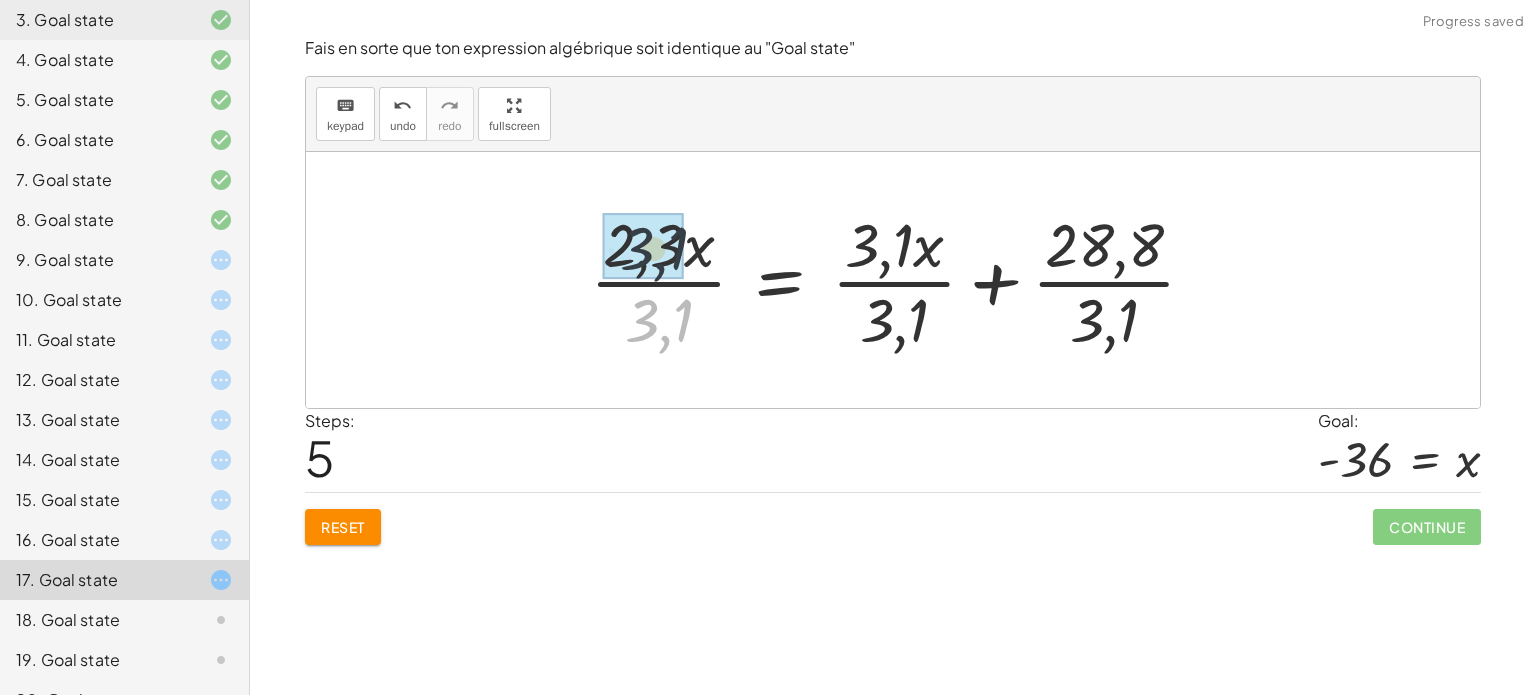 drag, startPoint x: 667, startPoint y: 311, endPoint x: 660, endPoint y: 201, distance: 110.2225 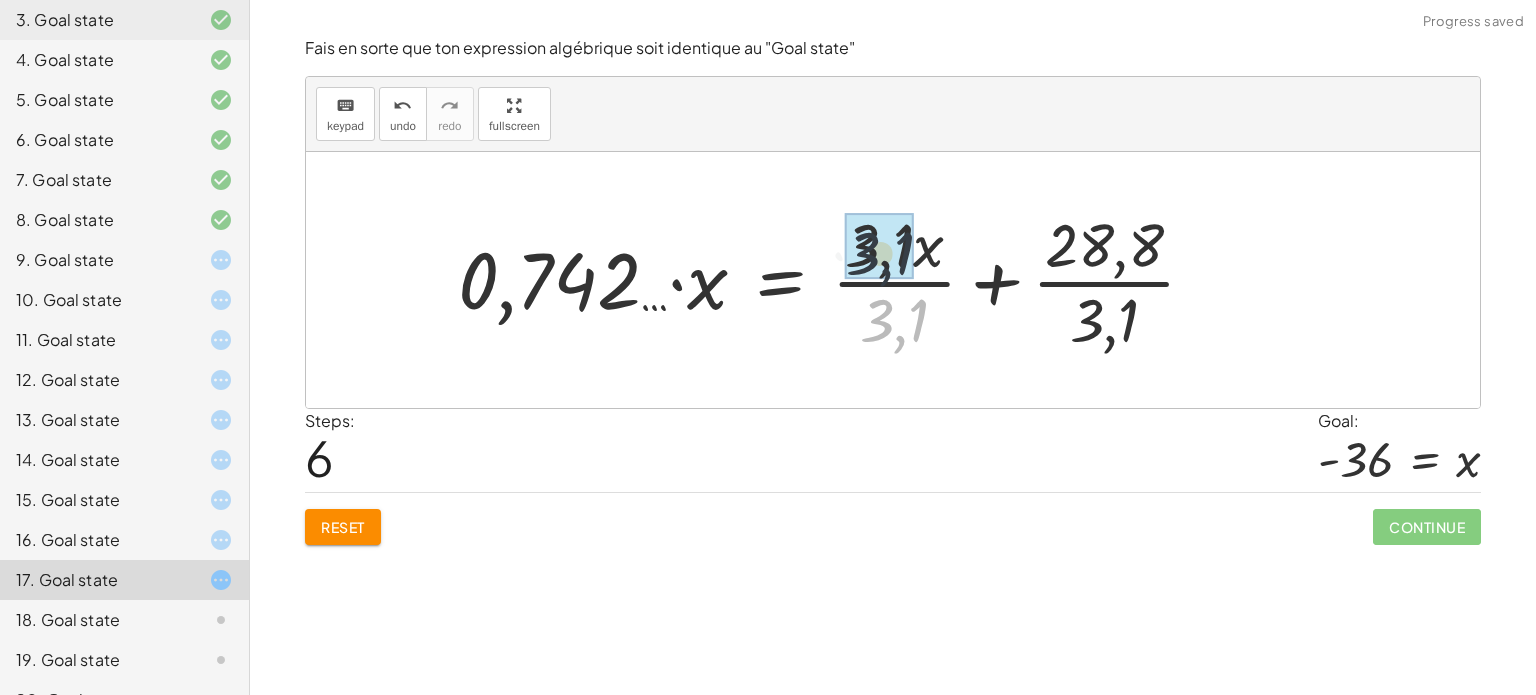 drag, startPoint x: 886, startPoint y: 334, endPoint x: 874, endPoint y: 279, distance: 56.293873 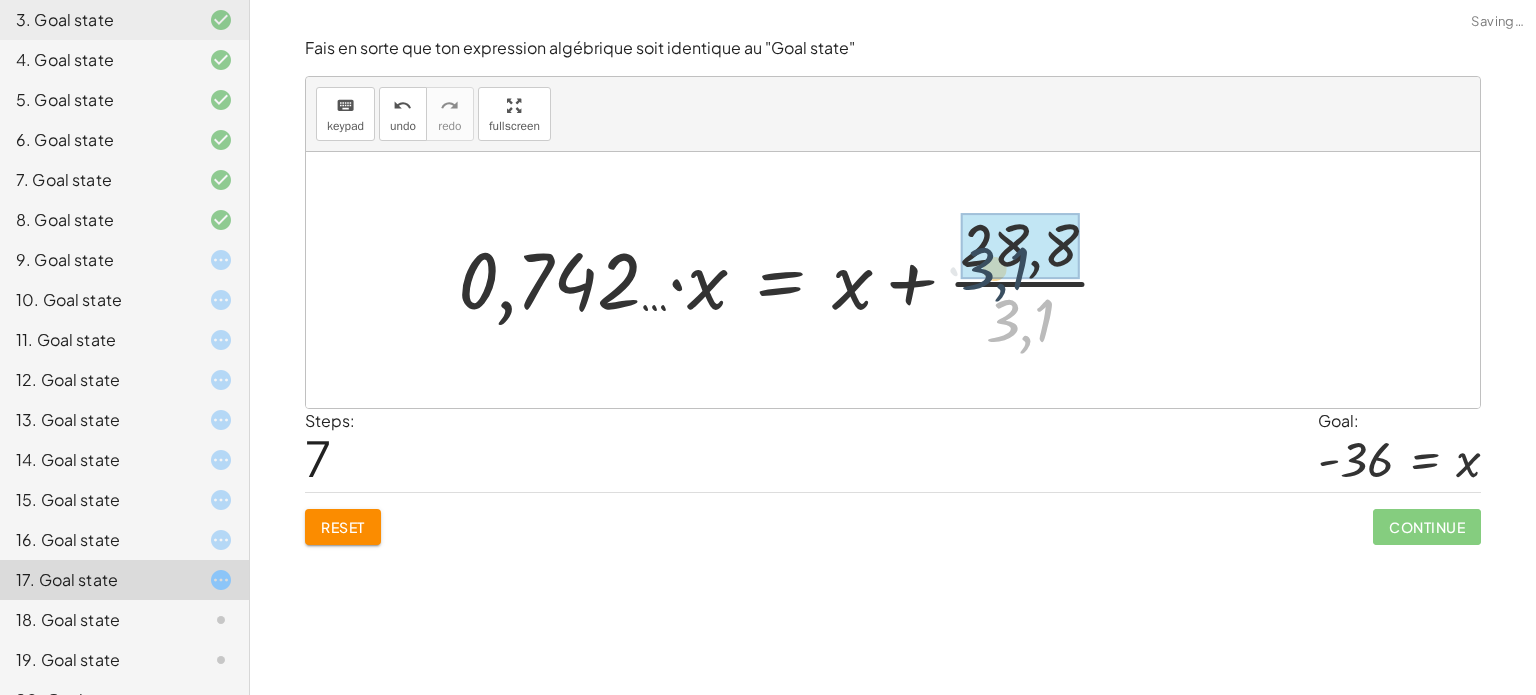 drag, startPoint x: 1040, startPoint y: 343, endPoint x: 1019, endPoint y: 281, distance: 65.459915 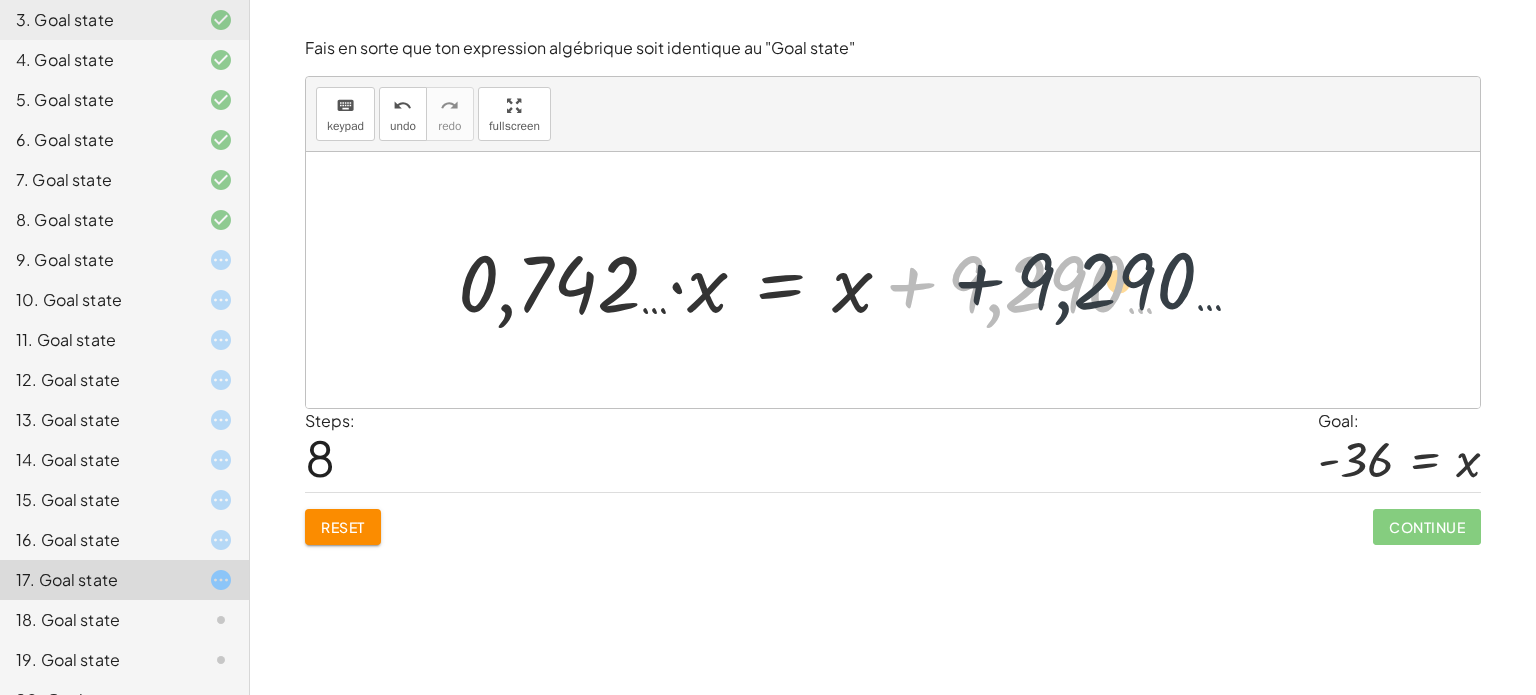 drag, startPoint x: 994, startPoint y: 289, endPoint x: 1065, endPoint y: 286, distance: 71.063354 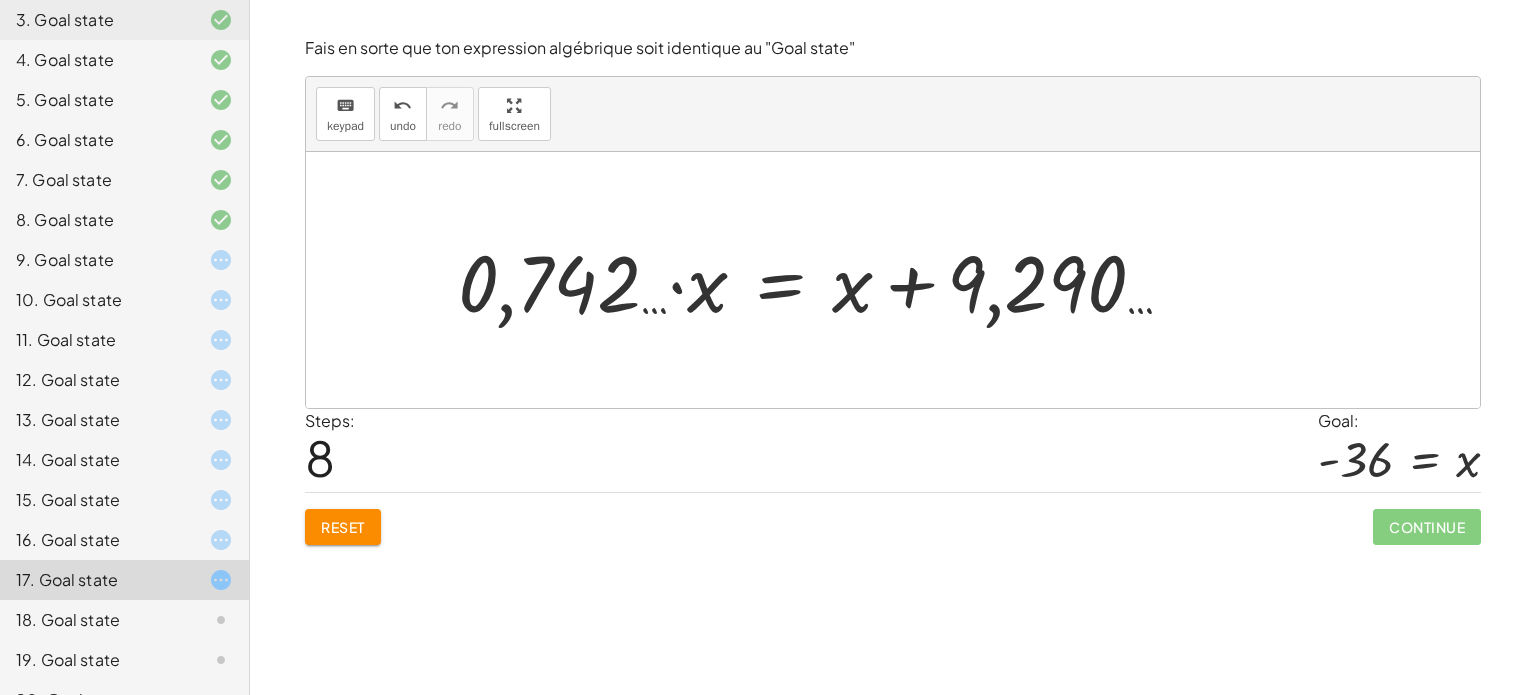 click 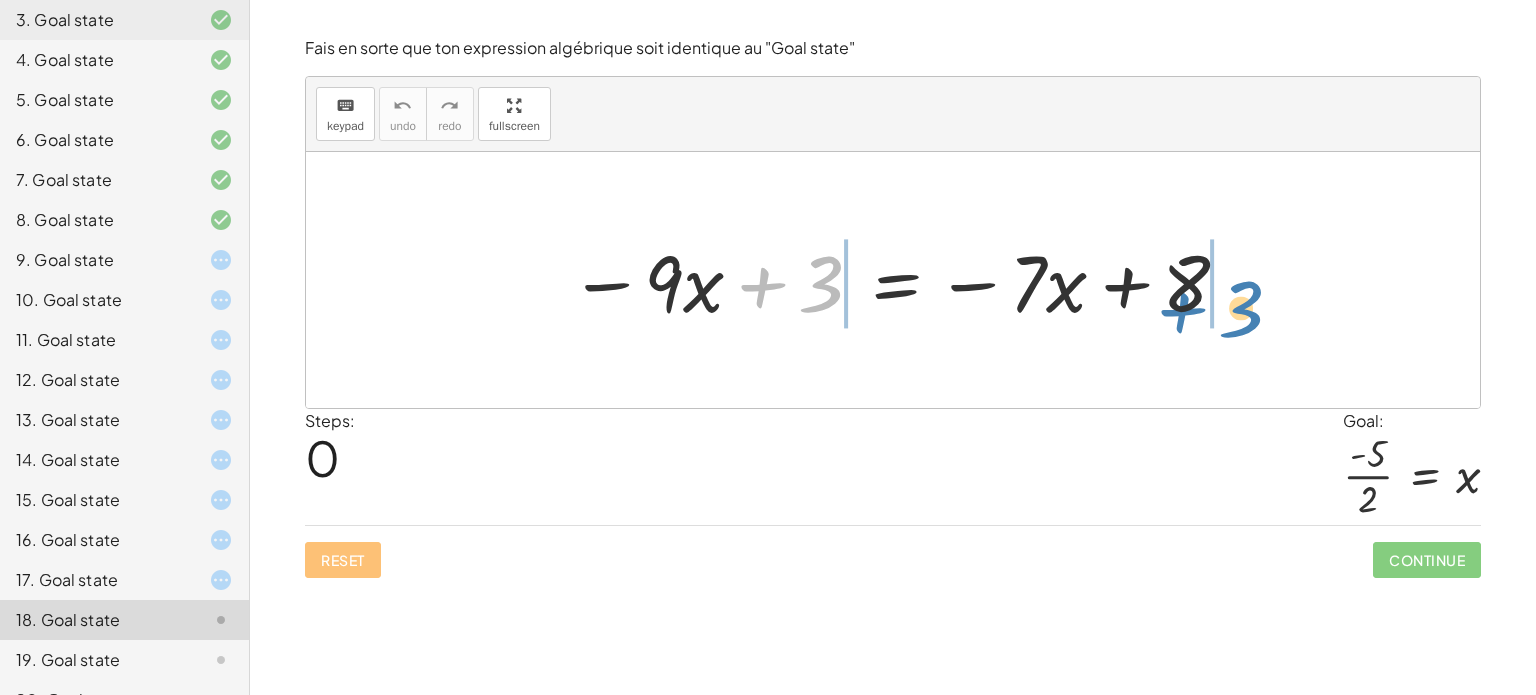 drag, startPoint x: 824, startPoint y: 299, endPoint x: 1245, endPoint y: 322, distance: 421.6278 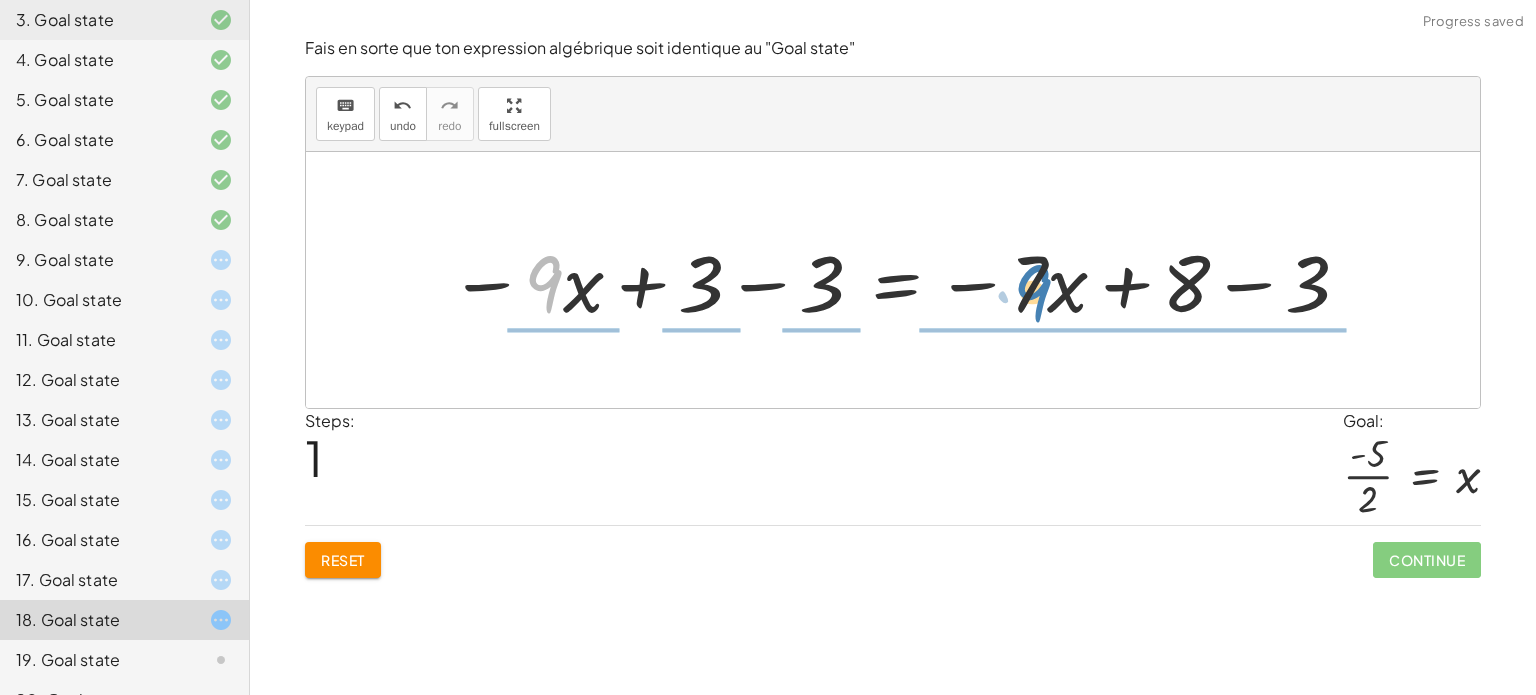 drag, startPoint x: 556, startPoint y: 290, endPoint x: 1046, endPoint y: 297, distance: 490.05 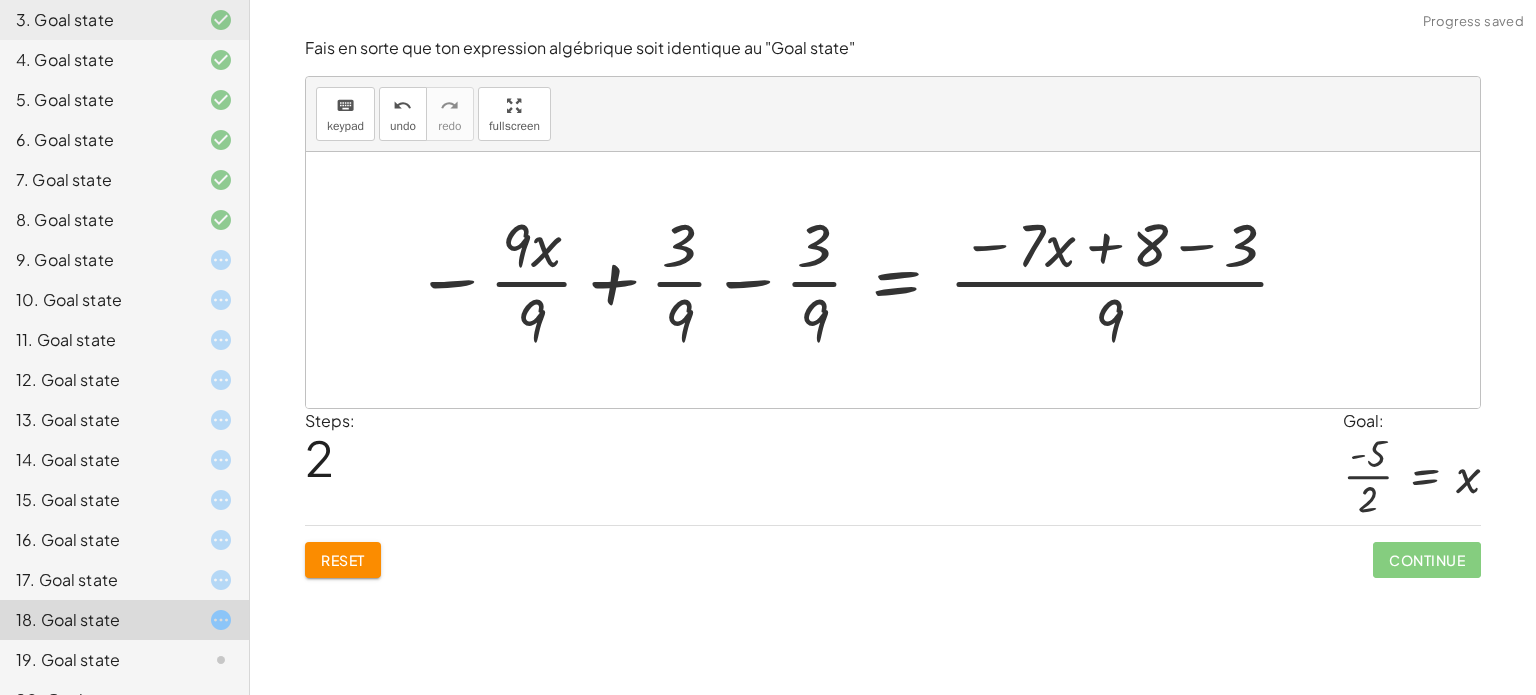 click on "19. Goal state" 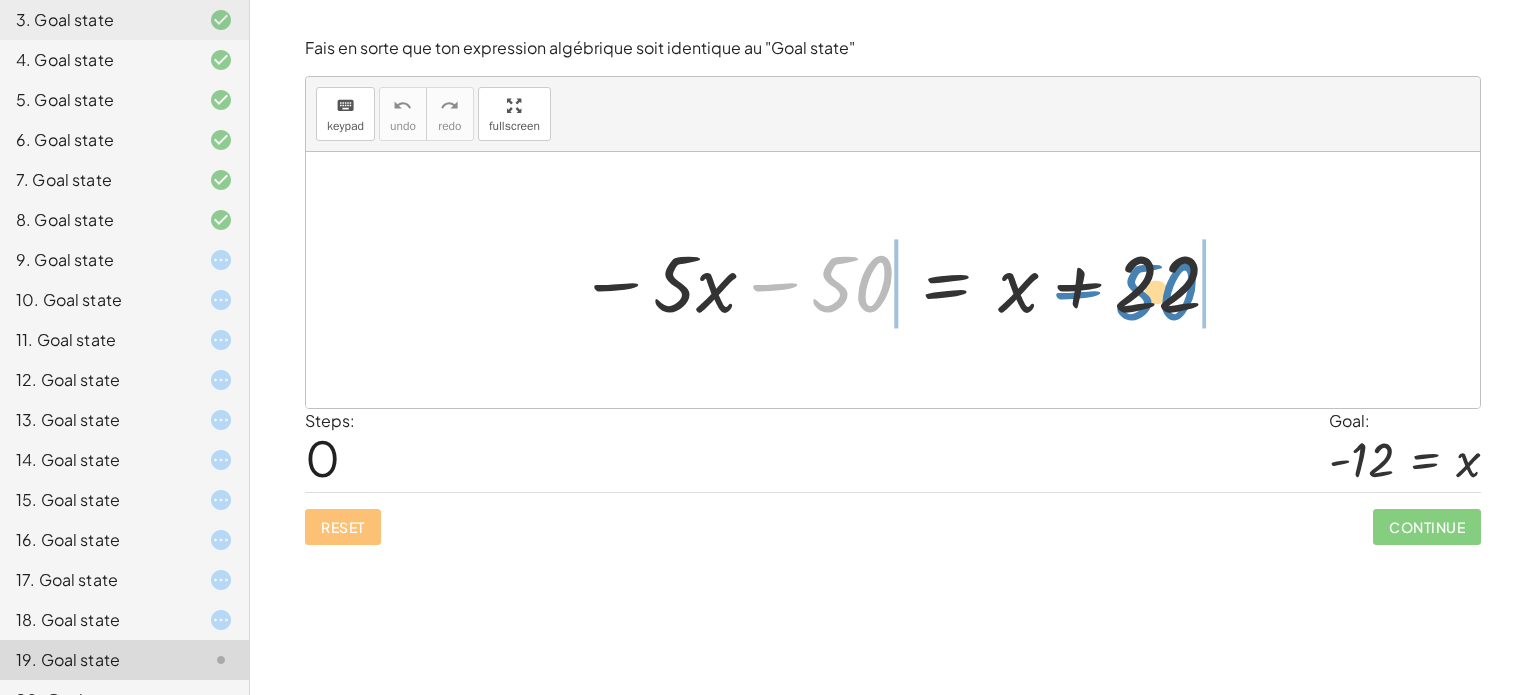 drag, startPoint x: 848, startPoint y: 287, endPoint x: 1152, endPoint y: 295, distance: 304.10526 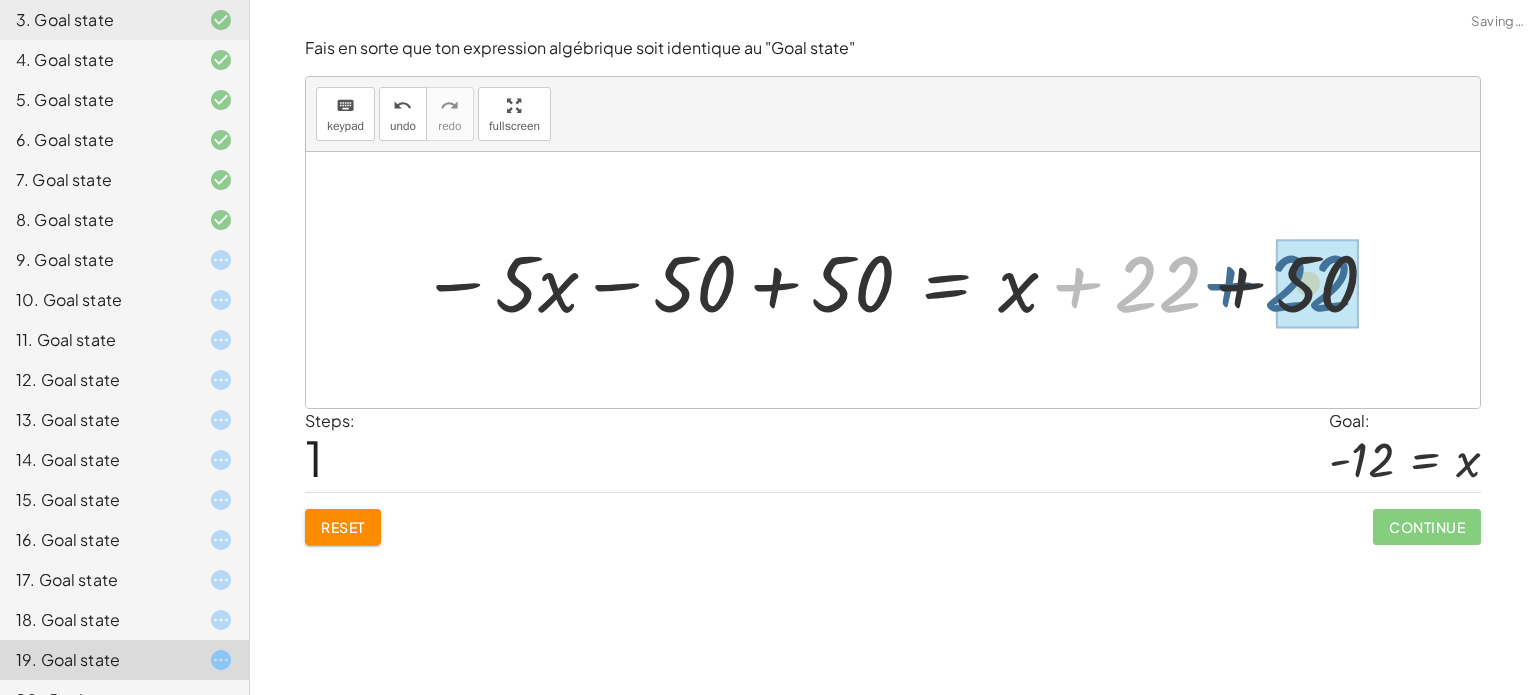 drag, startPoint x: 1152, startPoint y: 295, endPoint x: 1306, endPoint y: 294, distance: 154.00325 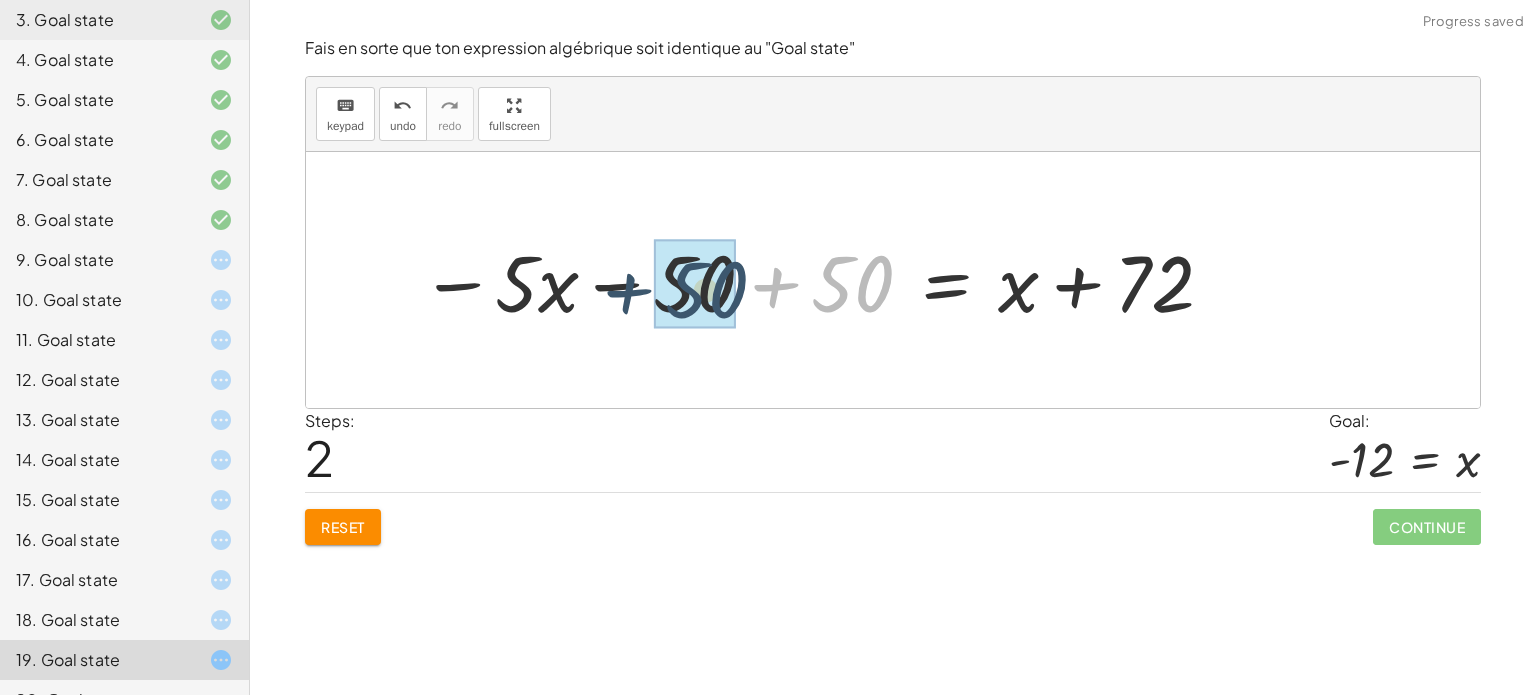 drag, startPoint x: 831, startPoint y: 292, endPoint x: 716, endPoint y: 297, distance: 115.10864 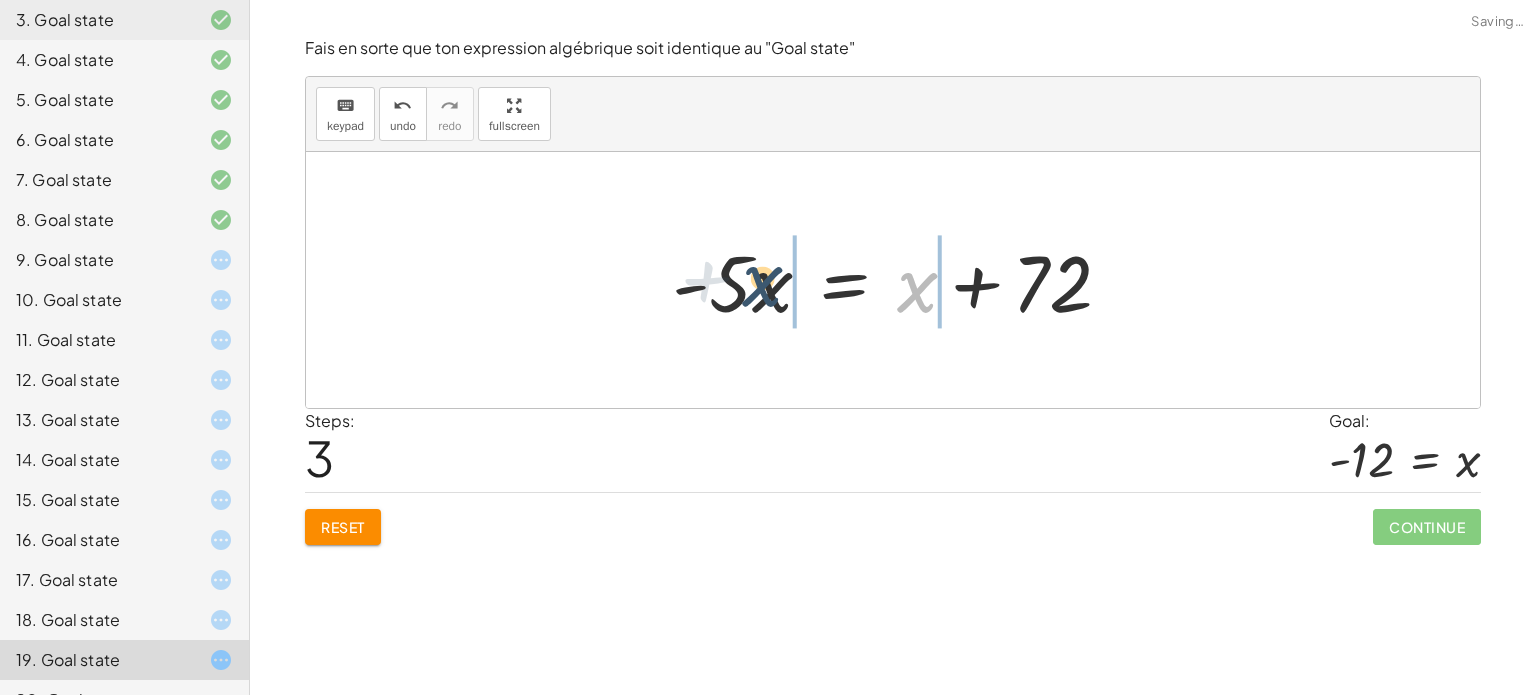 drag, startPoint x: 911, startPoint y: 289, endPoint x: 753, endPoint y: 282, distance: 158.15498 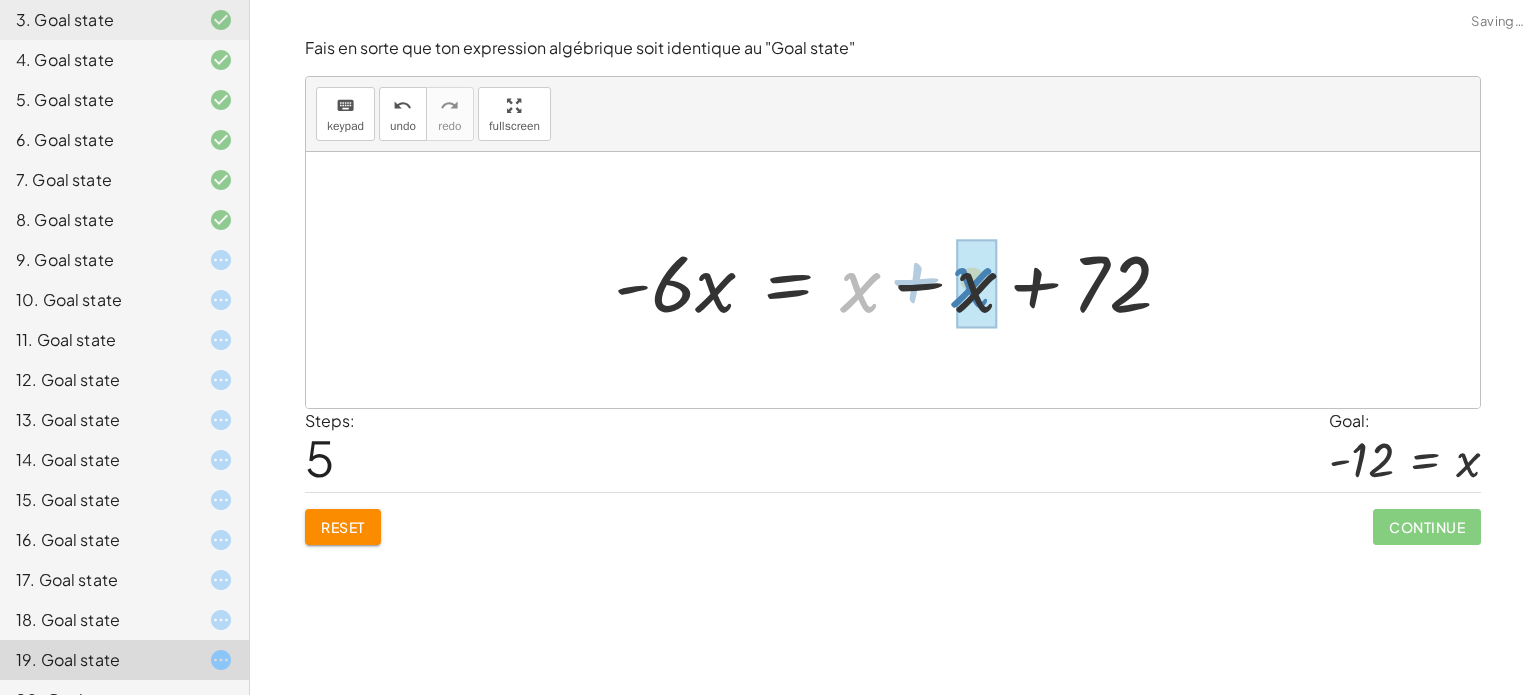 drag, startPoint x: 924, startPoint y: 299, endPoint x: 1033, endPoint y: 295, distance: 109.07337 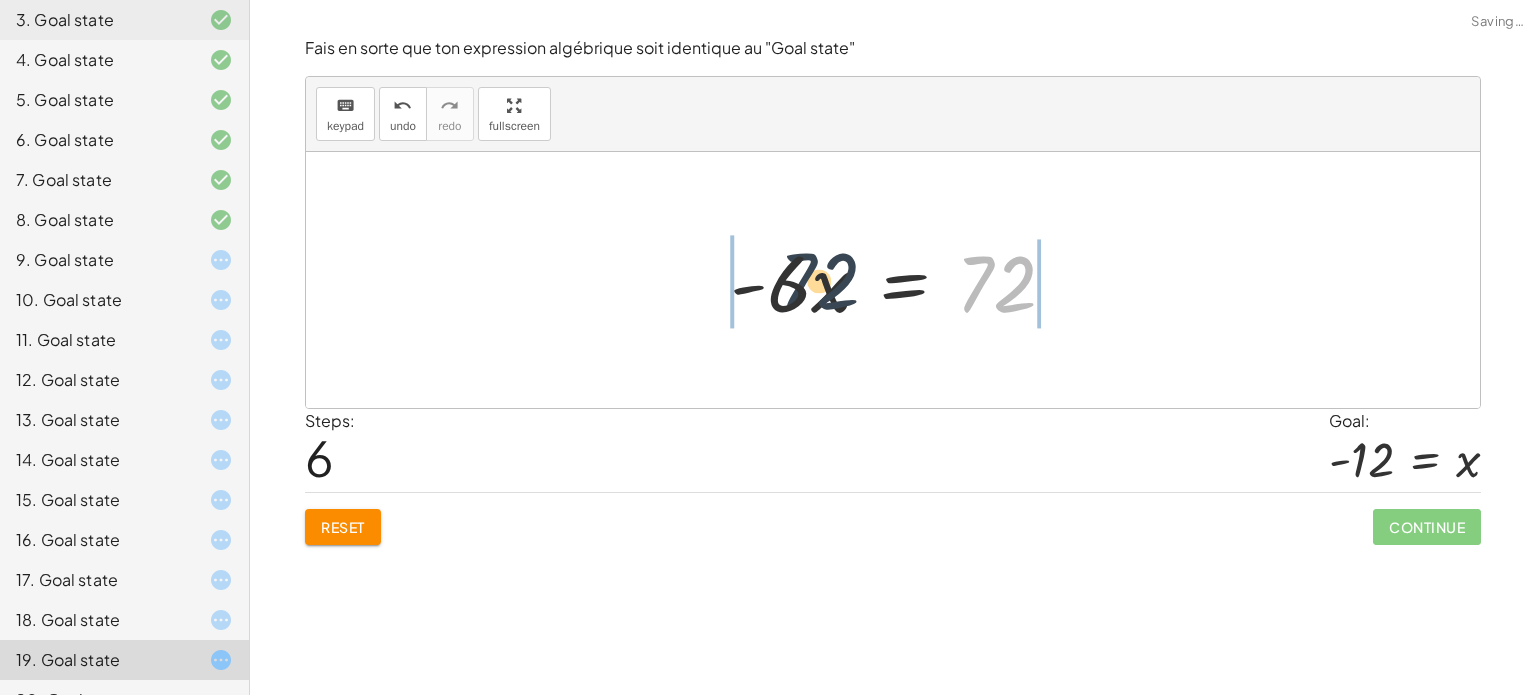 drag, startPoint x: 1024, startPoint y: 302, endPoint x: 808, endPoint y: 298, distance: 216.03703 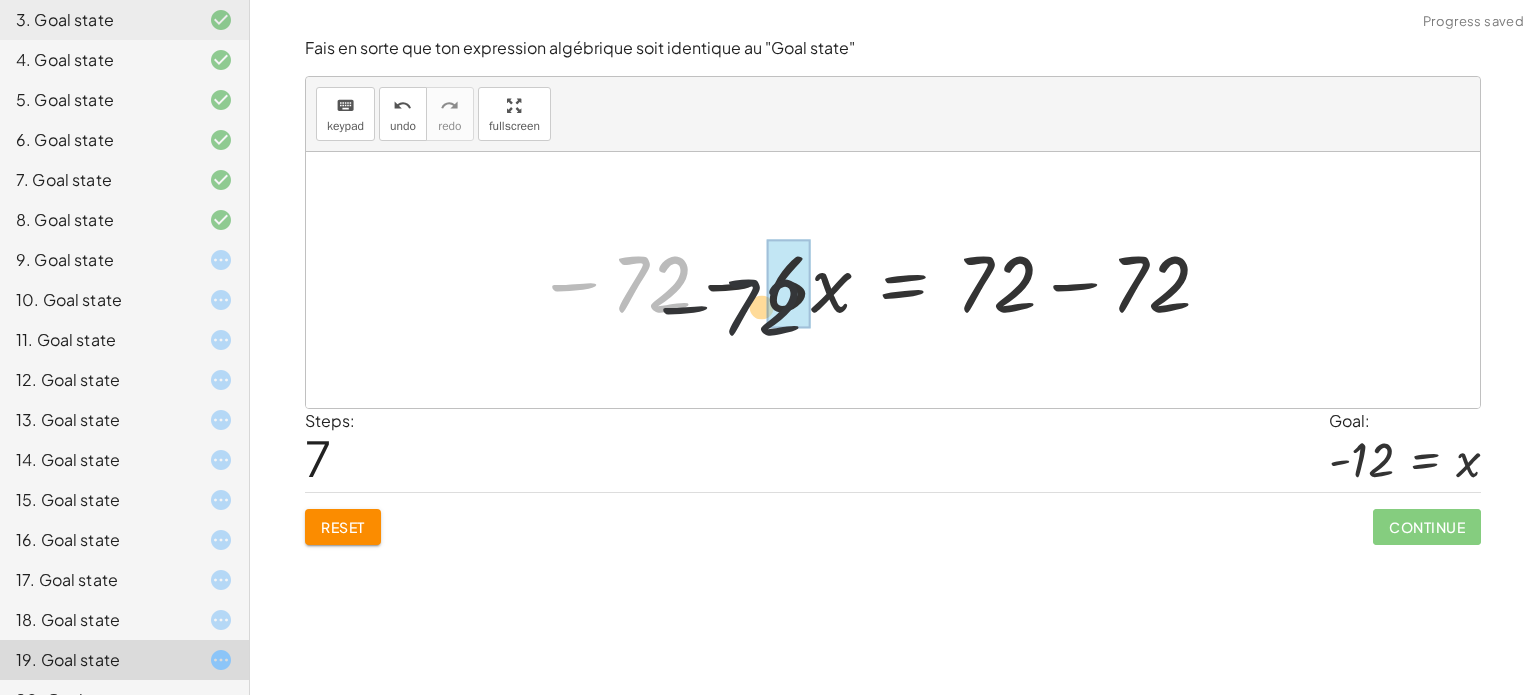 drag, startPoint x: 662, startPoint y: 293, endPoint x: 827, endPoint y: 311, distance: 165.97891 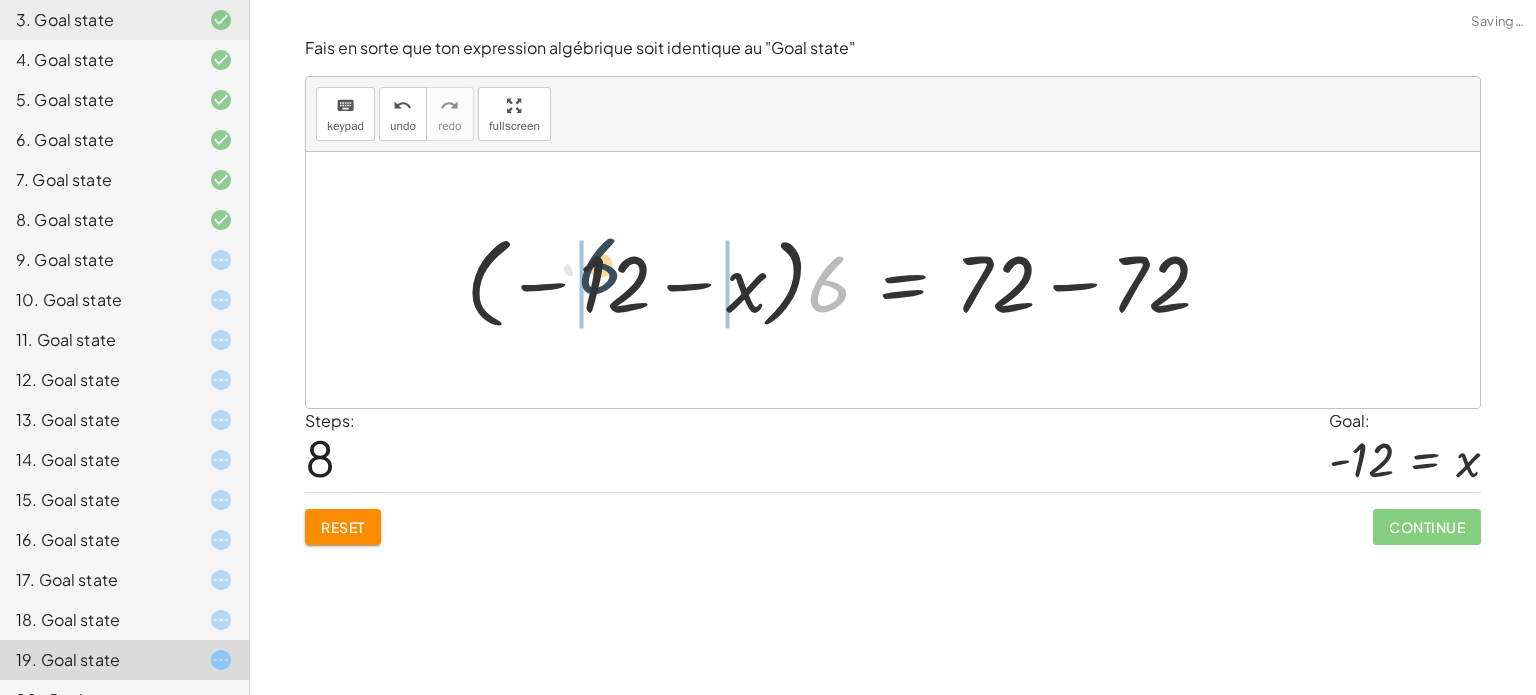 drag, startPoint x: 821, startPoint y: 296, endPoint x: 591, endPoint y: 279, distance: 230.62741 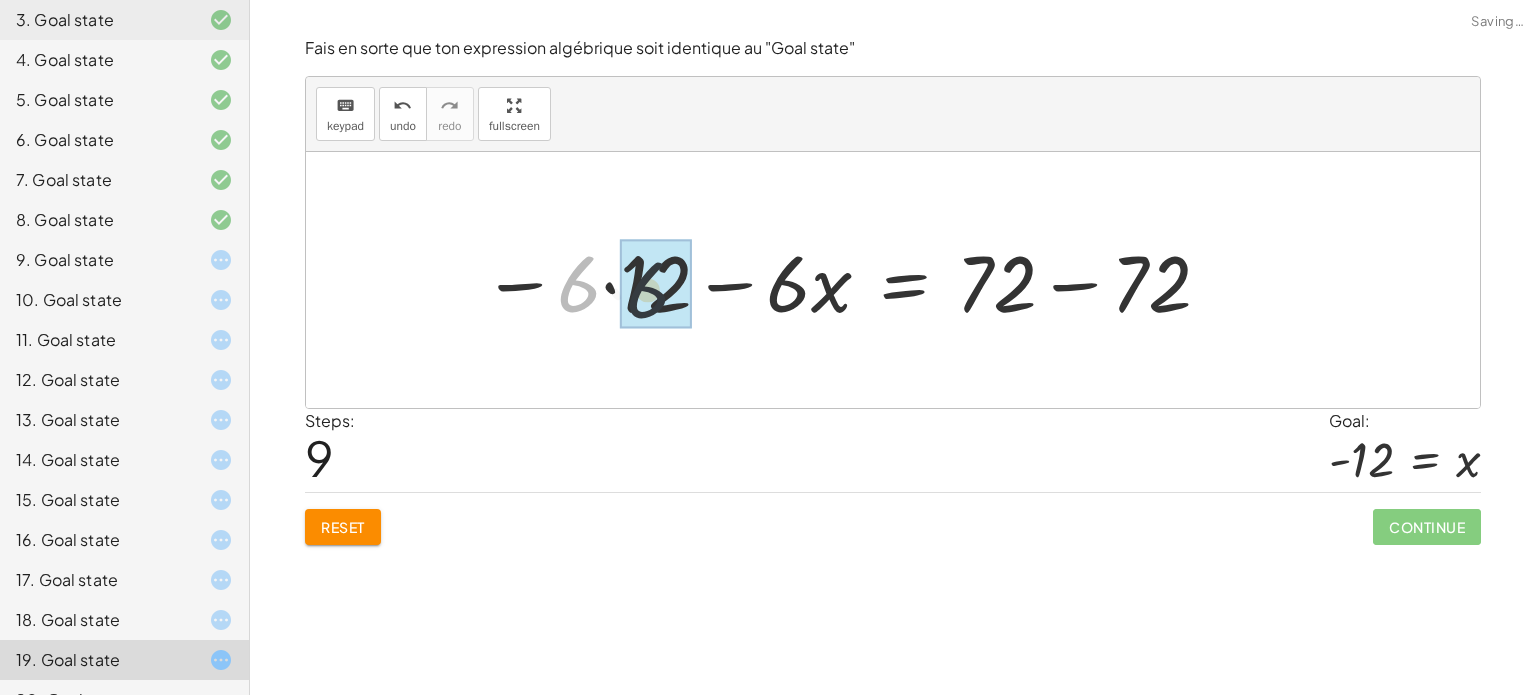drag, startPoint x: 580, startPoint y: 279, endPoint x: 623, endPoint y: 284, distance: 43.289722 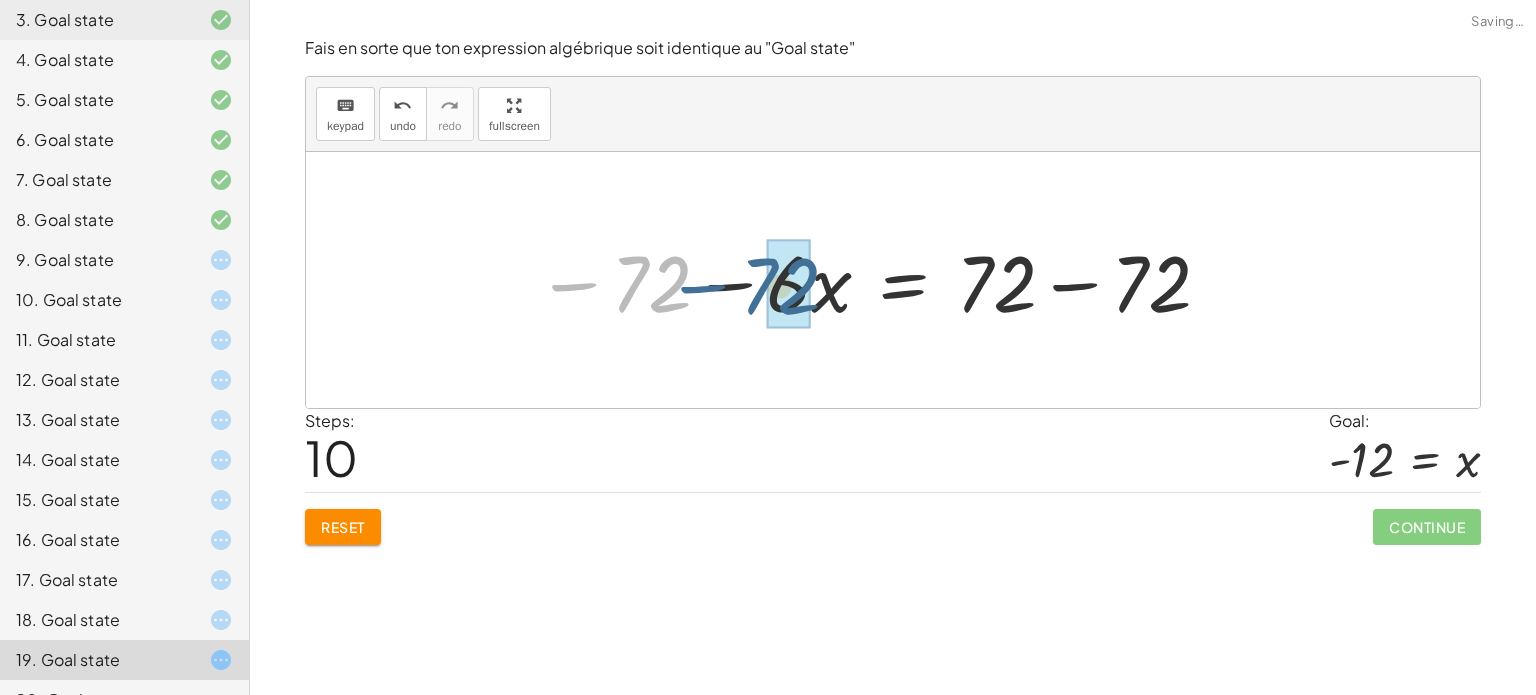 drag, startPoint x: 648, startPoint y: 286, endPoint x: 780, endPoint y: 288, distance: 132.01515 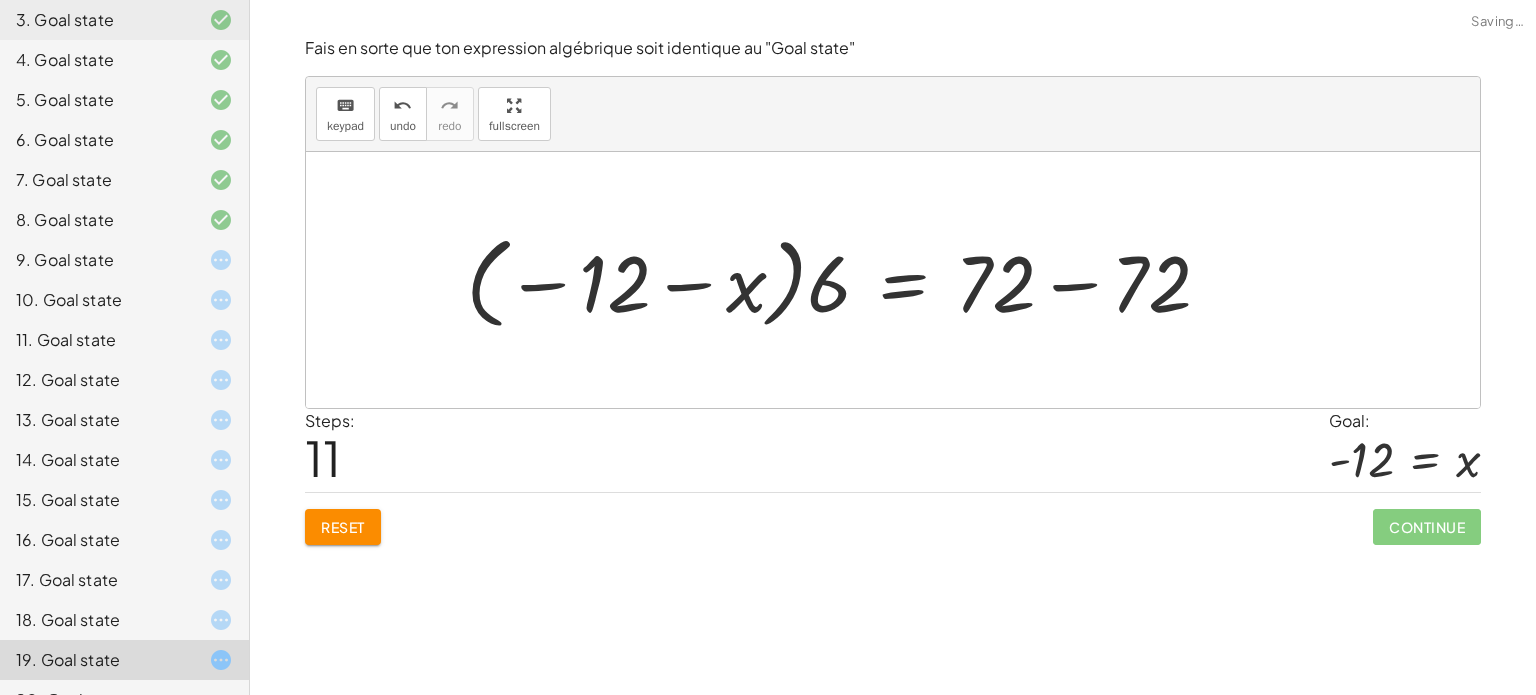 scroll, scrollTop: 396, scrollLeft: 0, axis: vertical 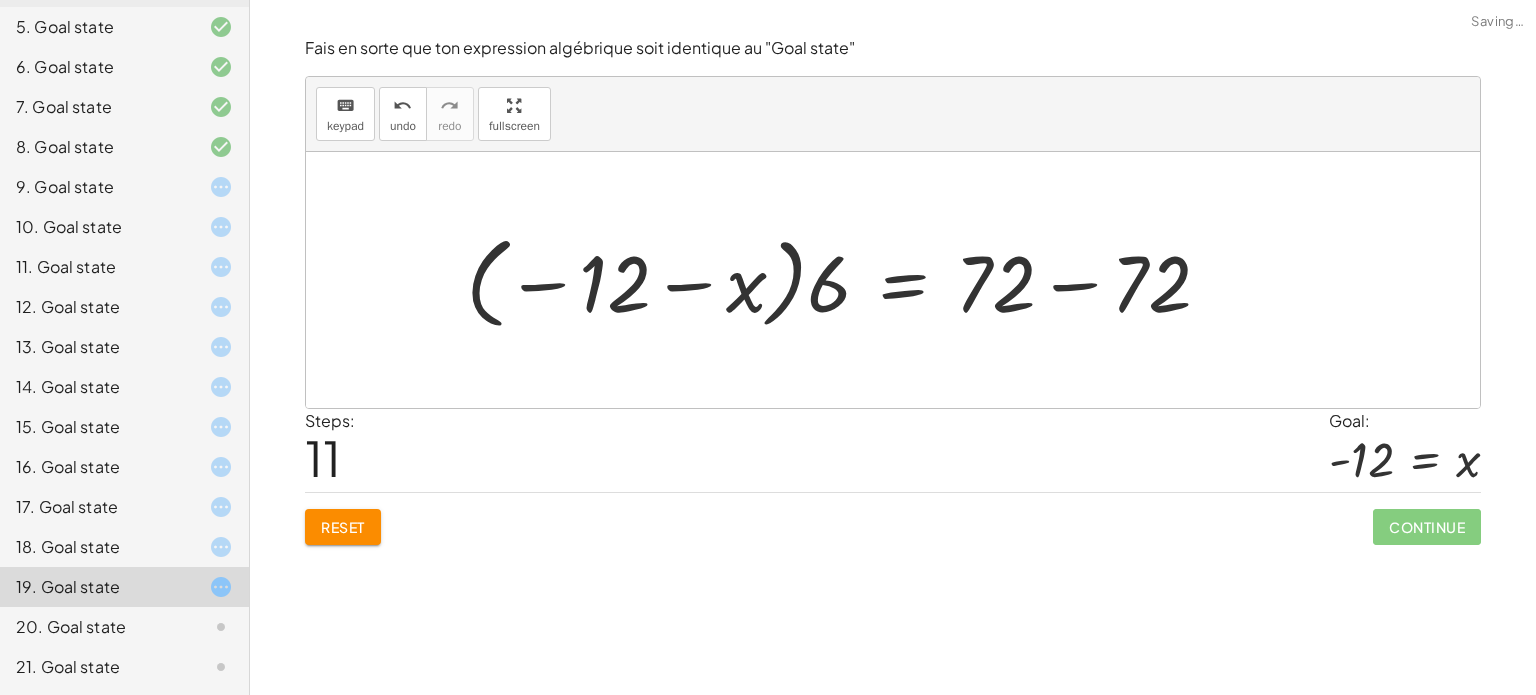 click on "20. Goal state" 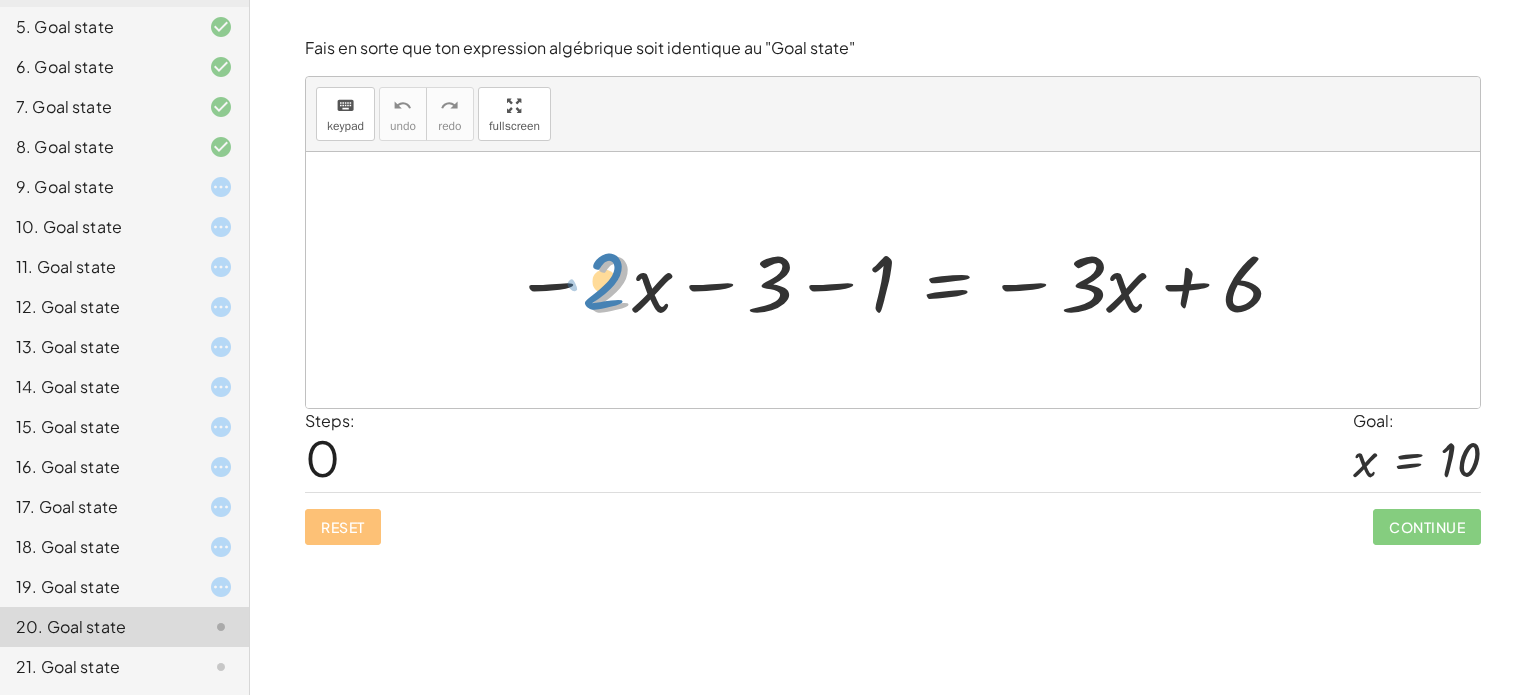 drag, startPoint x: 613, startPoint y: 295, endPoint x: 604, endPoint y: 285, distance: 13.453624 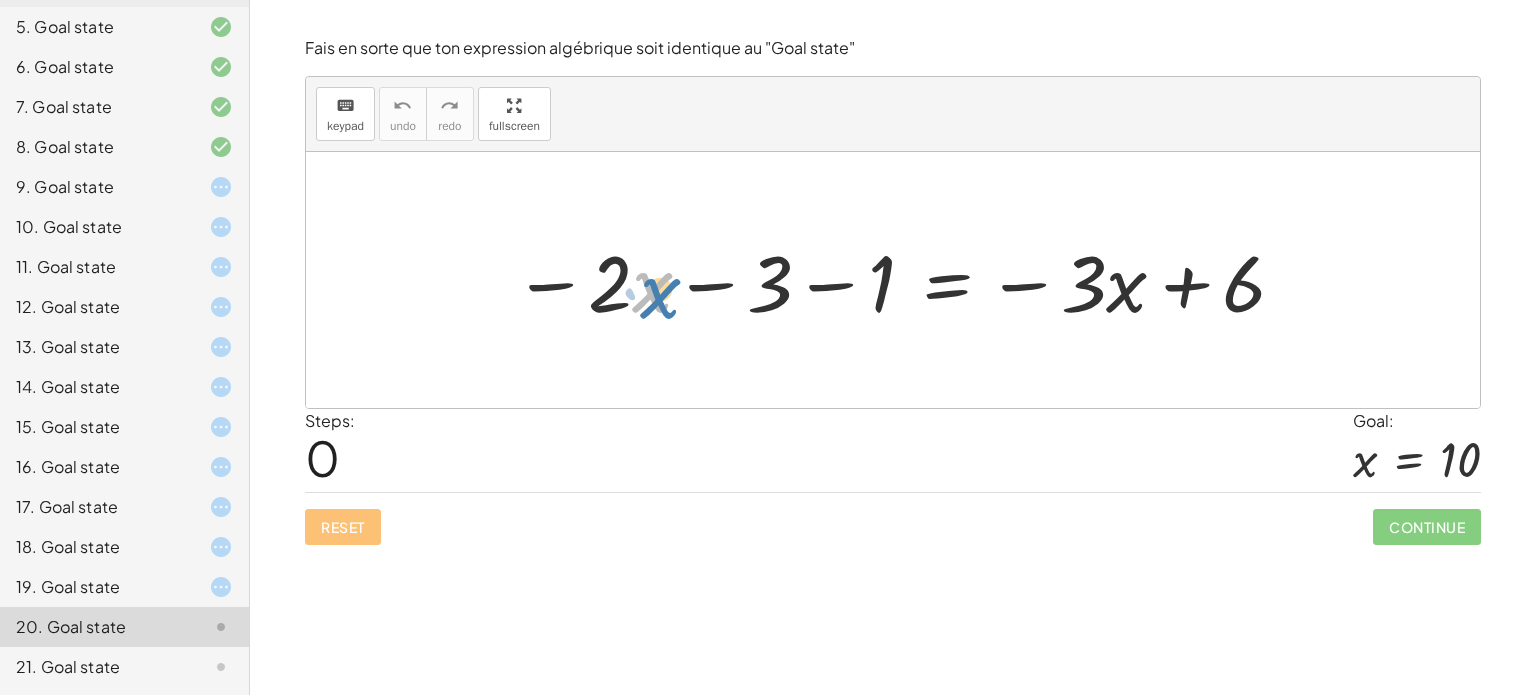 click at bounding box center (900, 280) 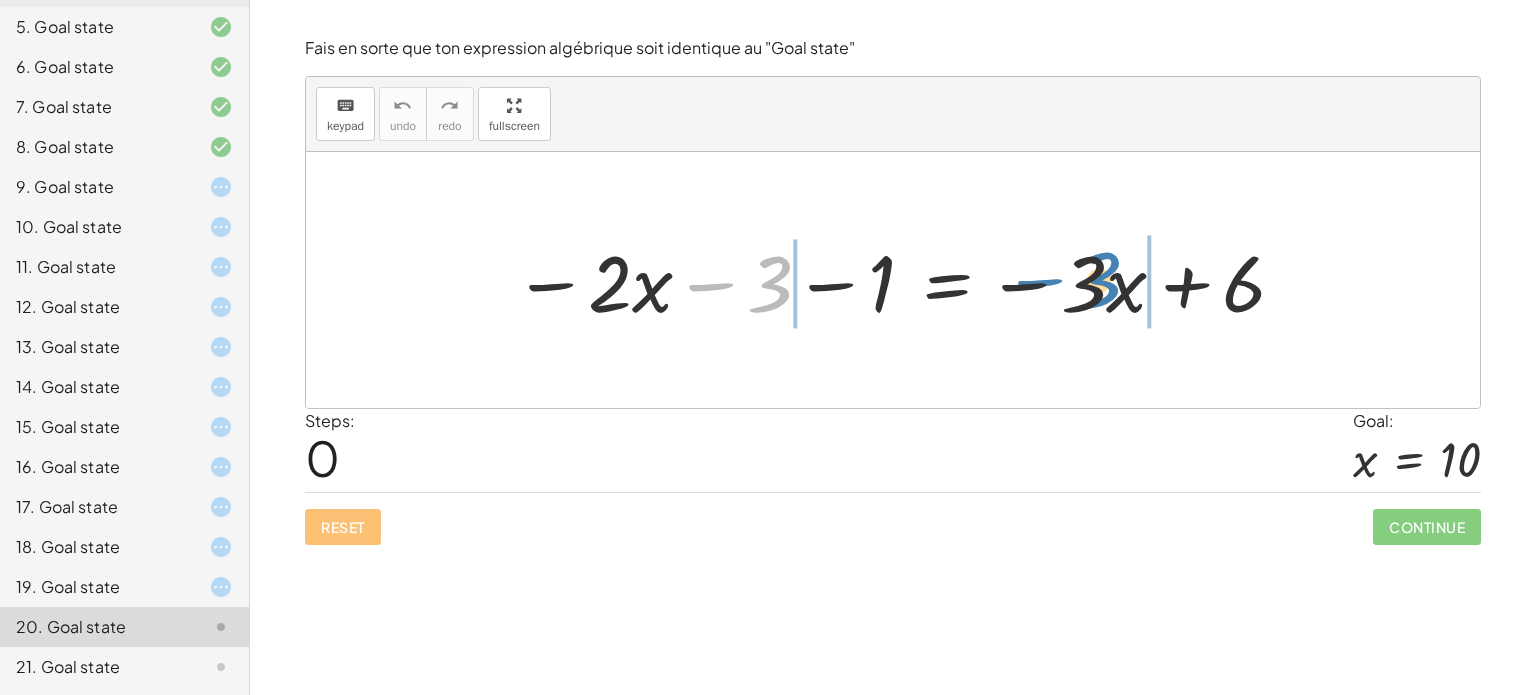 drag, startPoint x: 756, startPoint y: 287, endPoint x: 1085, endPoint y: 283, distance: 329.02432 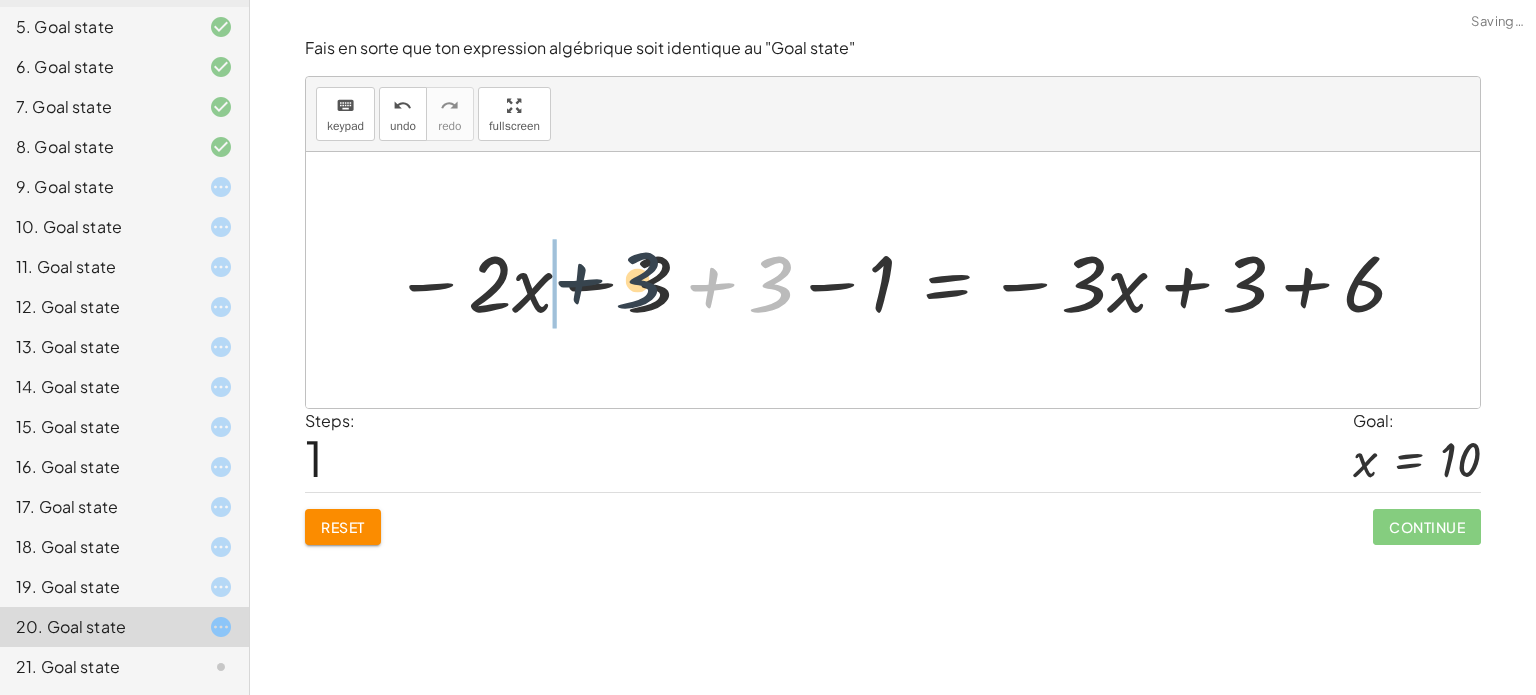 drag, startPoint x: 781, startPoint y: 281, endPoint x: 640, endPoint y: 278, distance: 141.0319 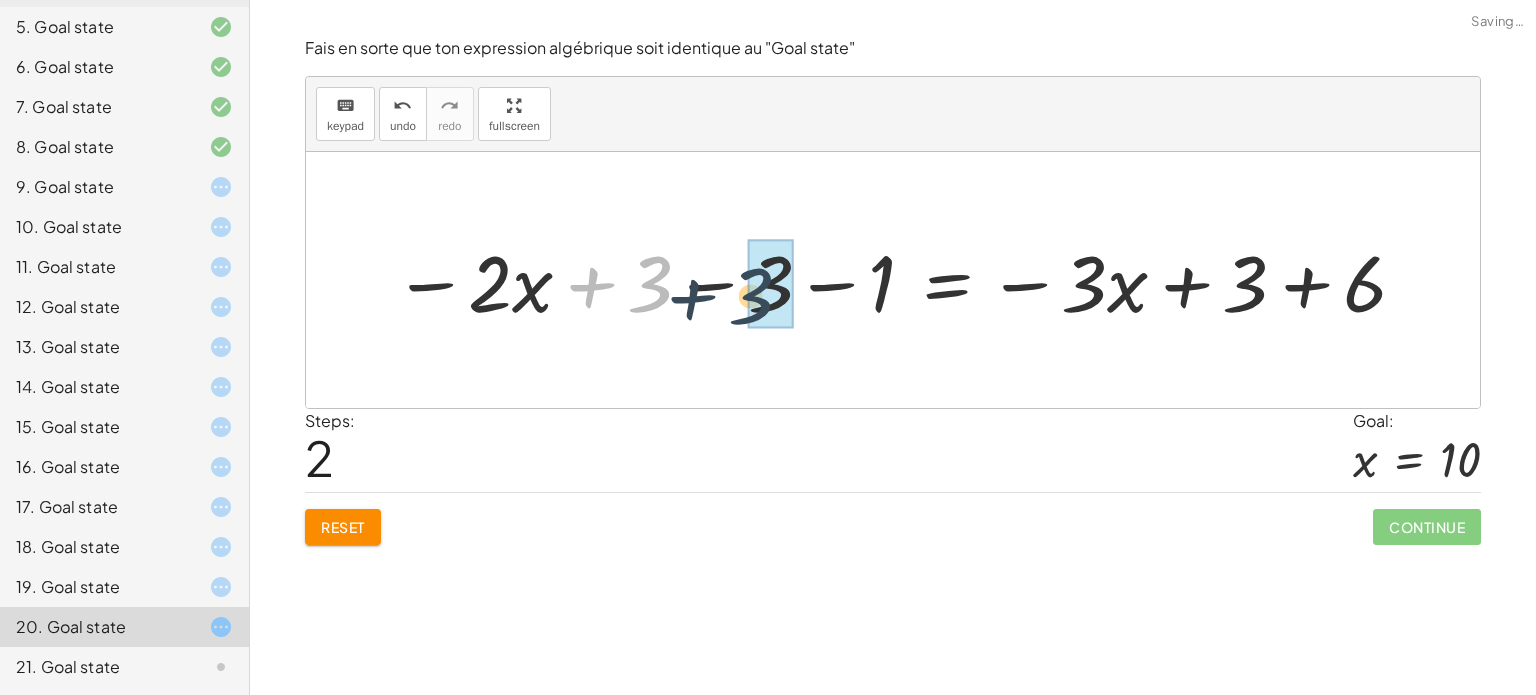 drag, startPoint x: 640, startPoint y: 278, endPoint x: 745, endPoint y: 286, distance: 105.30432 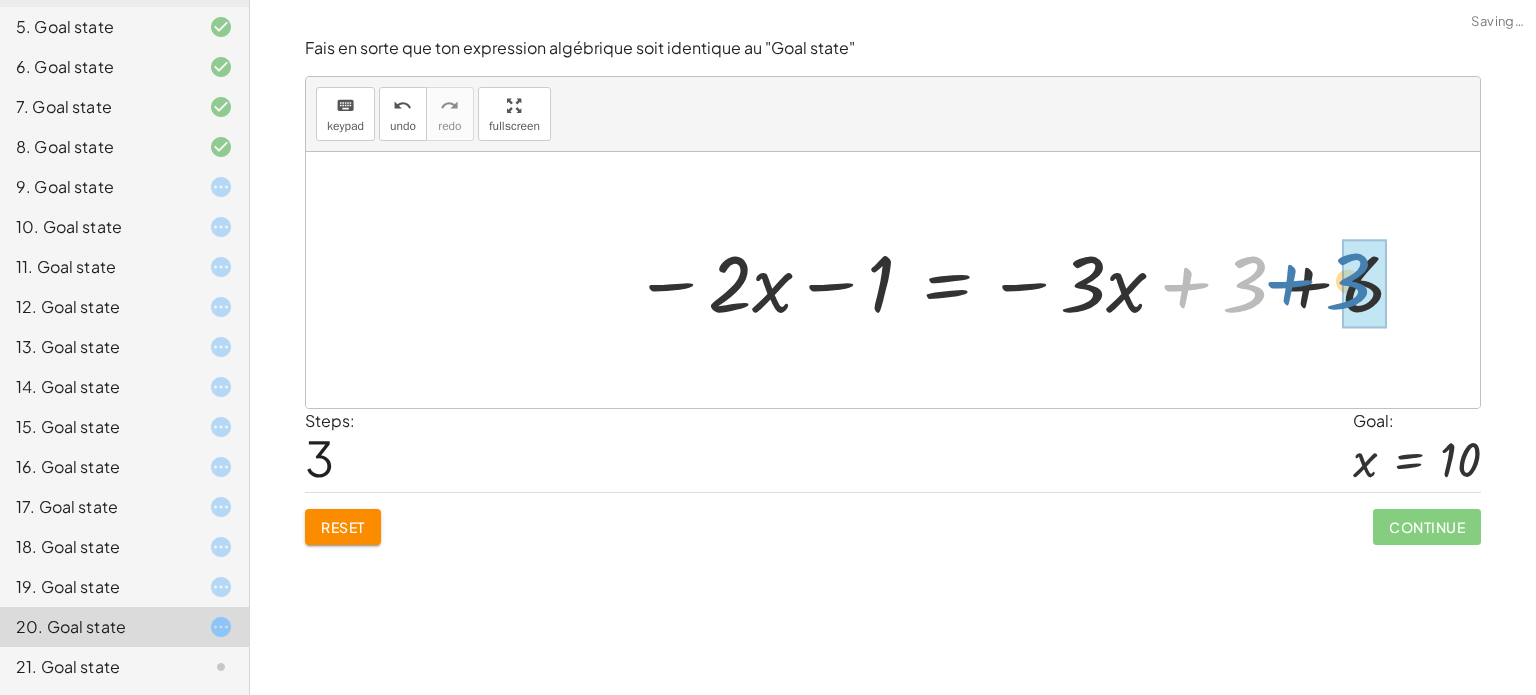 drag, startPoint x: 1256, startPoint y: 302, endPoint x: 1353, endPoint y: 299, distance: 97.04638 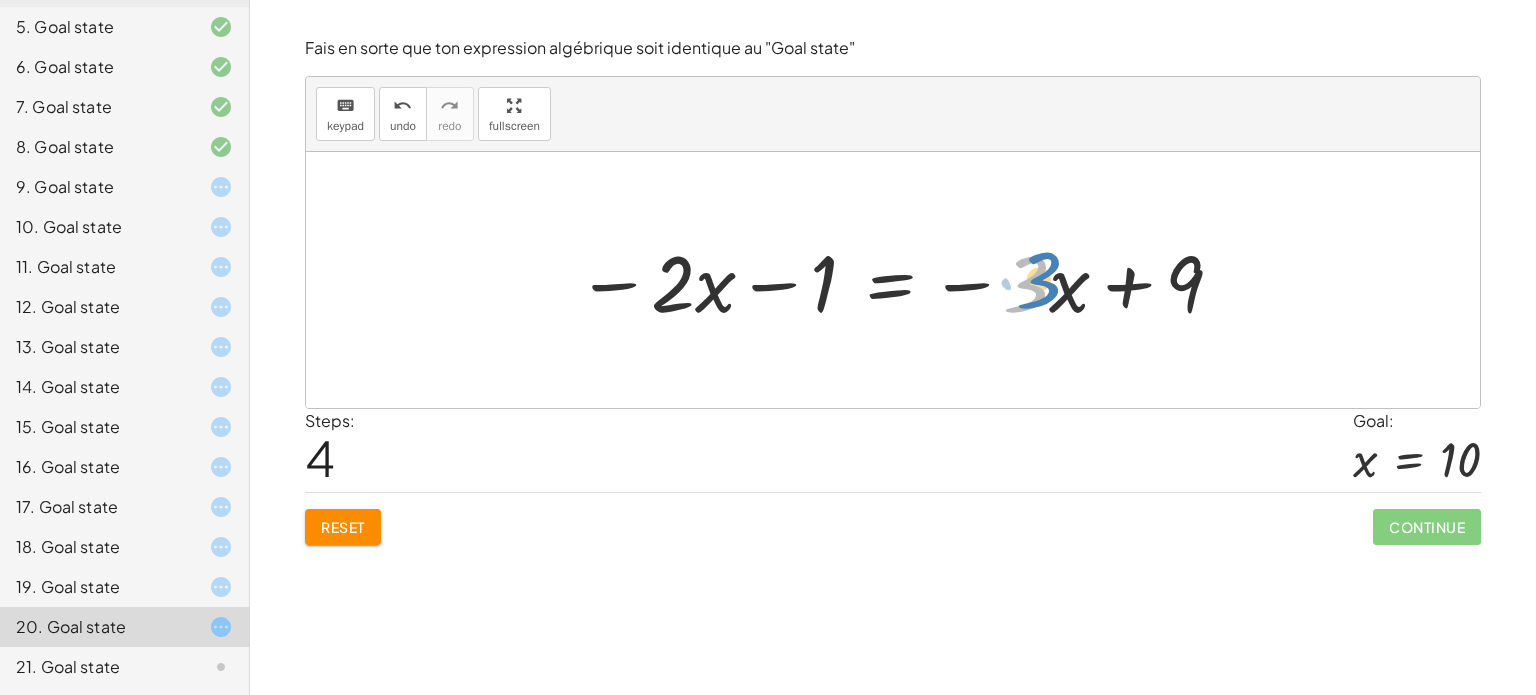 drag, startPoint x: 1037, startPoint y: 282, endPoint x: 1048, endPoint y: 278, distance: 11.7046995 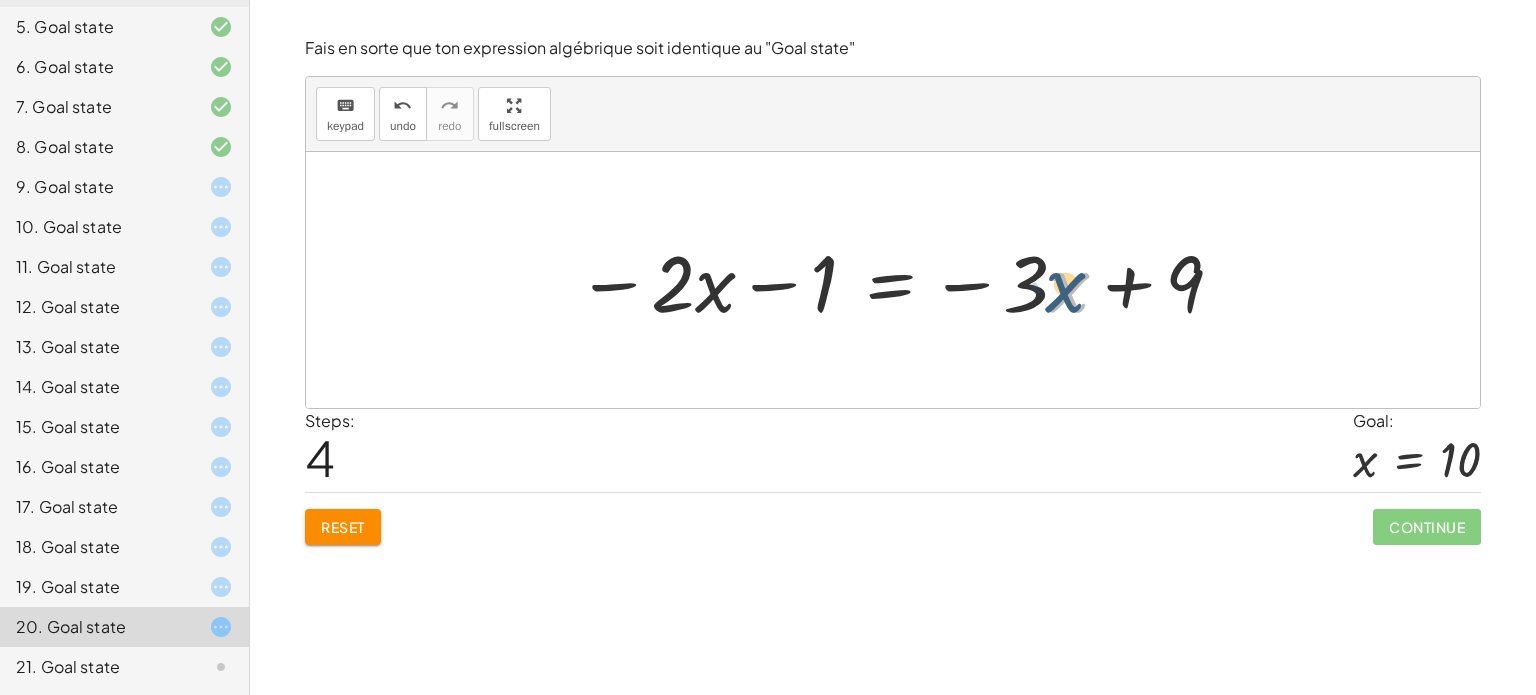 click at bounding box center [900, 280] 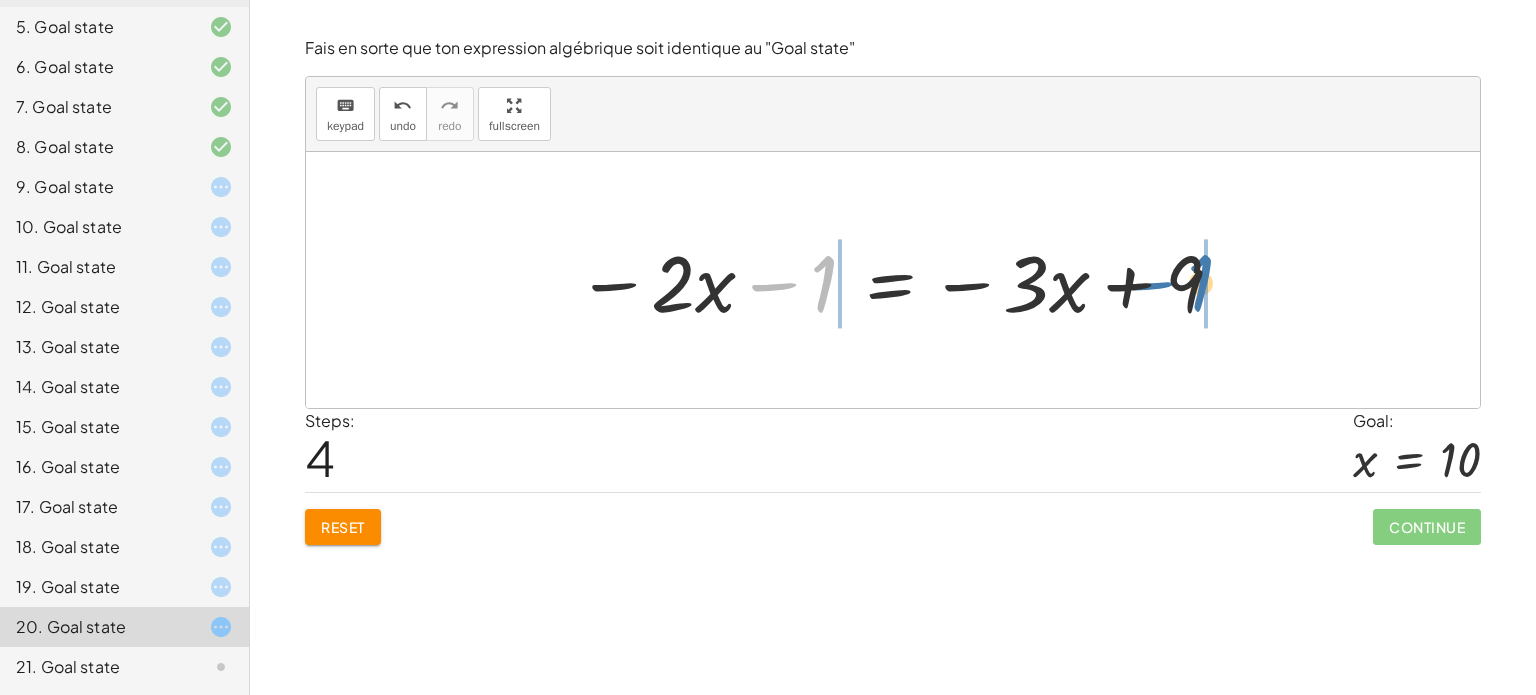 drag, startPoint x: 823, startPoint y: 269, endPoint x: 1200, endPoint y: 267, distance: 377.0053 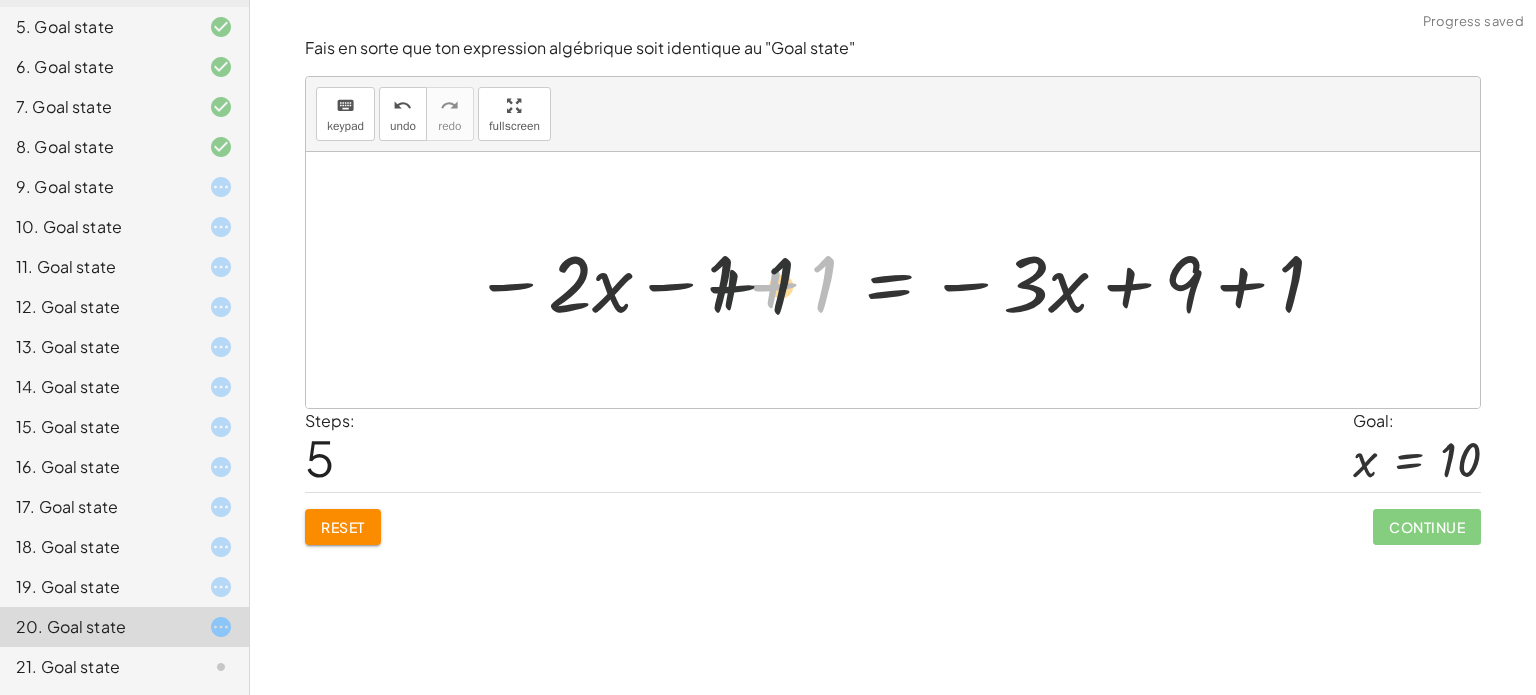 drag, startPoint x: 784, startPoint y: 255, endPoint x: 710, endPoint y: 252, distance: 74.06078 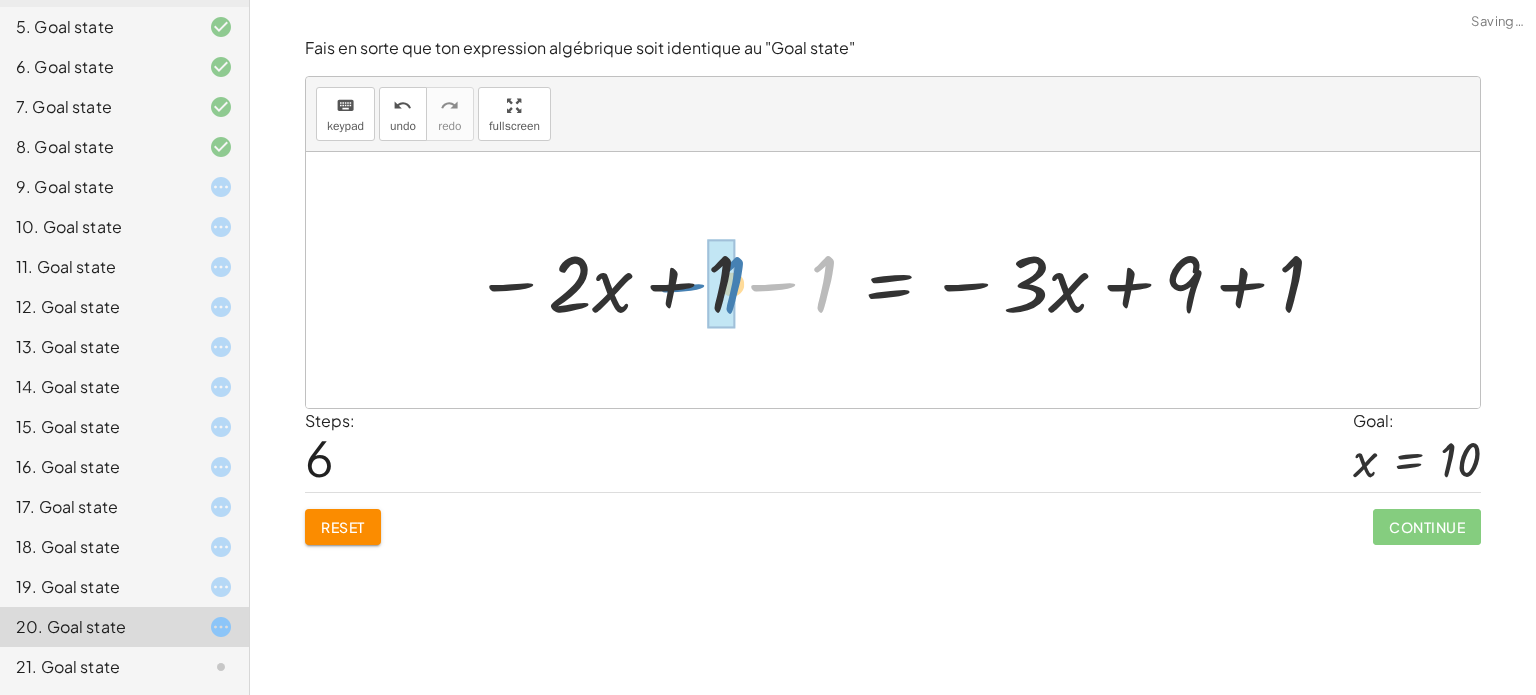 drag, startPoint x: 803, startPoint y: 275, endPoint x: 720, endPoint y: 273, distance: 83.02409 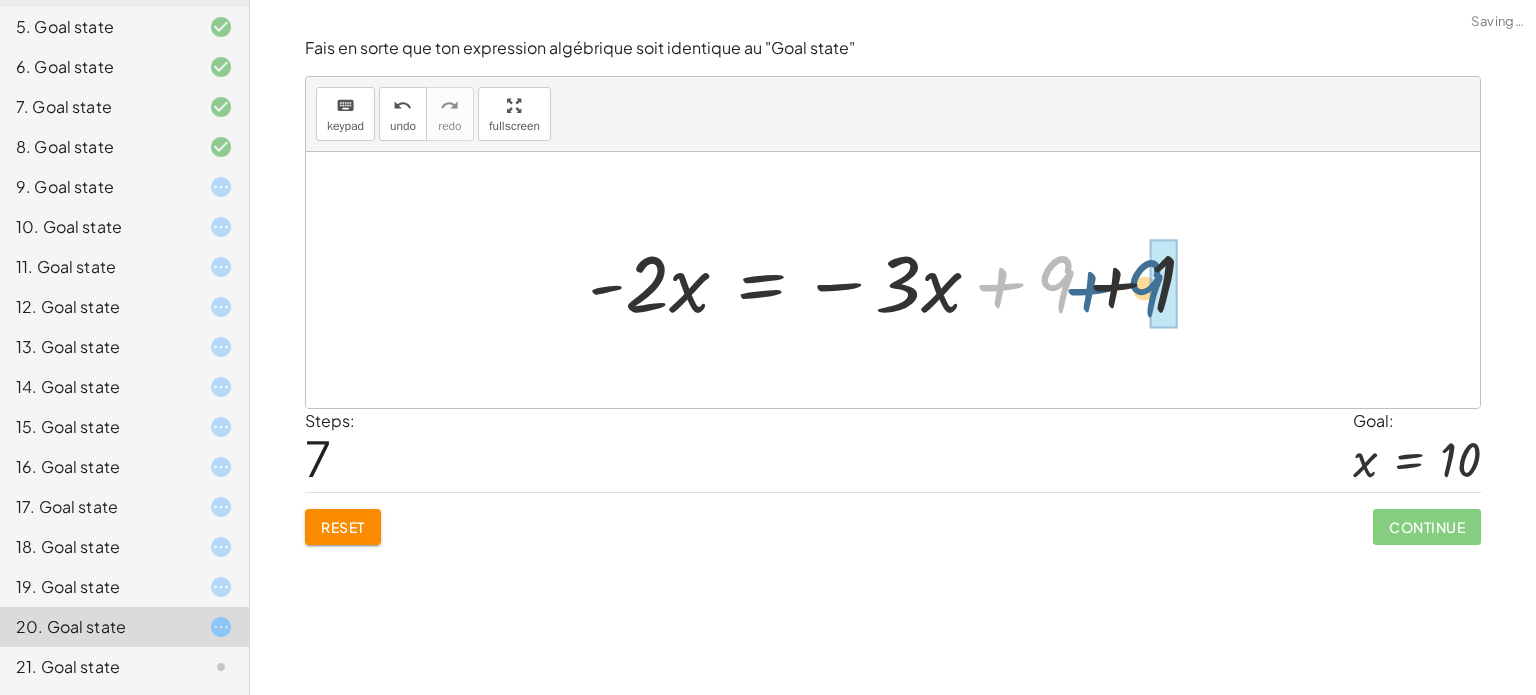 drag, startPoint x: 1056, startPoint y: 267, endPoint x: 1157, endPoint y: 267, distance: 101 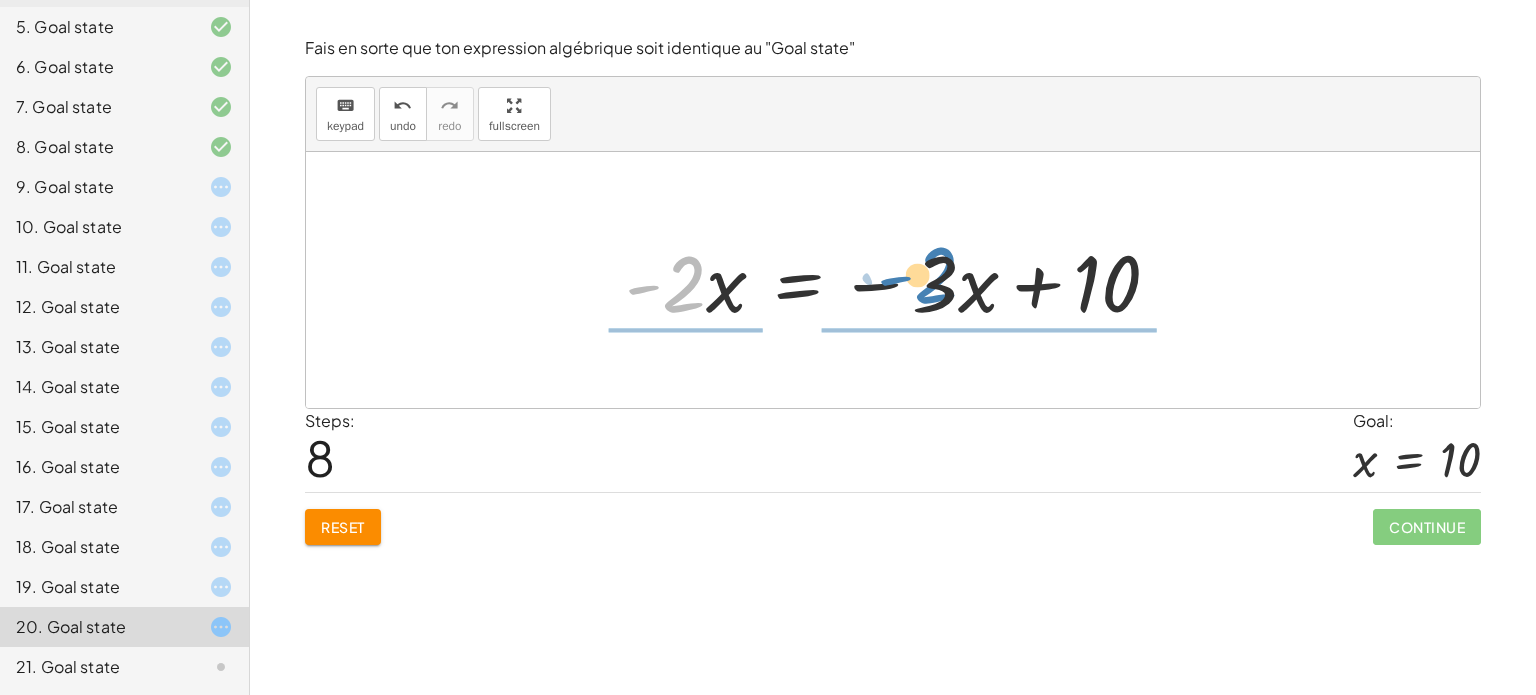 drag, startPoint x: 700, startPoint y: 270, endPoint x: 956, endPoint y: 260, distance: 256.19525 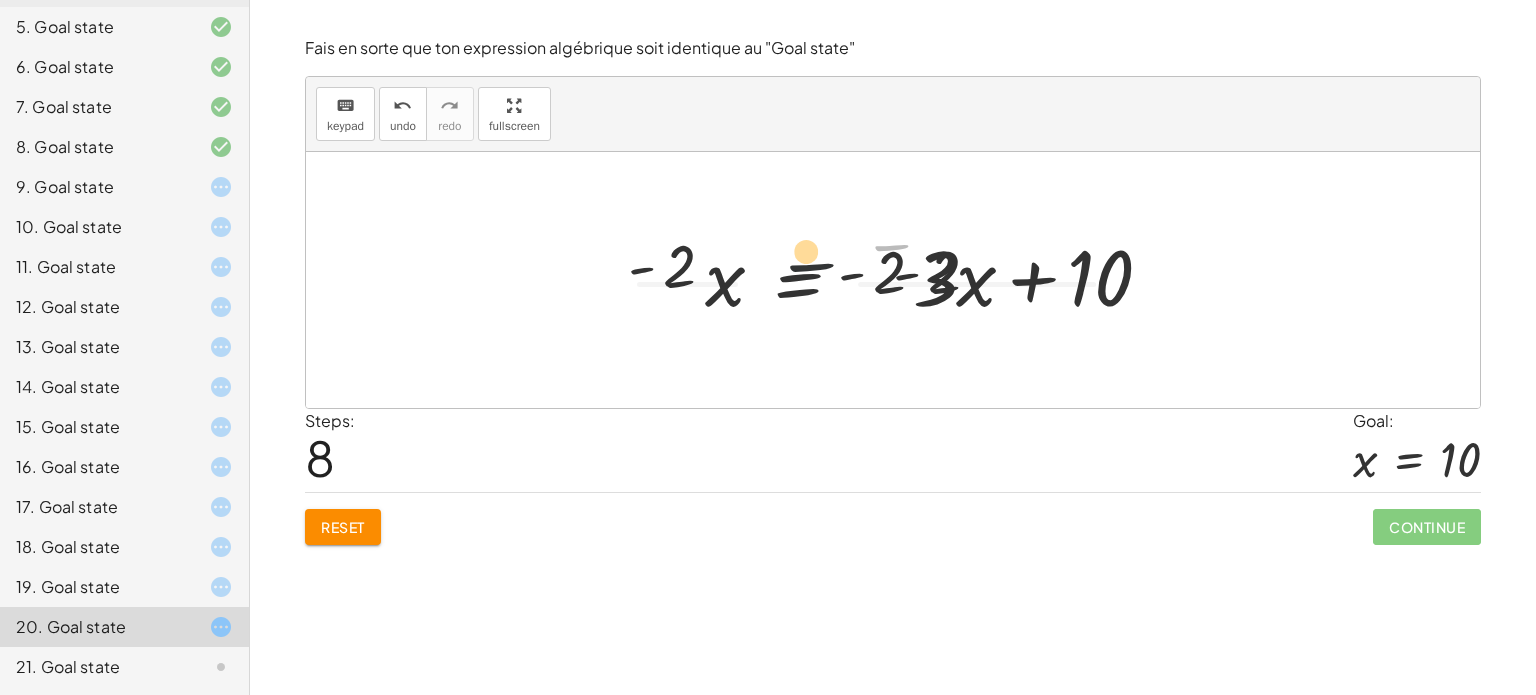 drag, startPoint x: 819, startPoint y: 266, endPoint x: 750, endPoint y: 271, distance: 69.18092 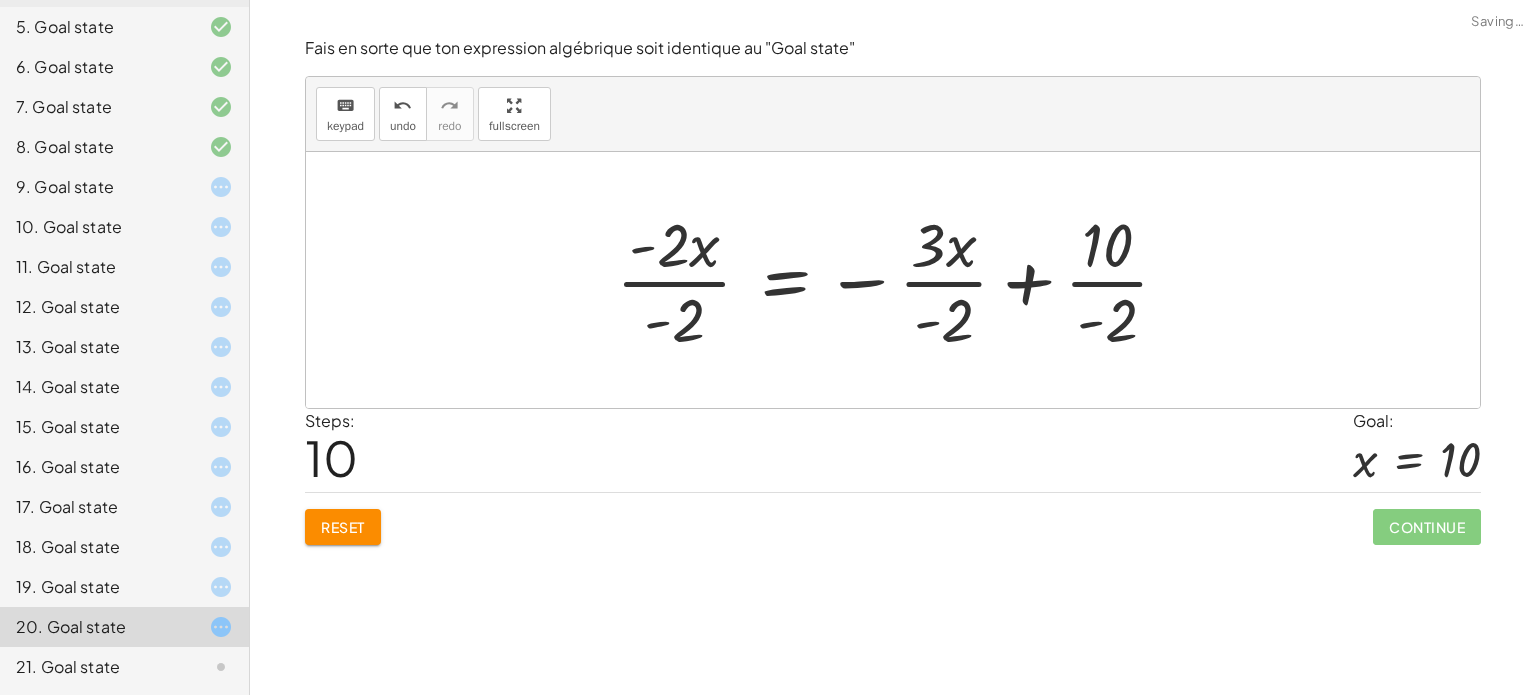 click on "21. Goal state" 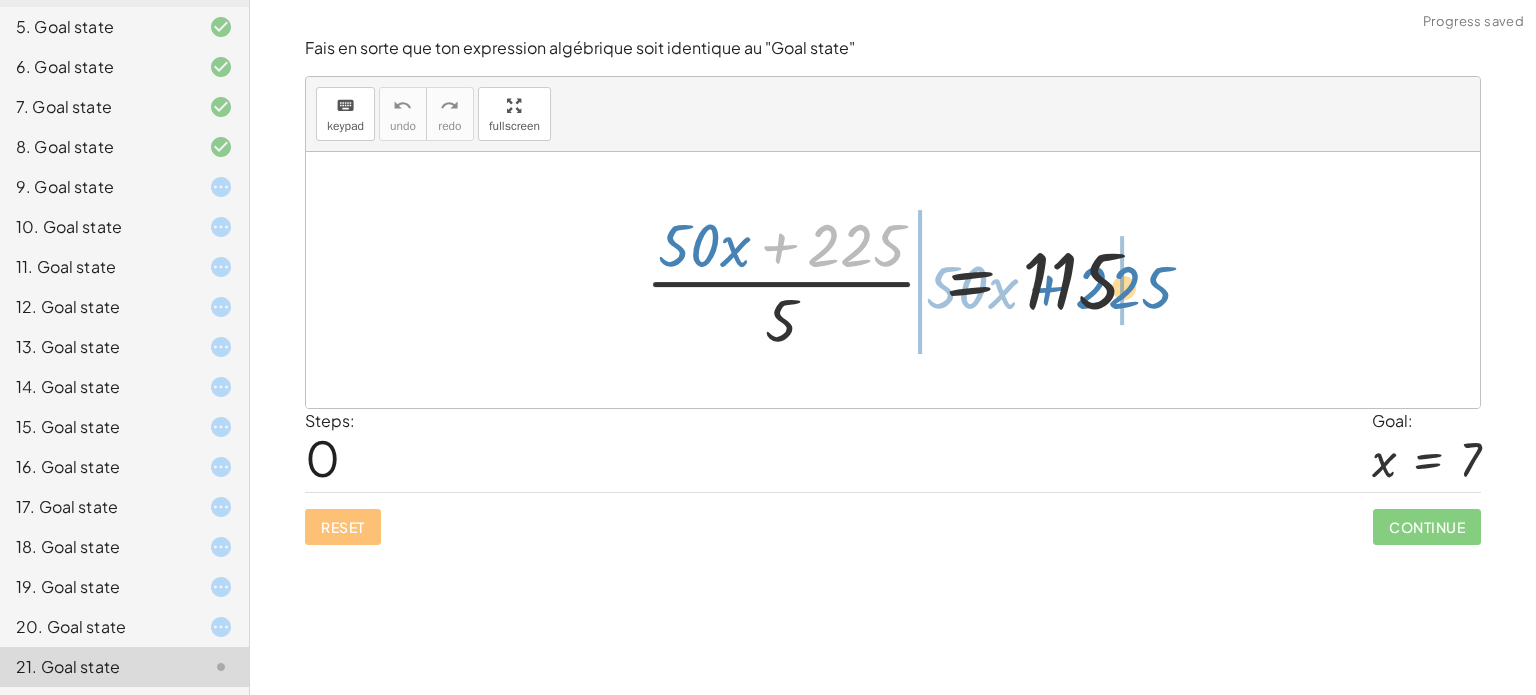 drag, startPoint x: 851, startPoint y: 245, endPoint x: 1120, endPoint y: 287, distance: 272.25906 